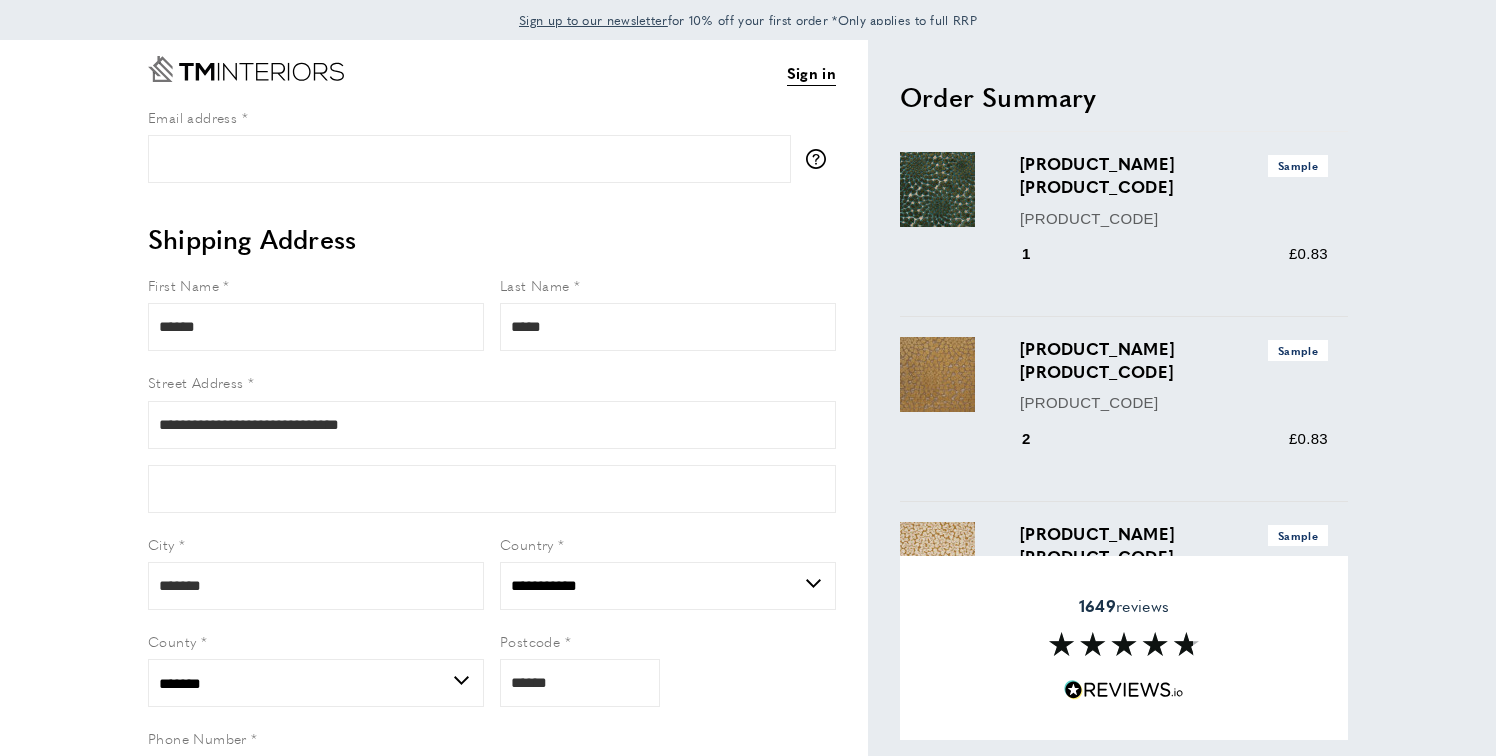 select on "**" 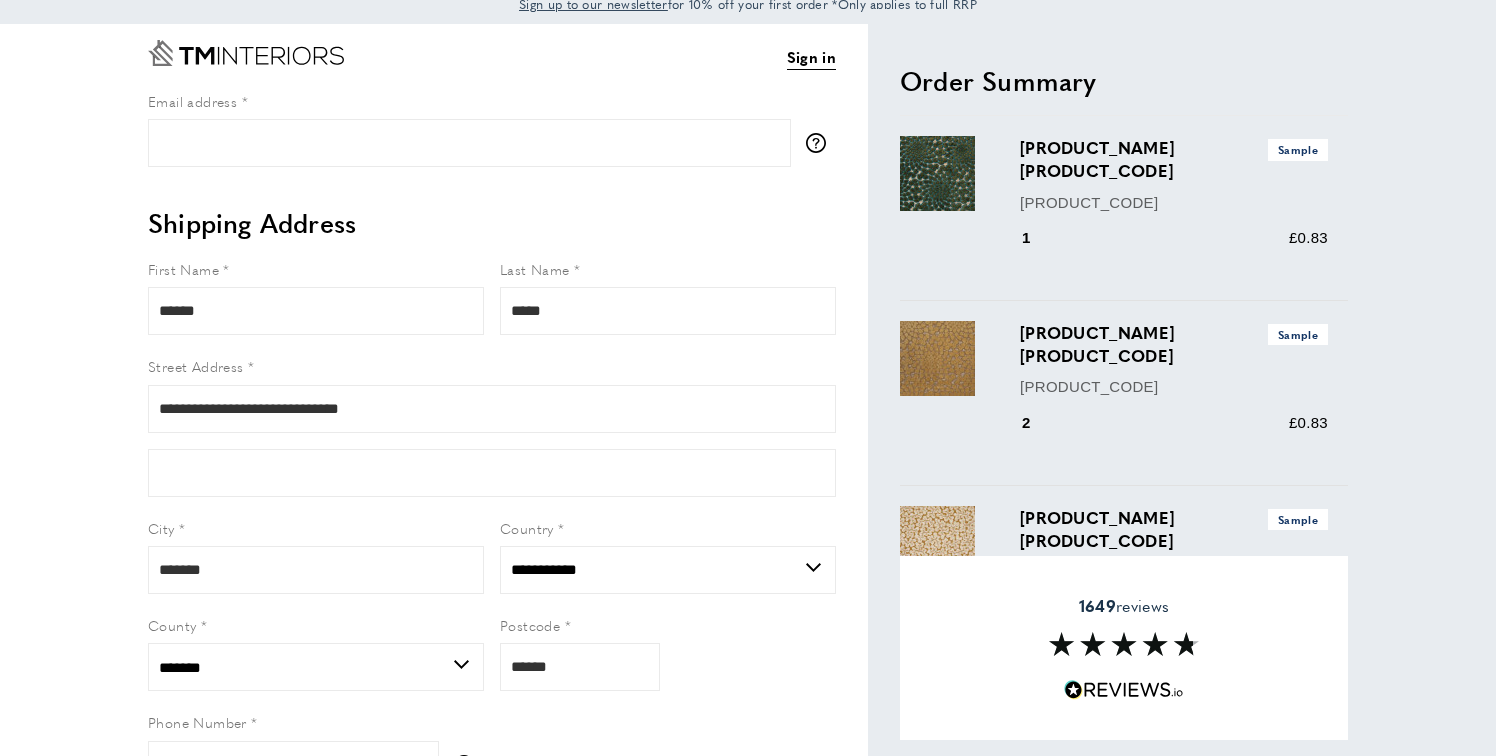 scroll, scrollTop: 48, scrollLeft: 0, axis: vertical 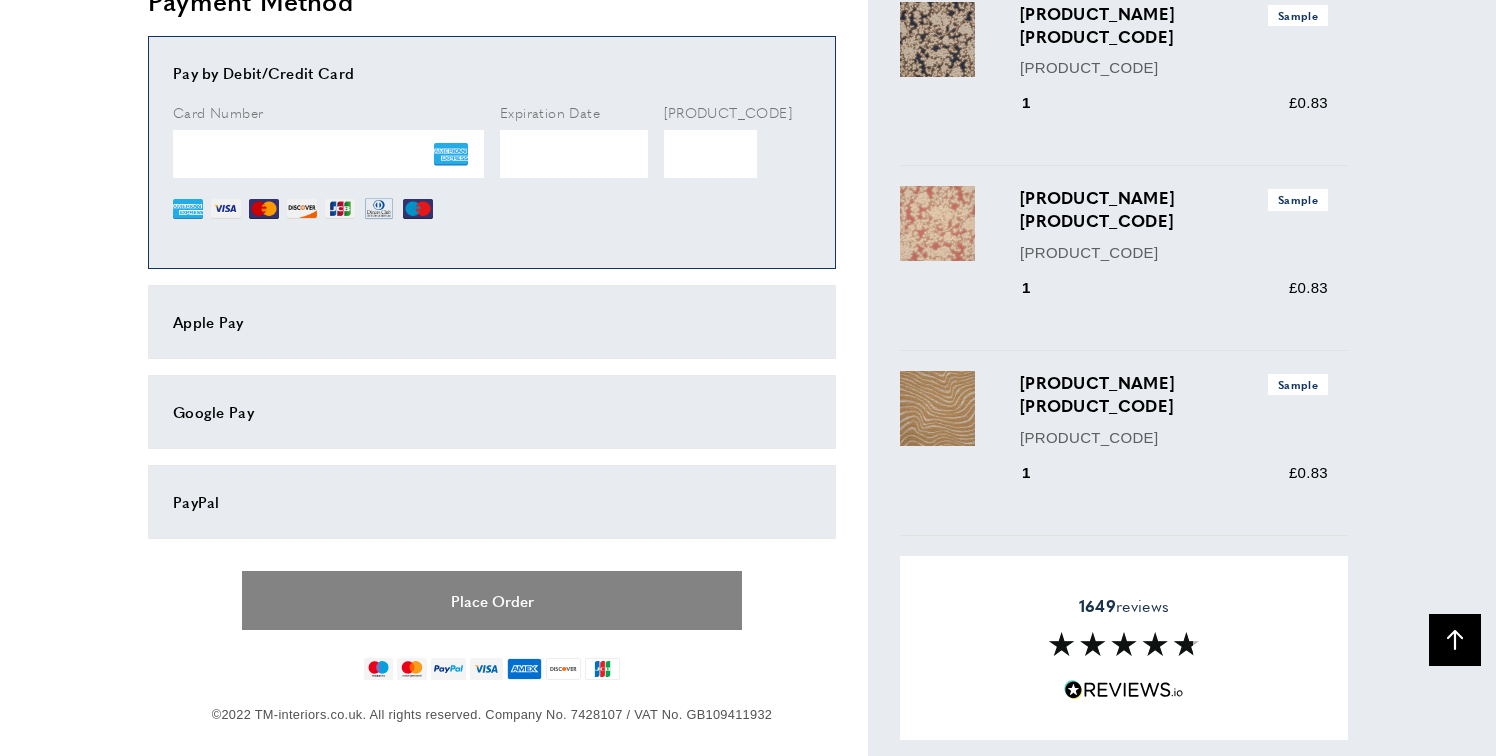 click on "Place Order" at bounding box center [492, 600] 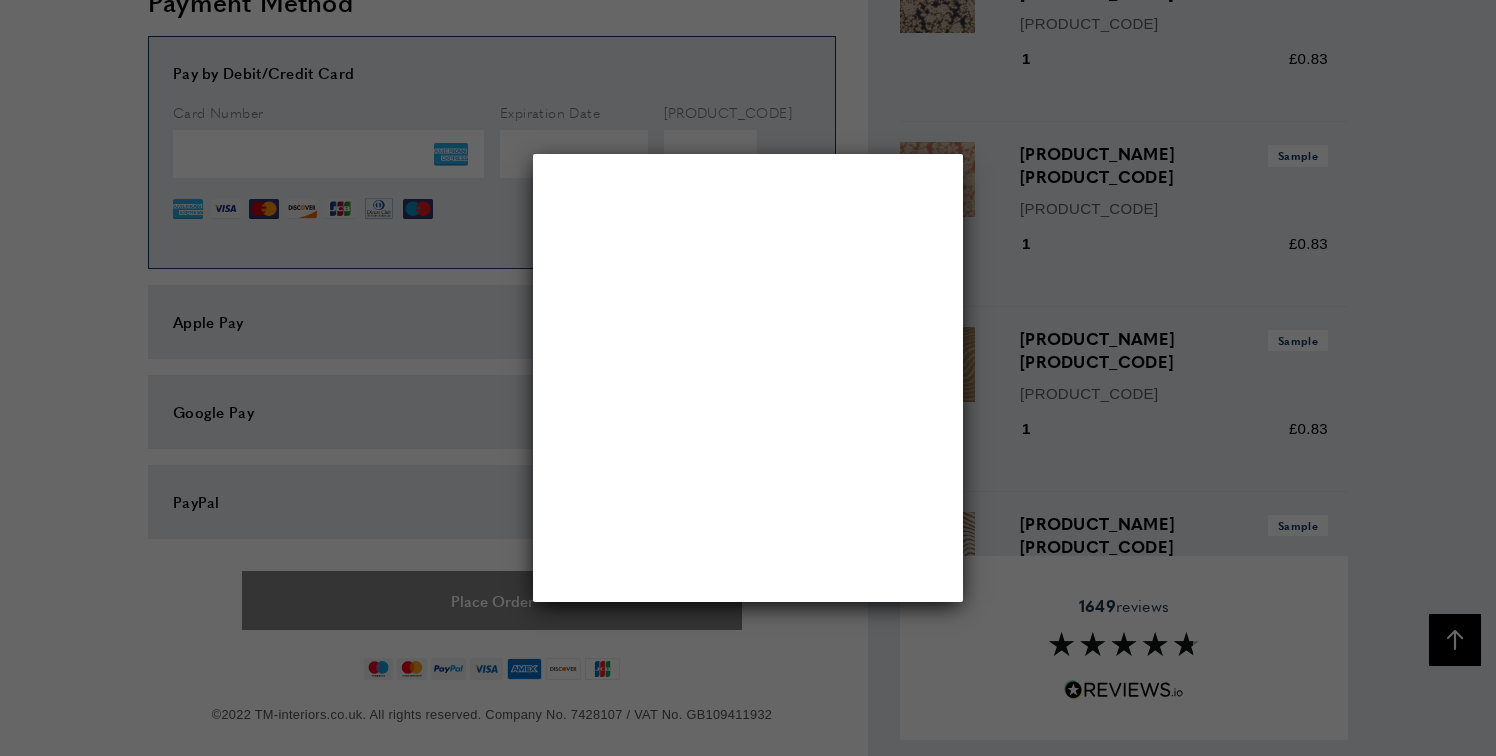 scroll, scrollTop: 0, scrollLeft: 0, axis: both 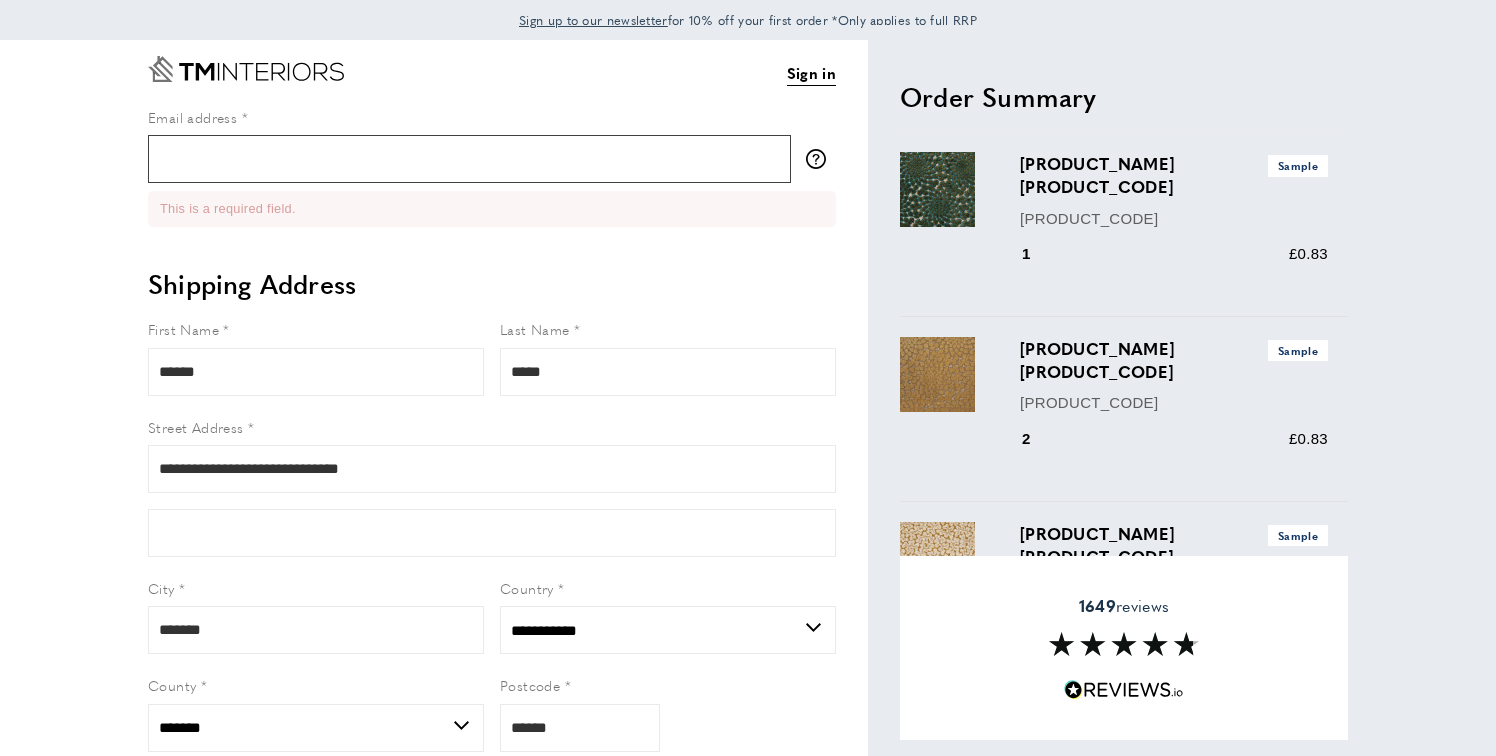 click on "Email address" at bounding box center [469, 159] 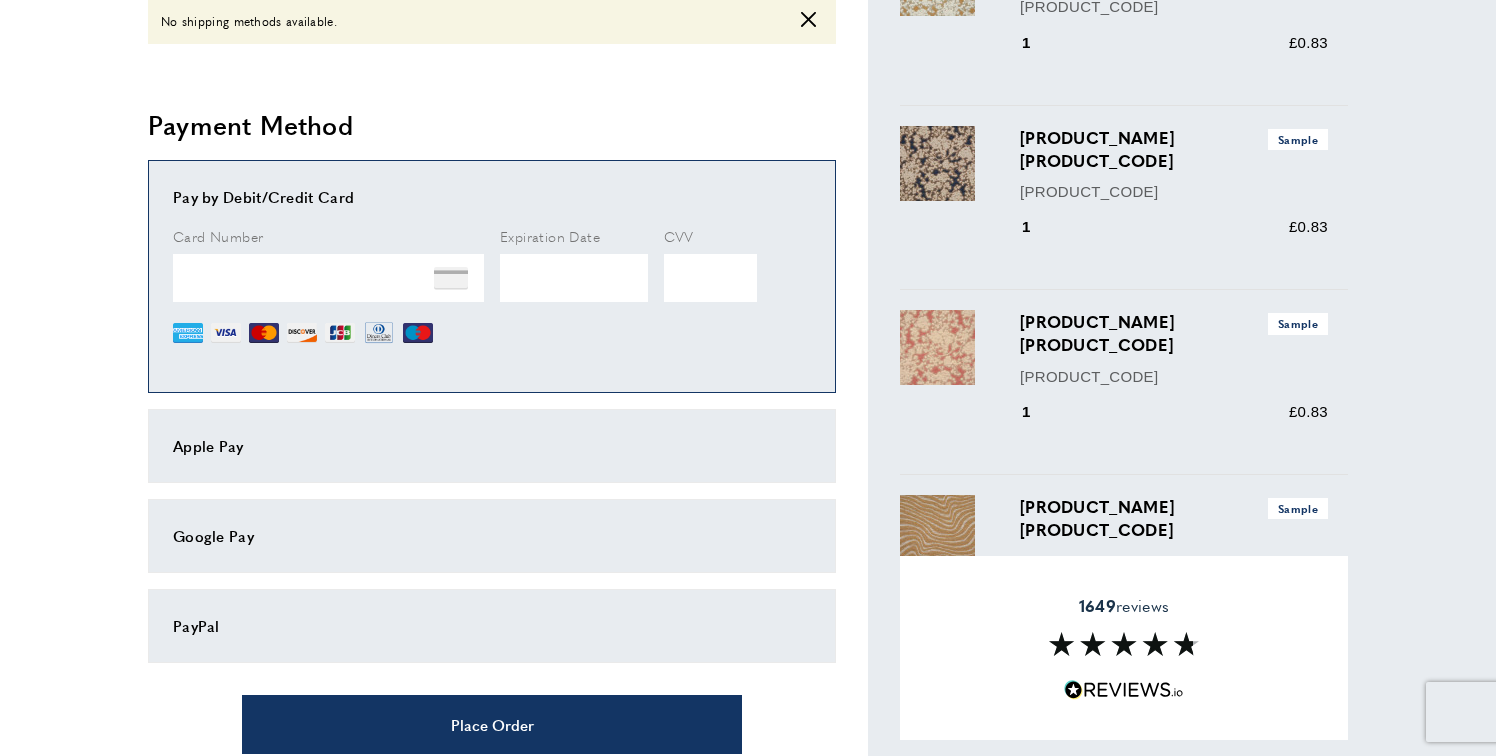 scroll, scrollTop: 954, scrollLeft: 0, axis: vertical 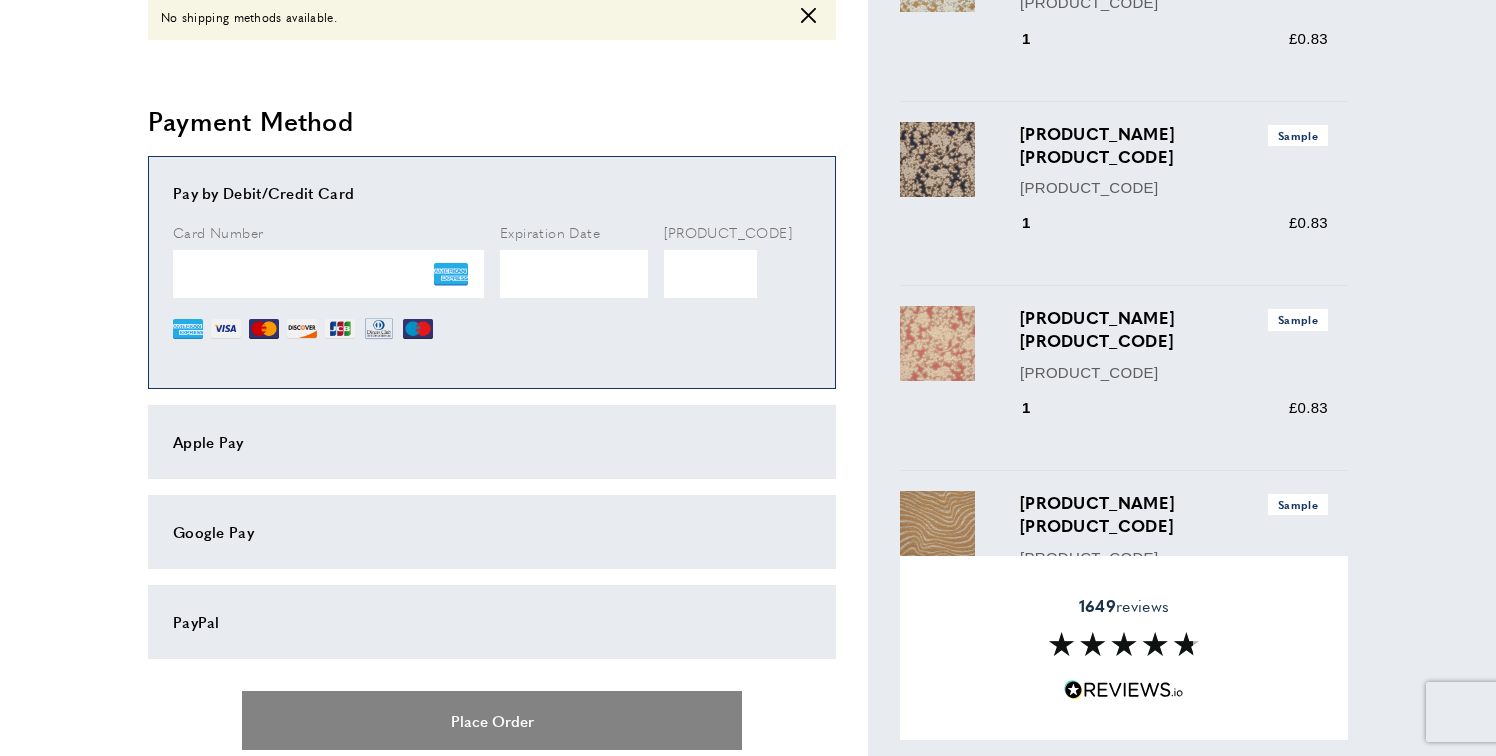 click on "Place Order" at bounding box center (492, 720) 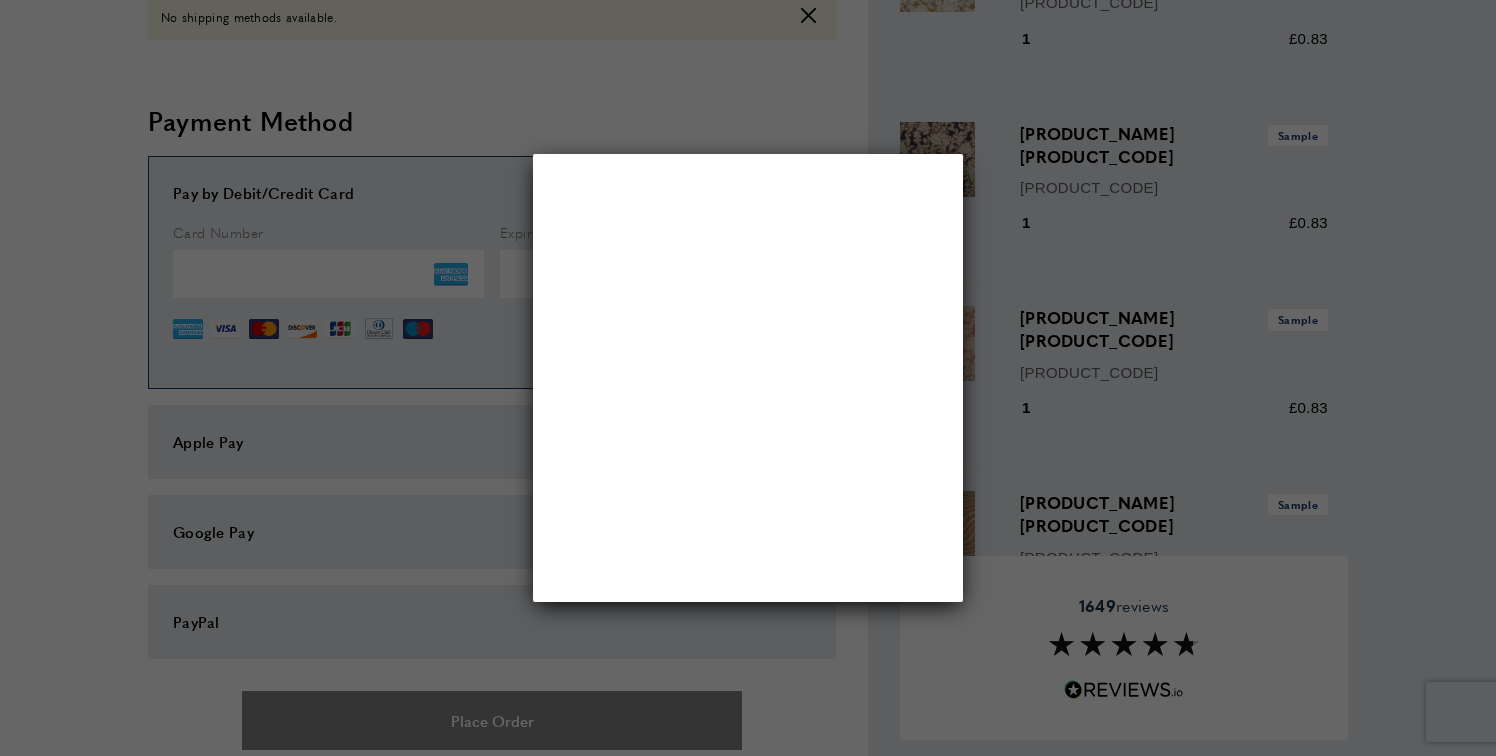 scroll, scrollTop: 0, scrollLeft: 0, axis: both 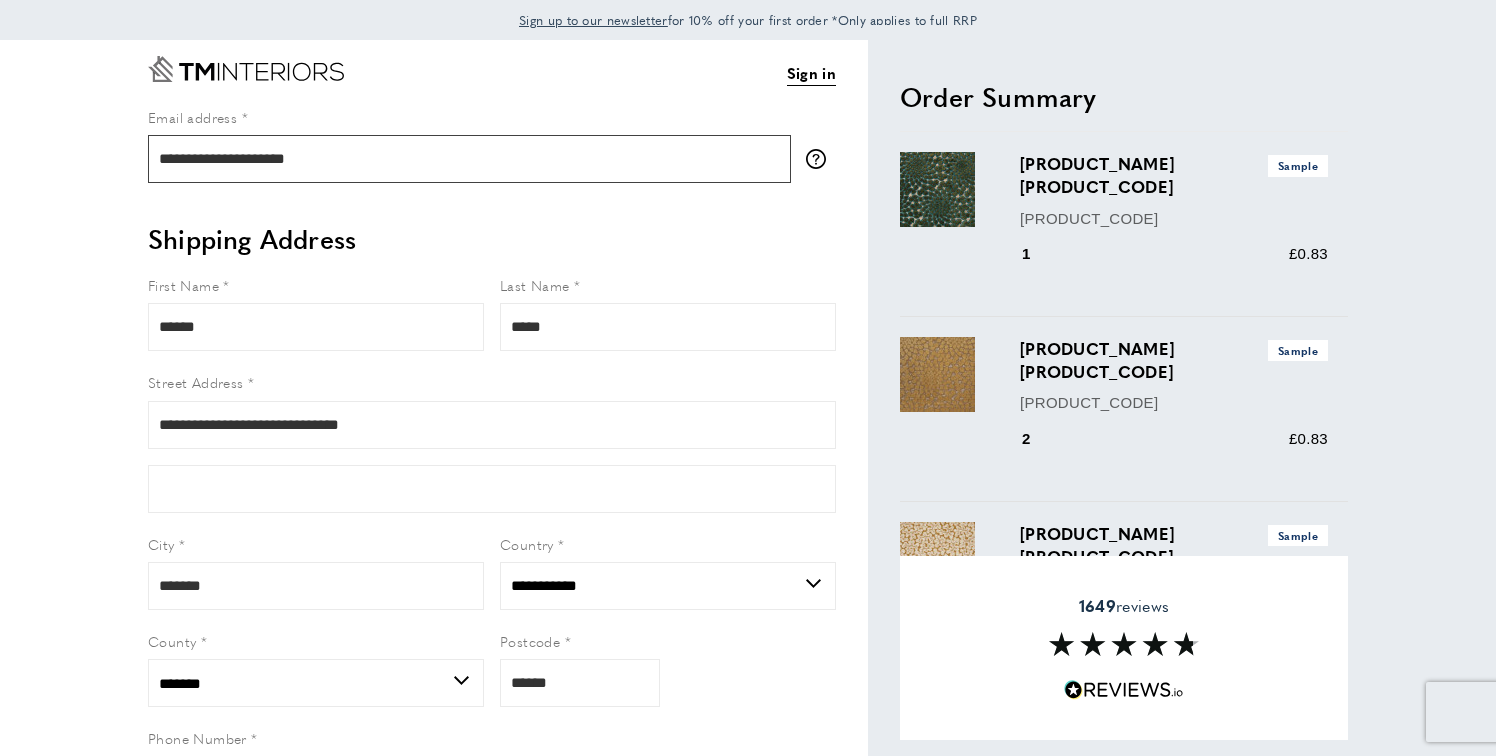 click on "**********" at bounding box center (469, 159) 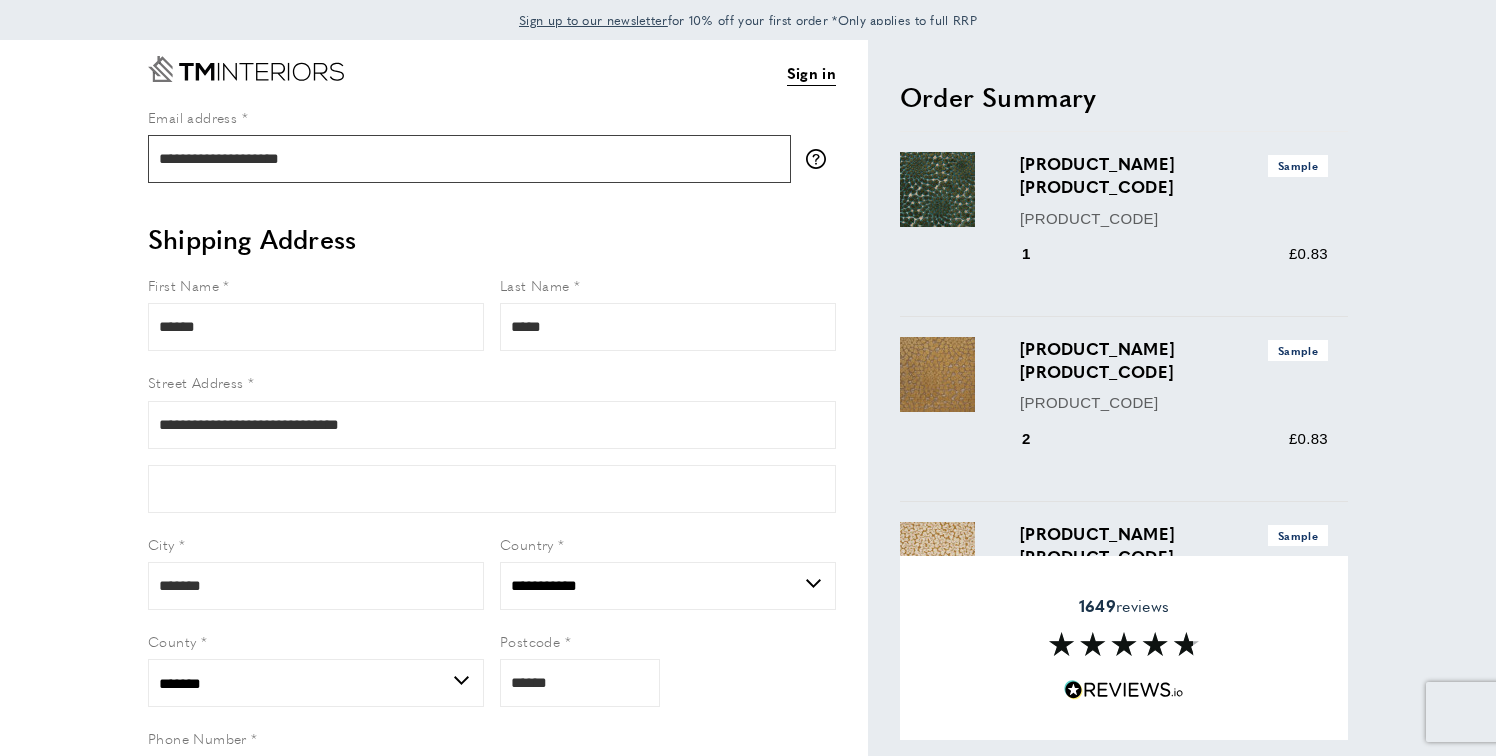 type on "**********" 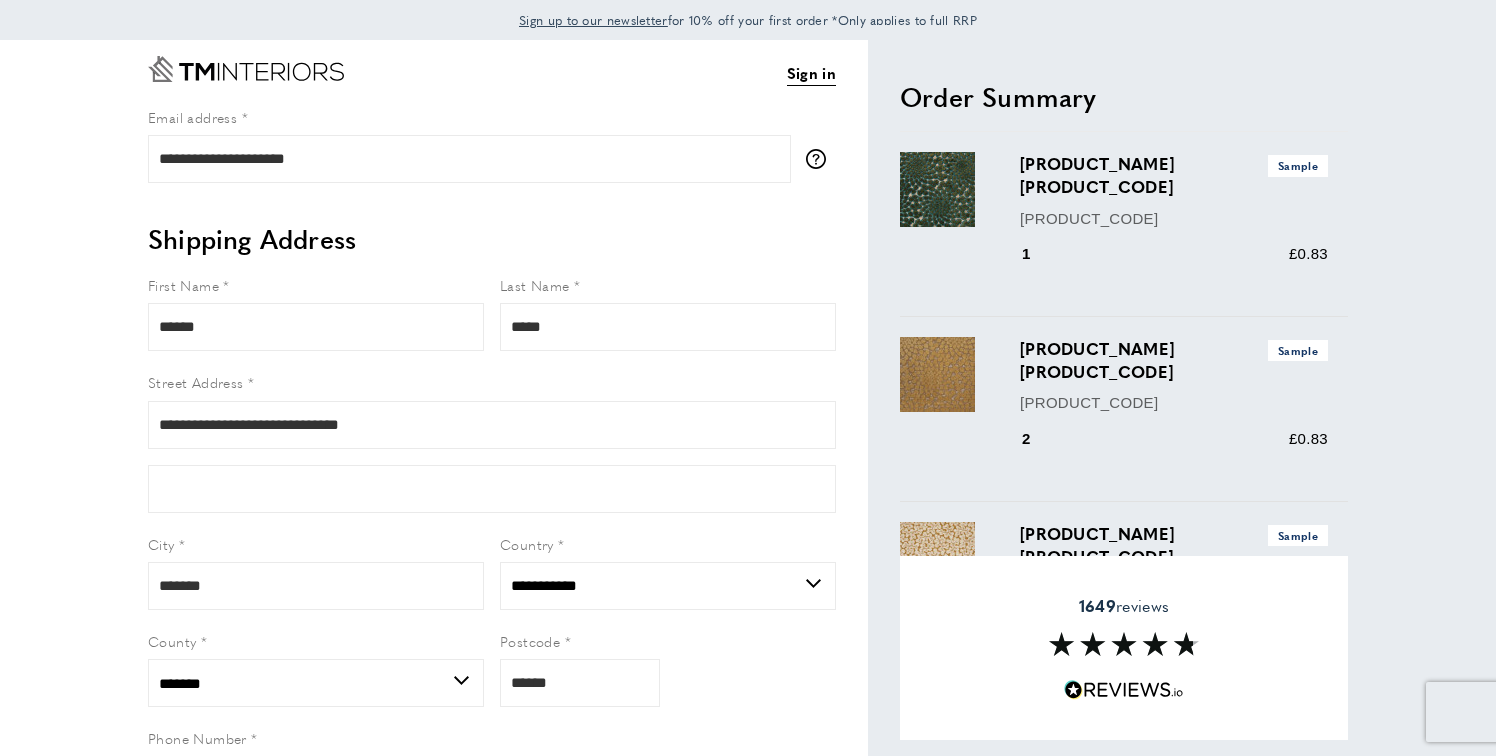 click on "**********" at bounding box center [508, 7448] 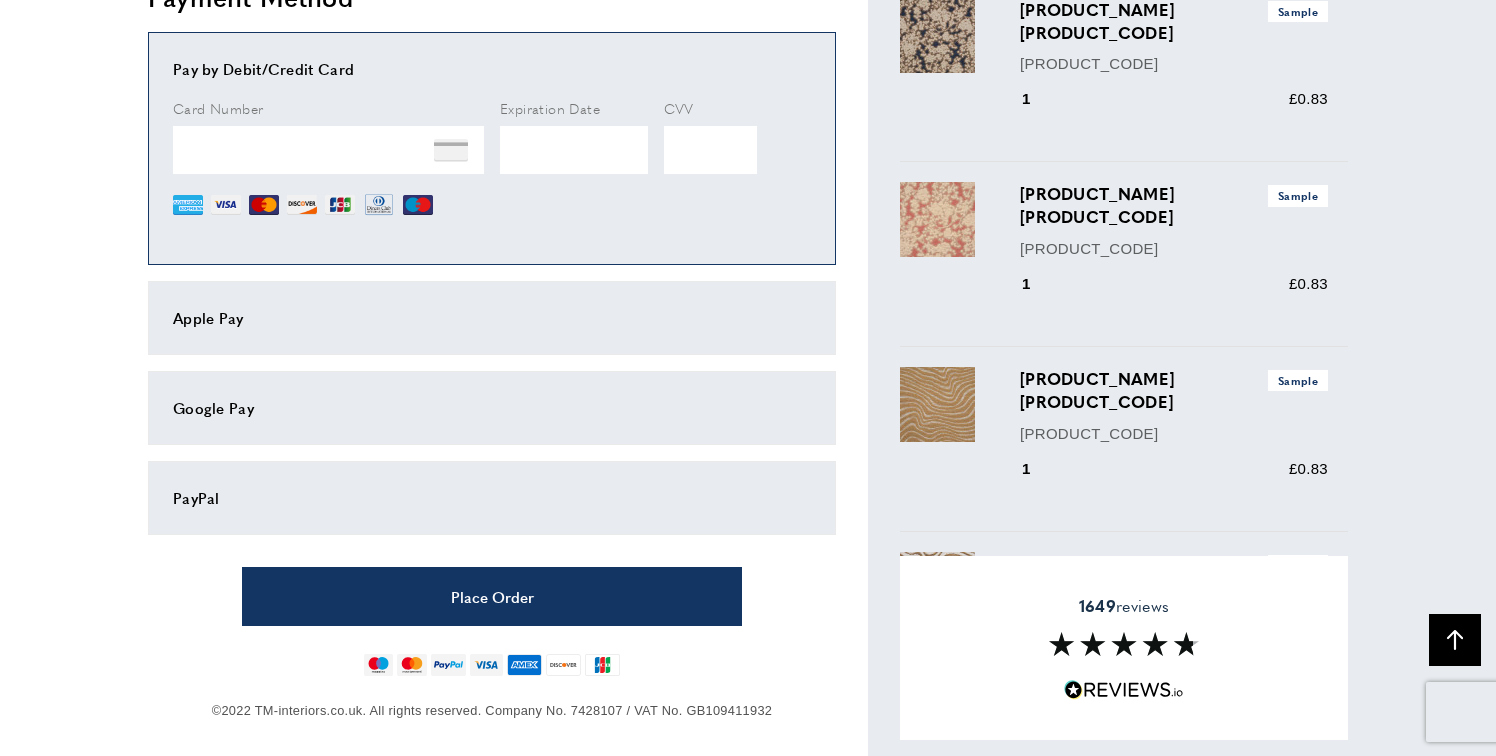 scroll, scrollTop: 1082, scrollLeft: 0, axis: vertical 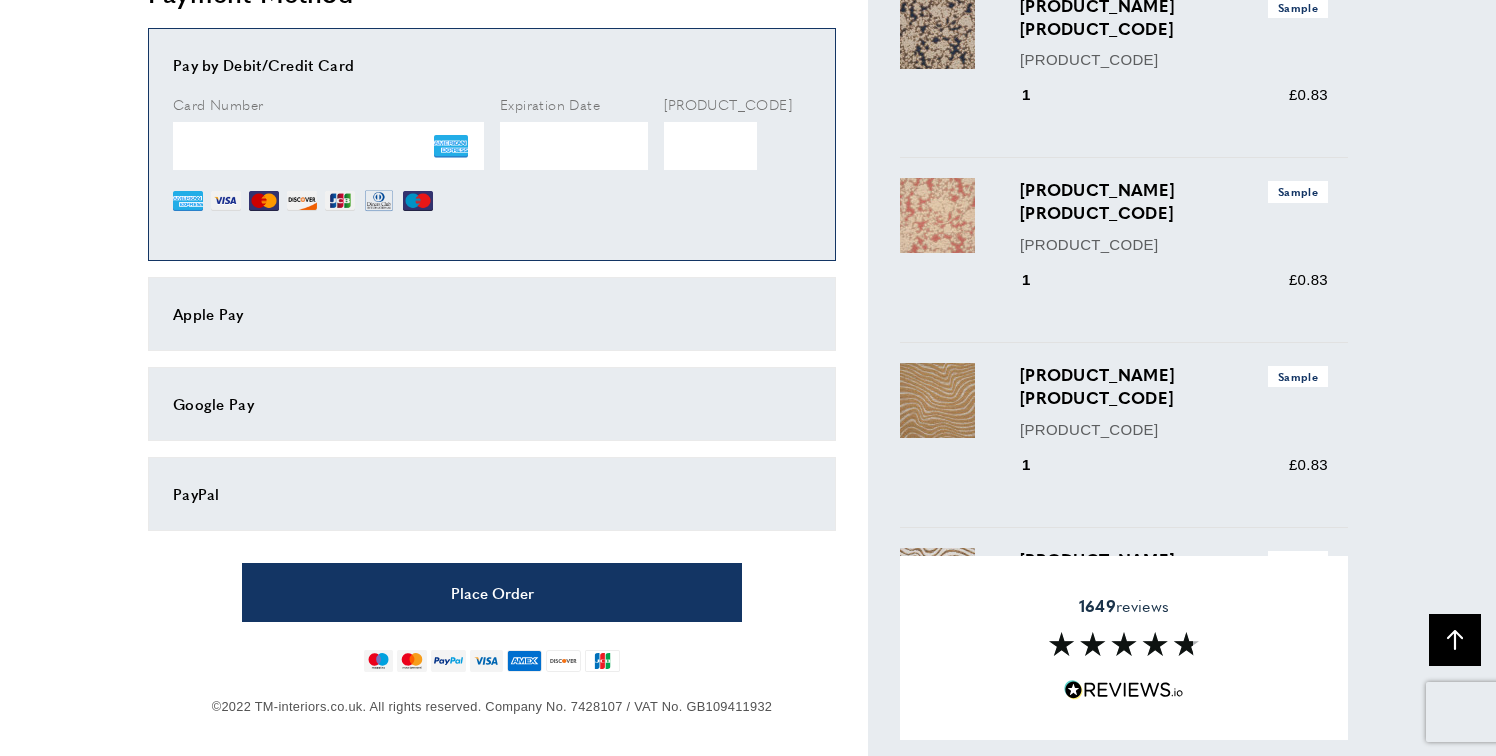 click on "**********" at bounding box center [748, 6366] 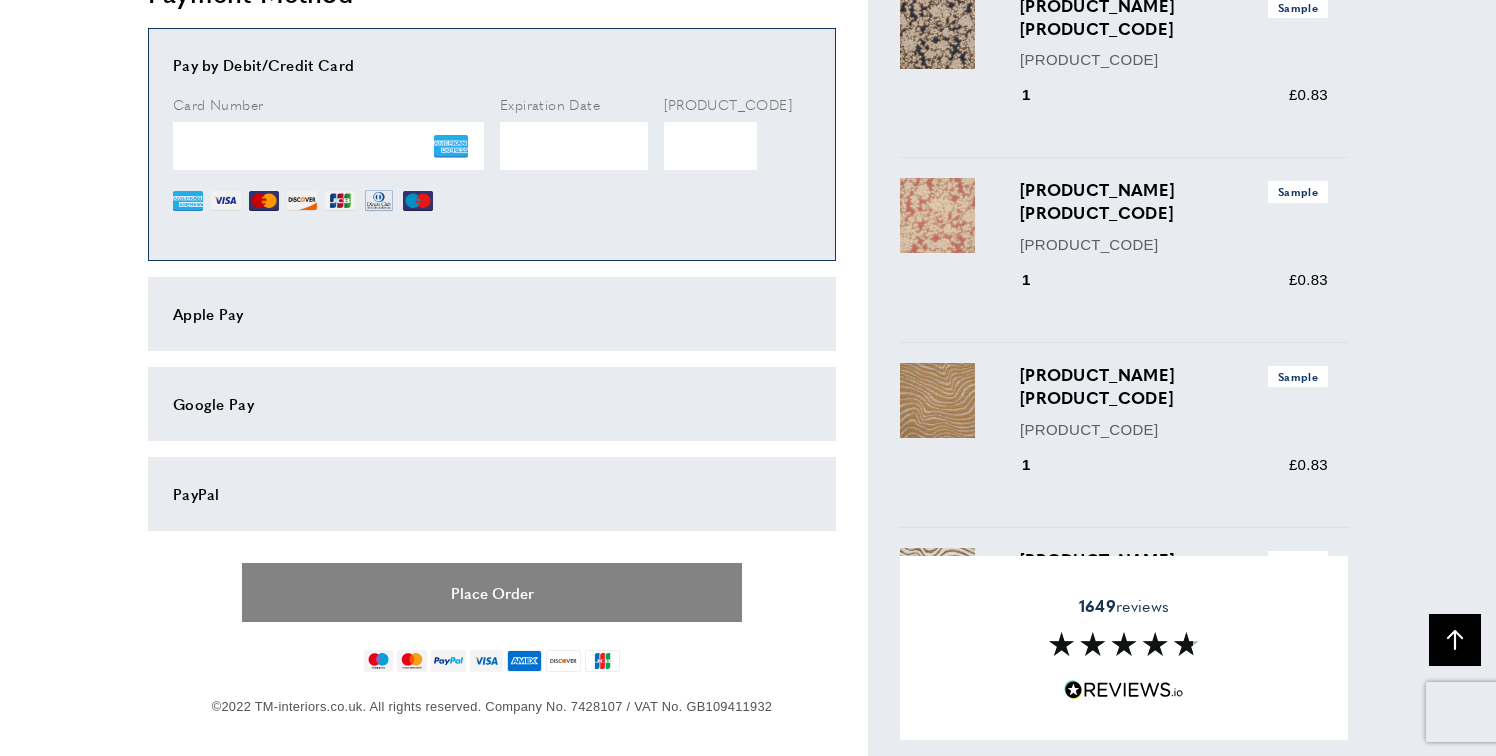 click on "Place Order" at bounding box center [492, 592] 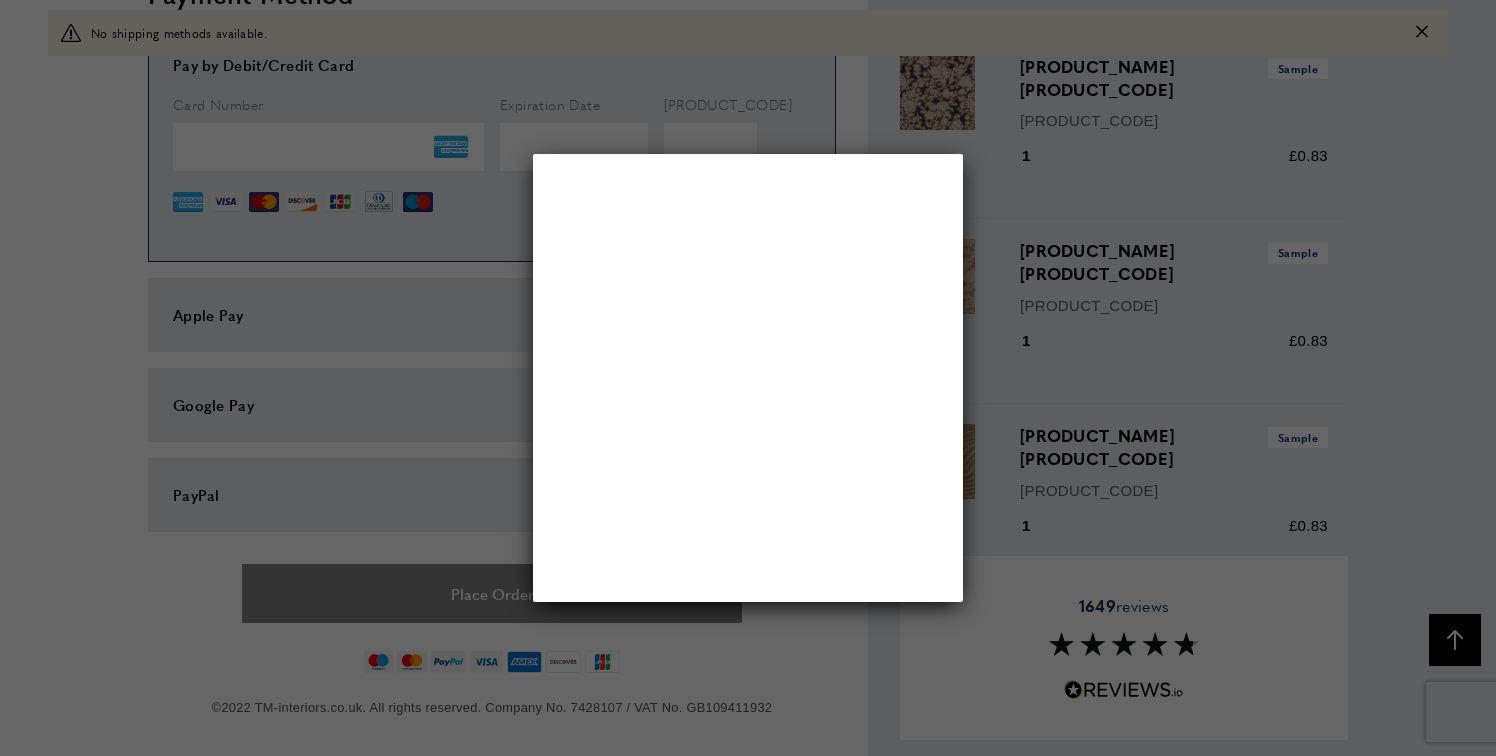 scroll, scrollTop: 0, scrollLeft: 0, axis: both 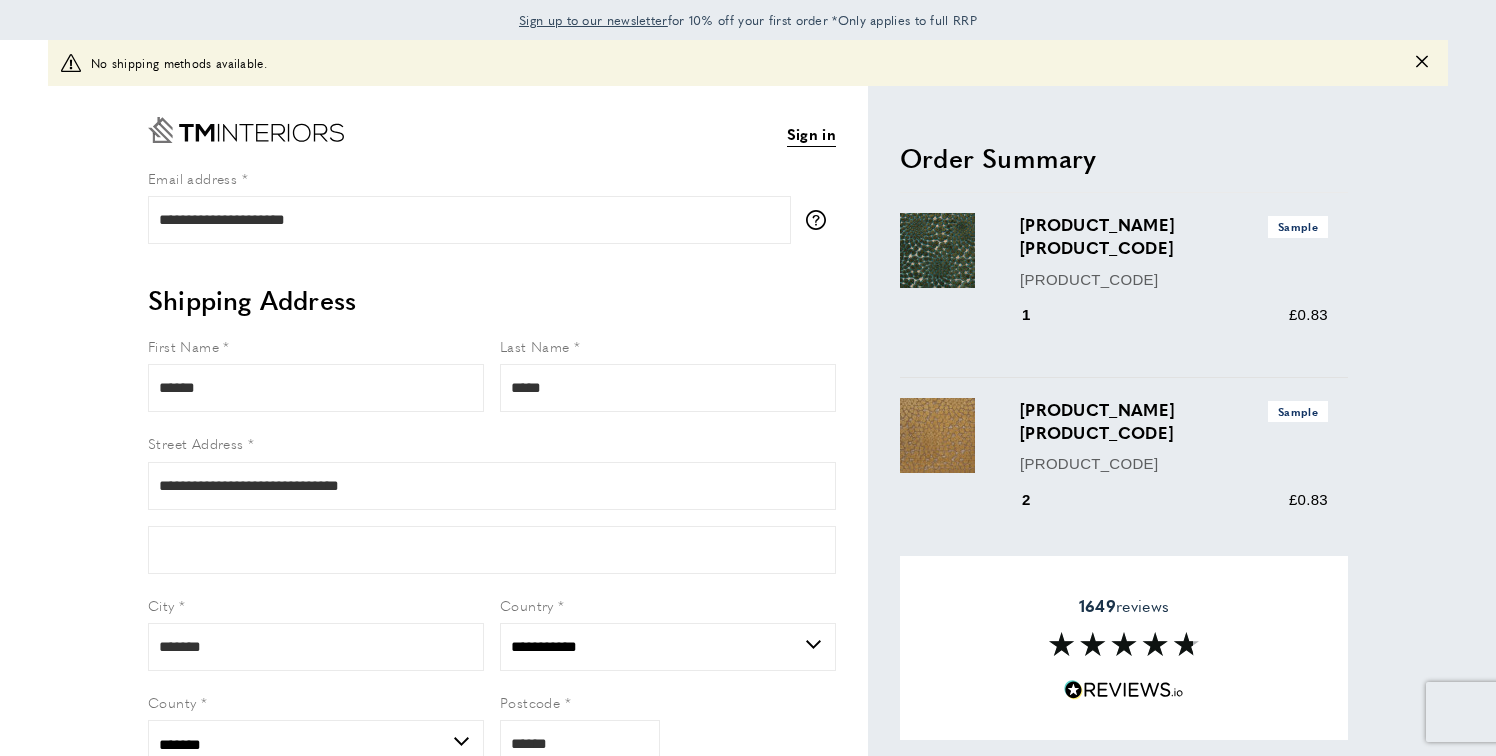 click 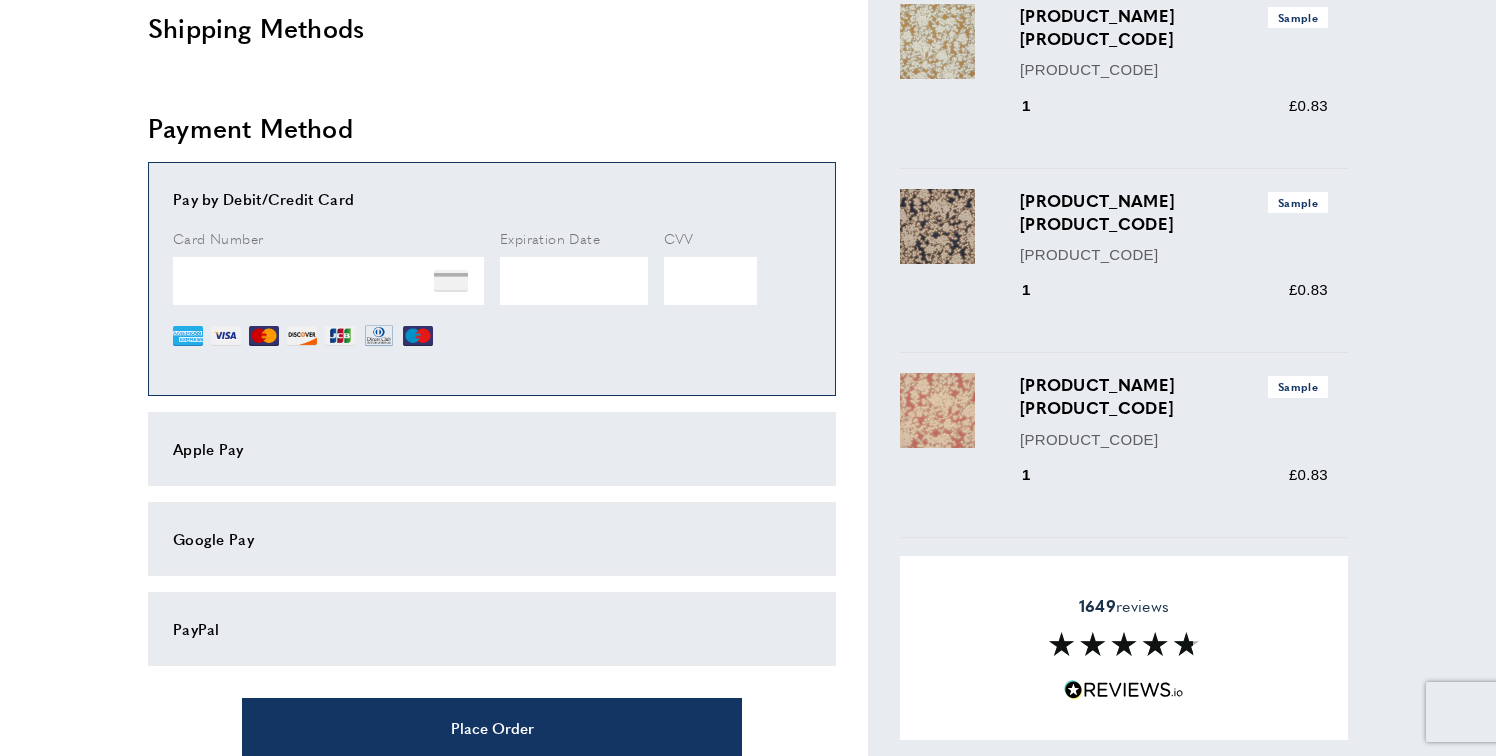 scroll, scrollTop: 899, scrollLeft: 0, axis: vertical 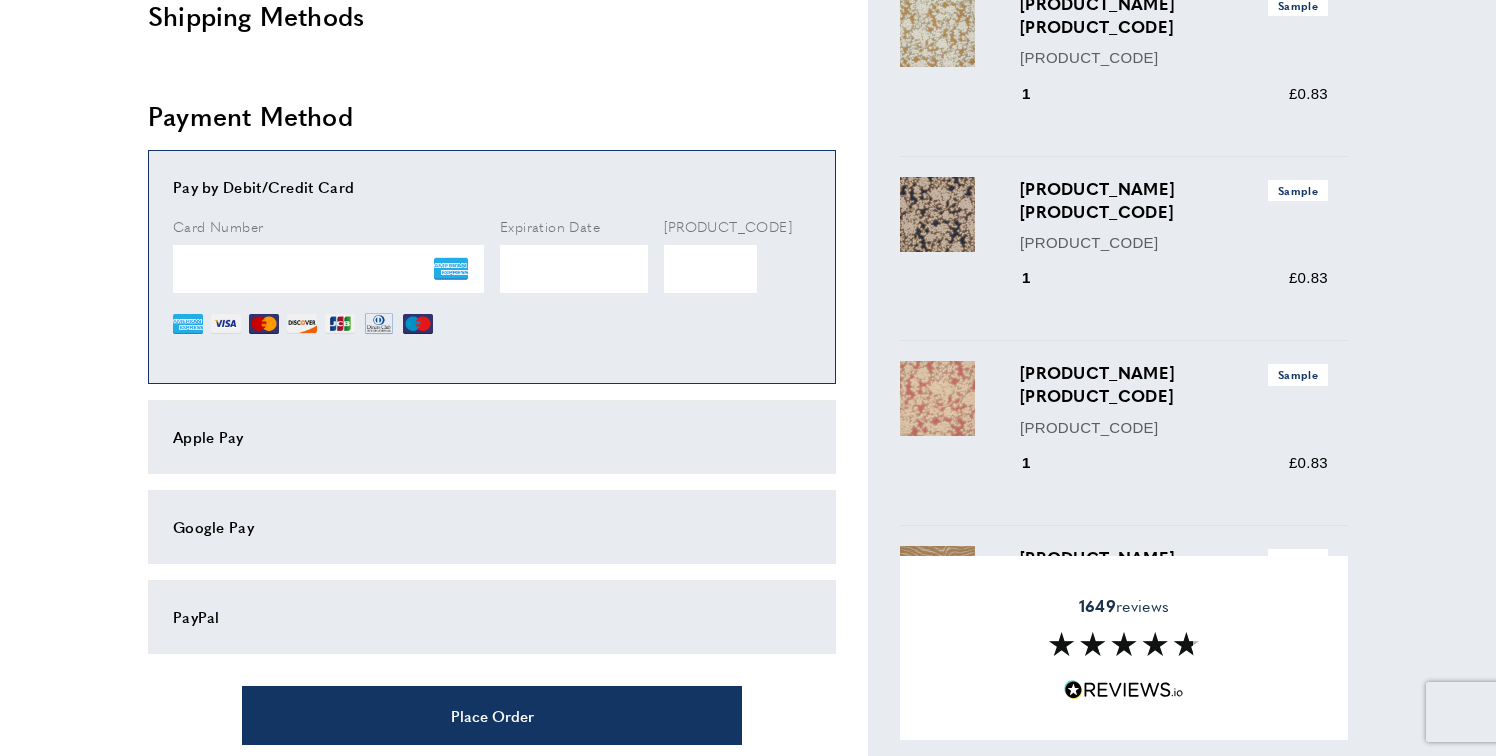 click on "CID" at bounding box center (710, 276) 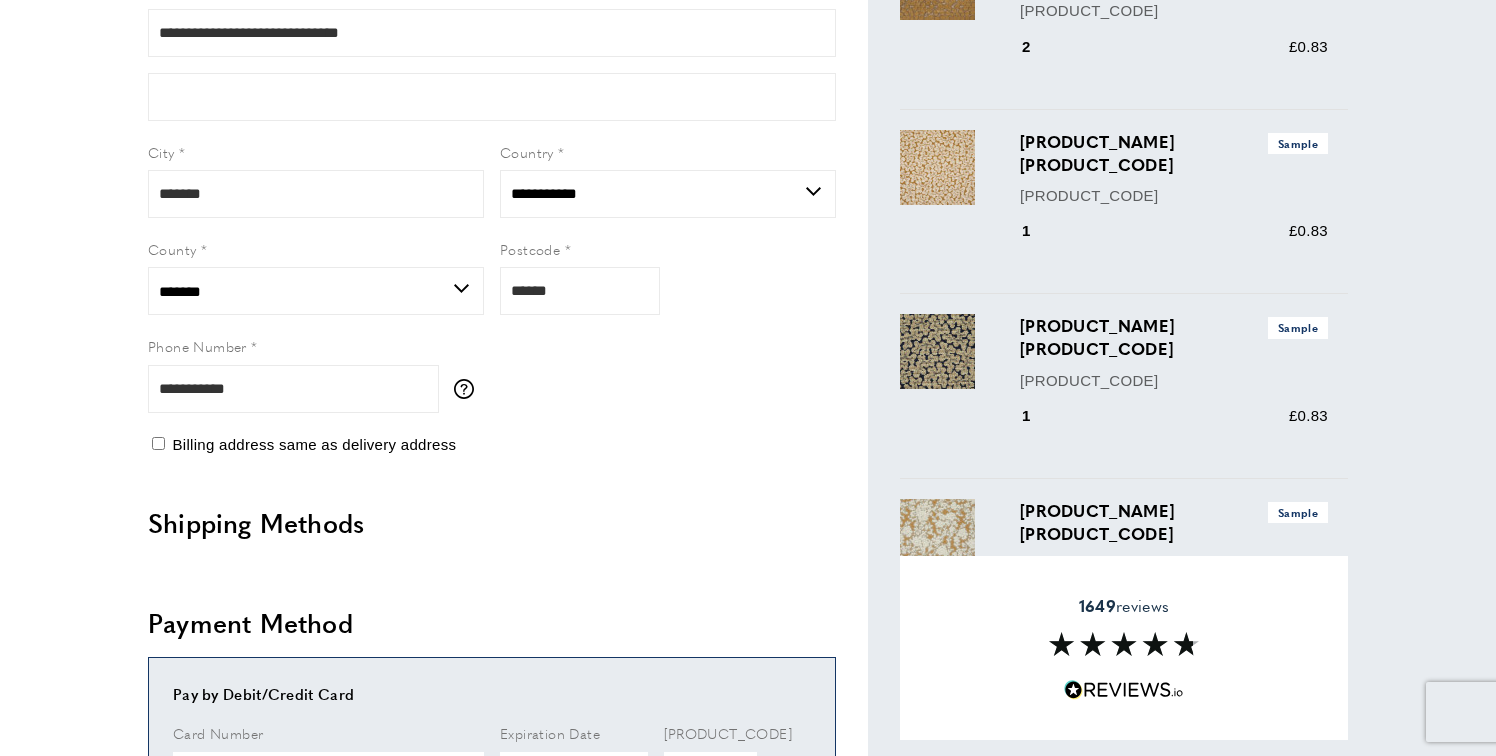 scroll, scrollTop: 391, scrollLeft: 0, axis: vertical 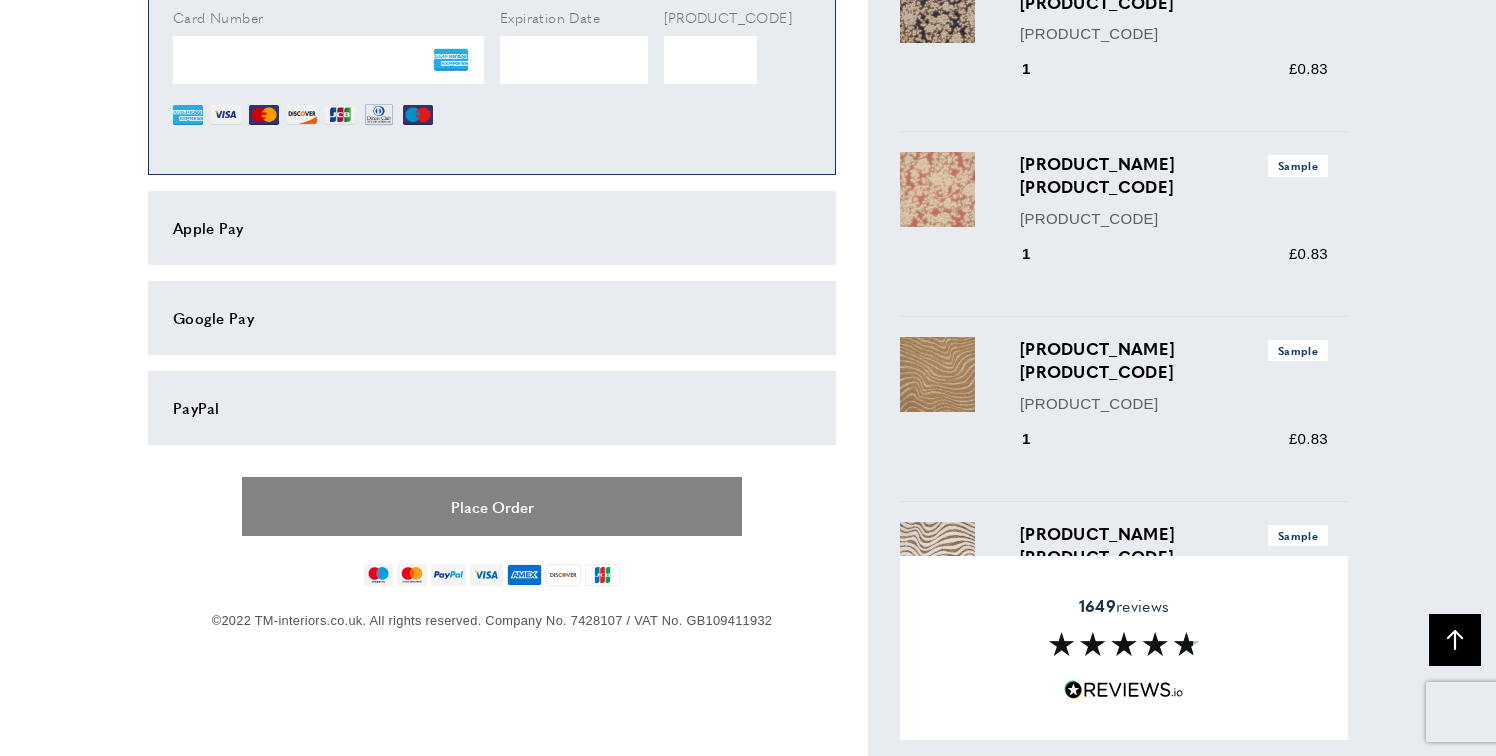 click on "Place Order" at bounding box center [492, 506] 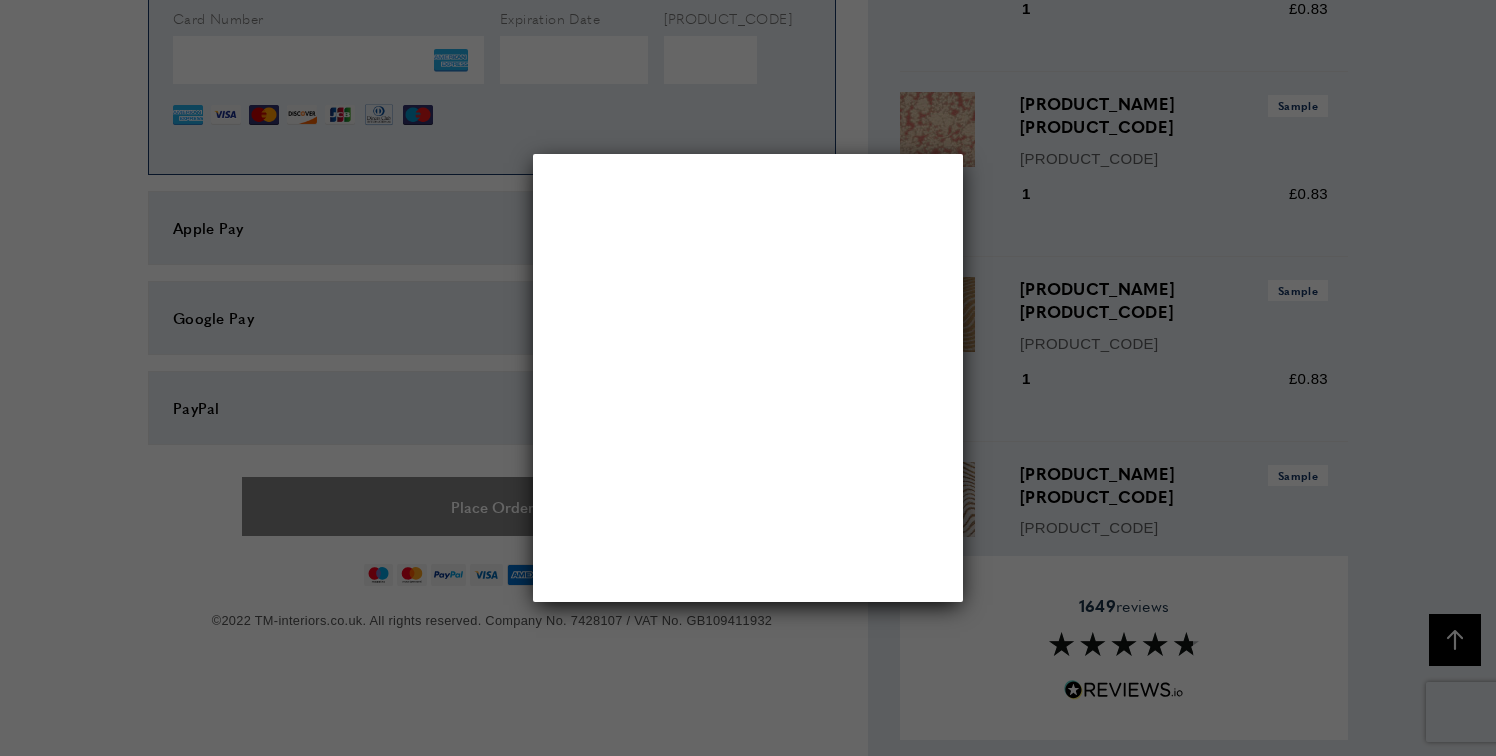 scroll, scrollTop: 0, scrollLeft: 0, axis: both 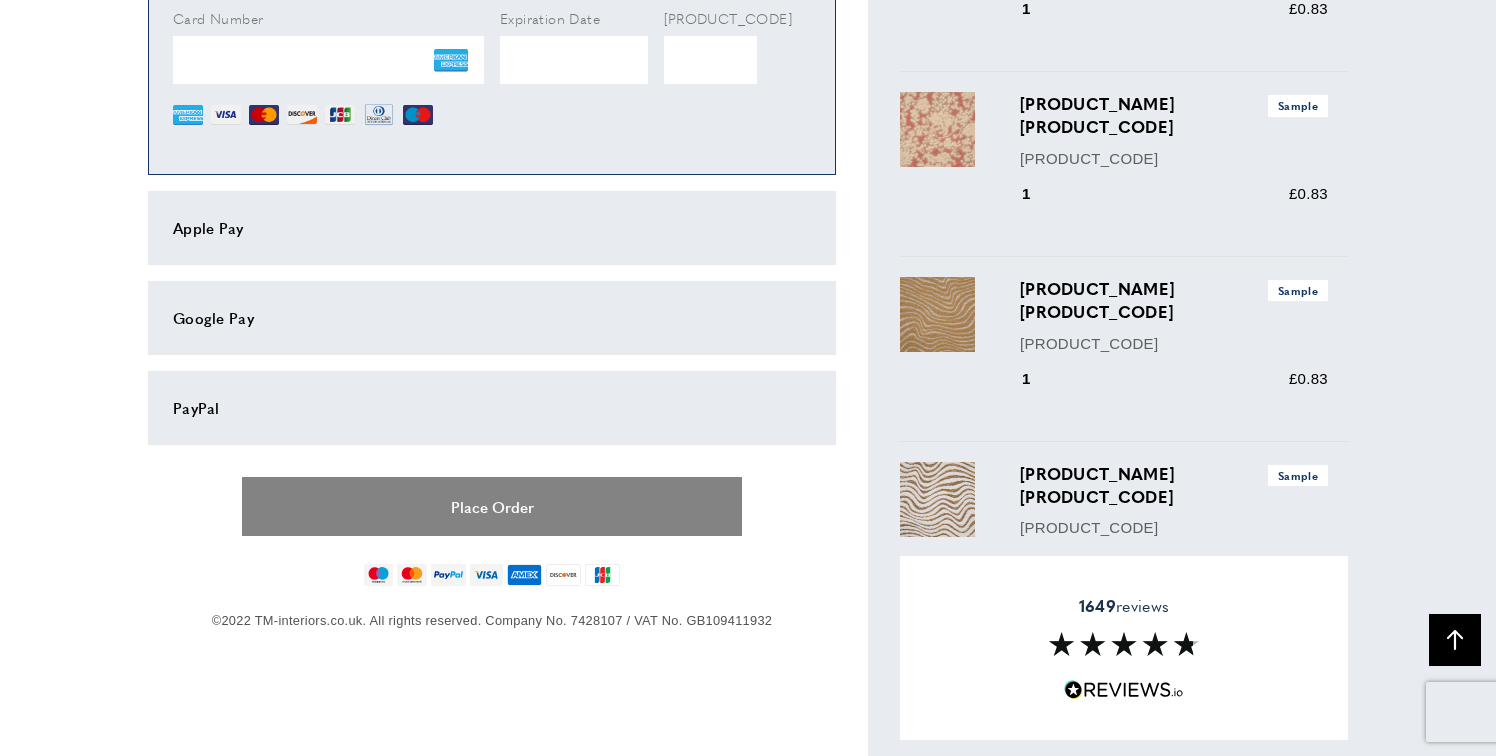 click on "Place Order" at bounding box center (492, 506) 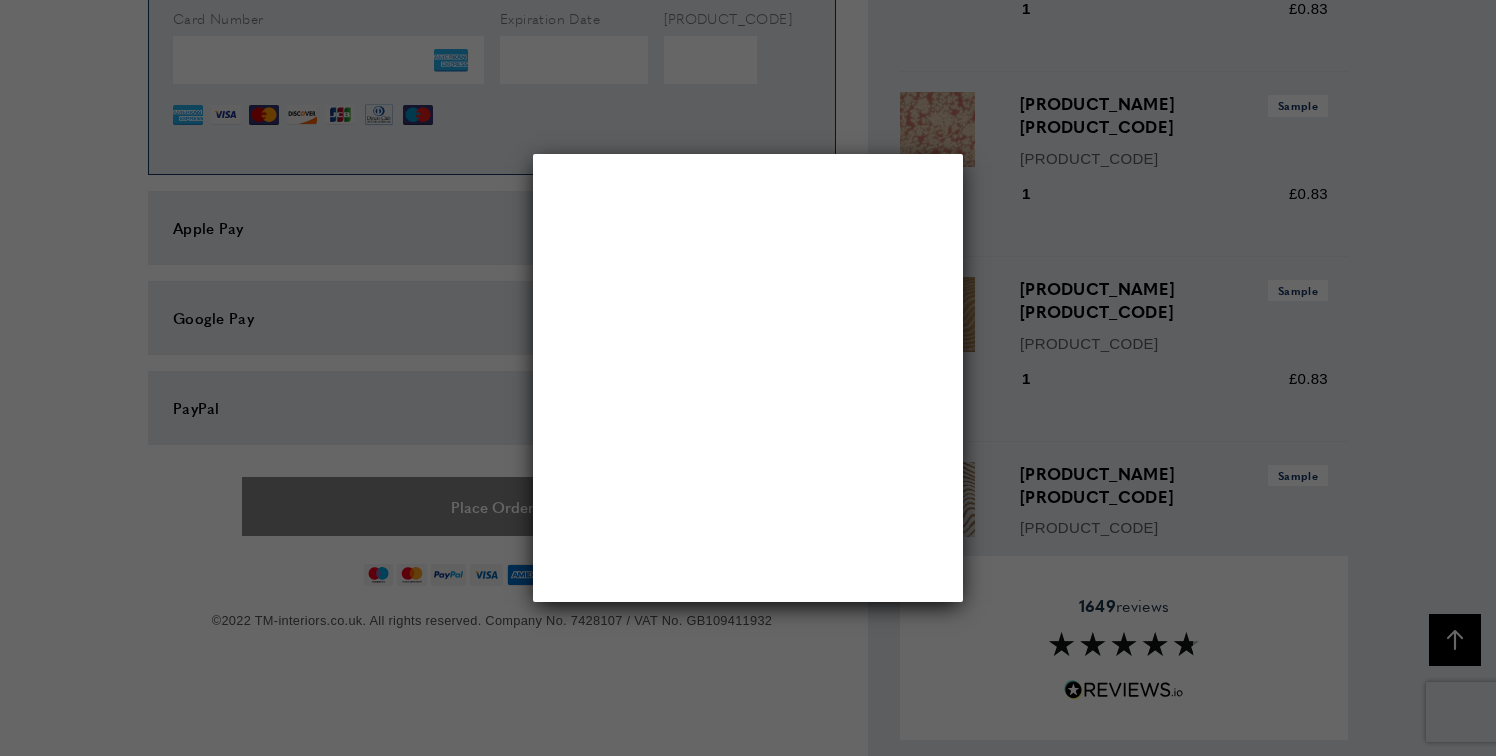 scroll, scrollTop: 0, scrollLeft: 0, axis: both 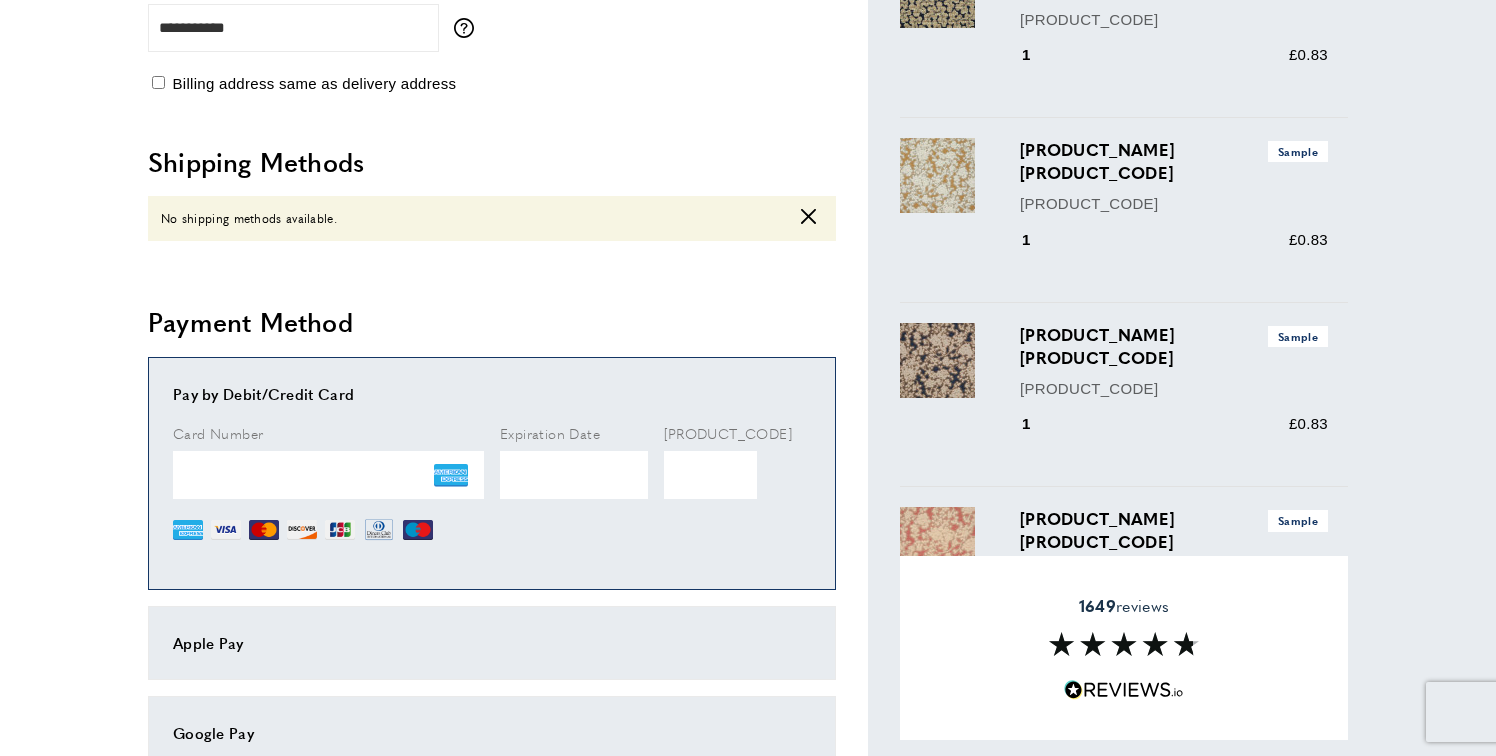 click on "cross" 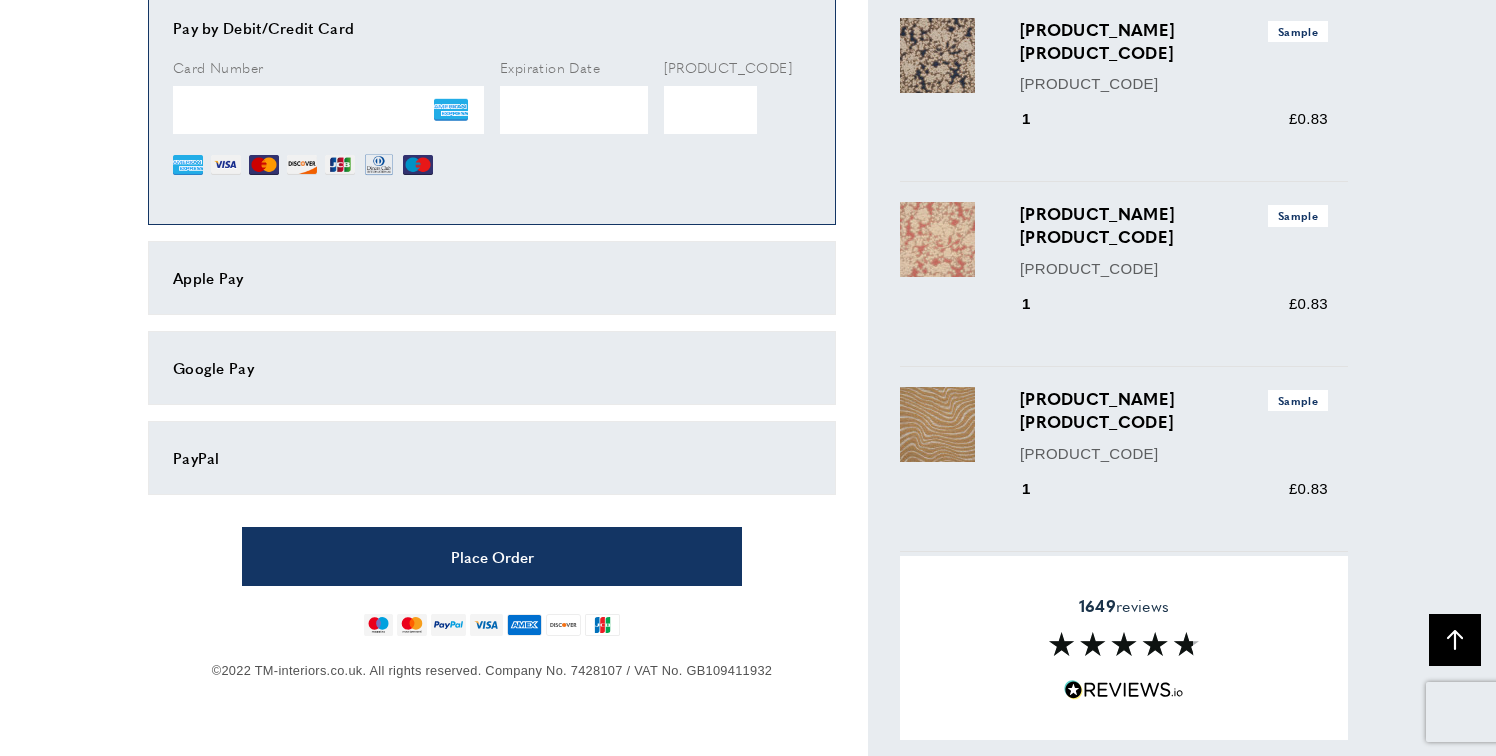 scroll, scrollTop: 1059, scrollLeft: 0, axis: vertical 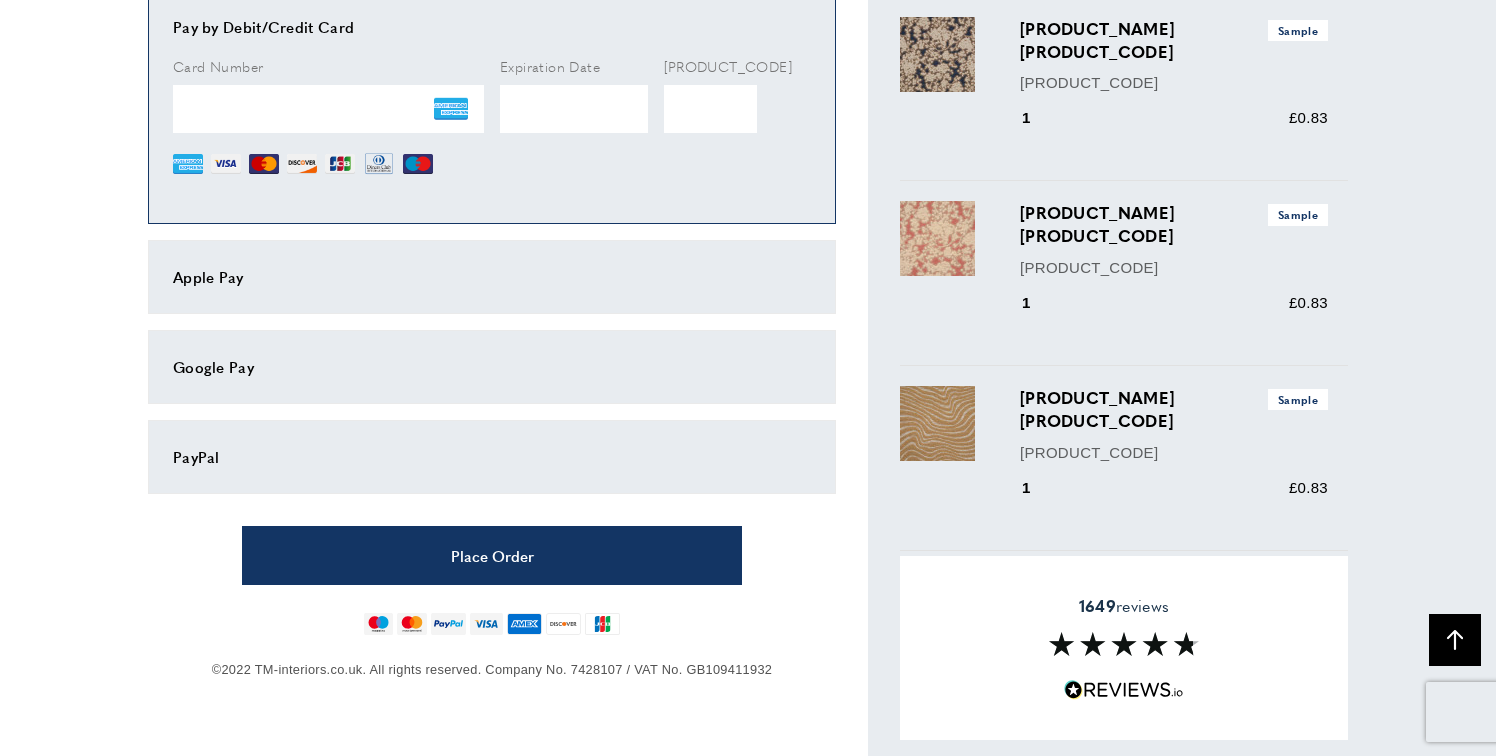 click on "Apple Pay" at bounding box center [492, 277] 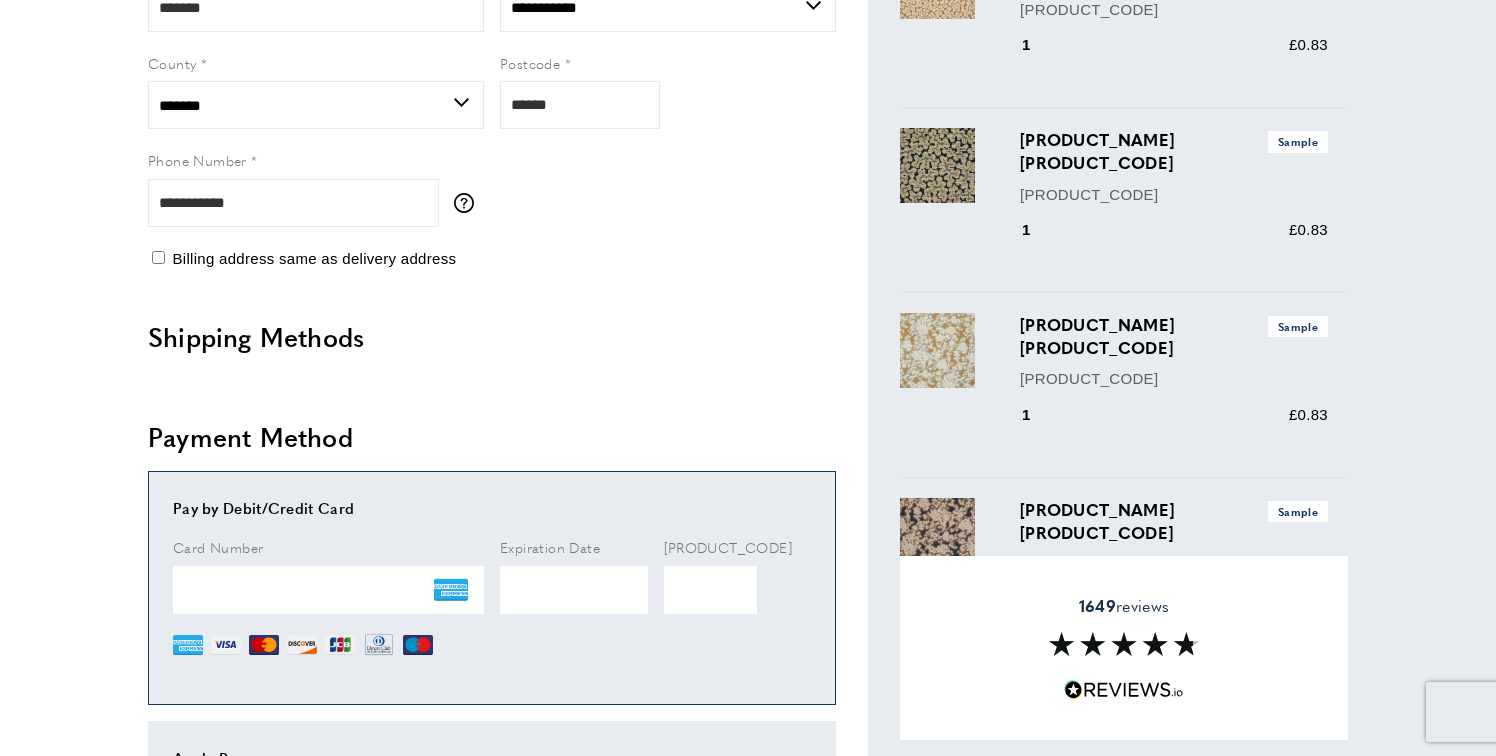 scroll, scrollTop: 582, scrollLeft: 0, axis: vertical 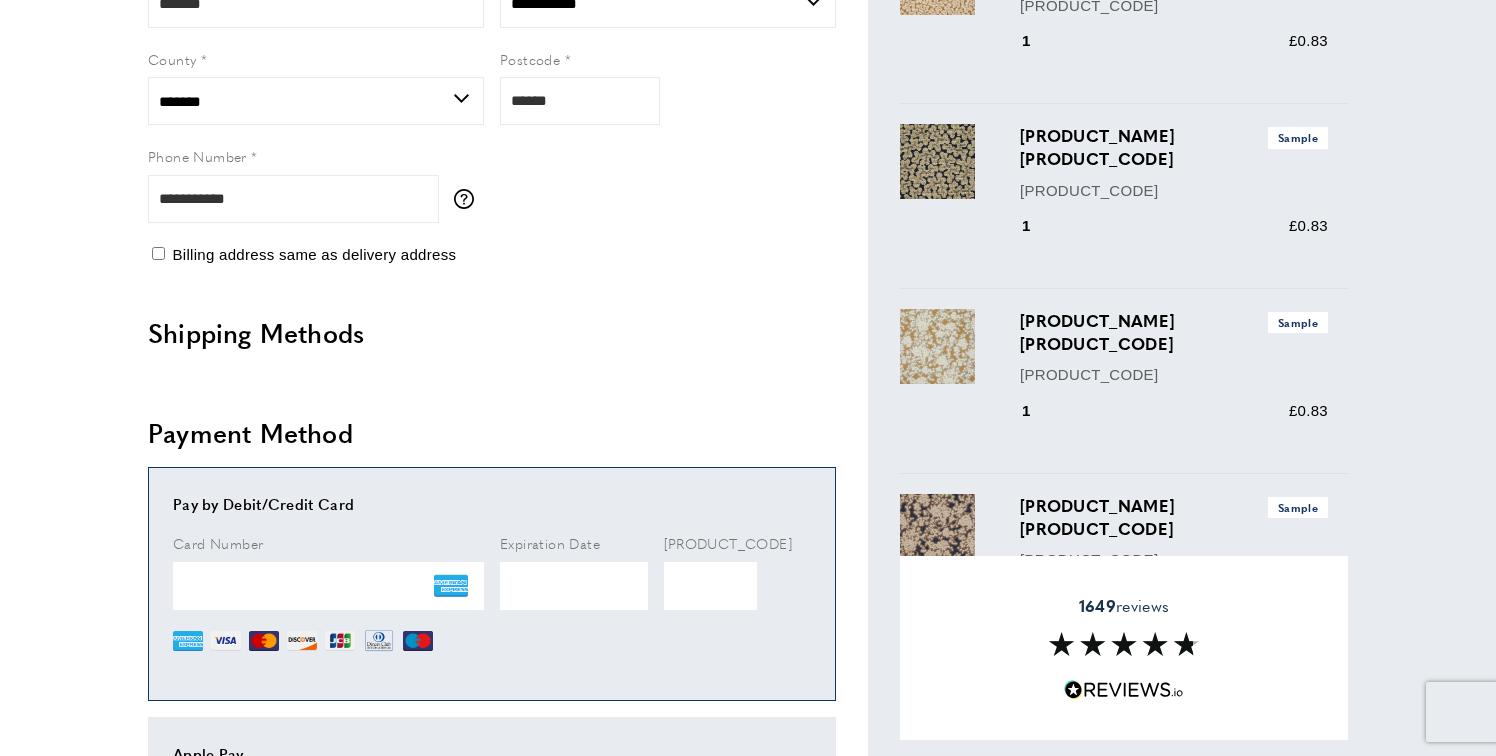 click at bounding box center (451, 586) 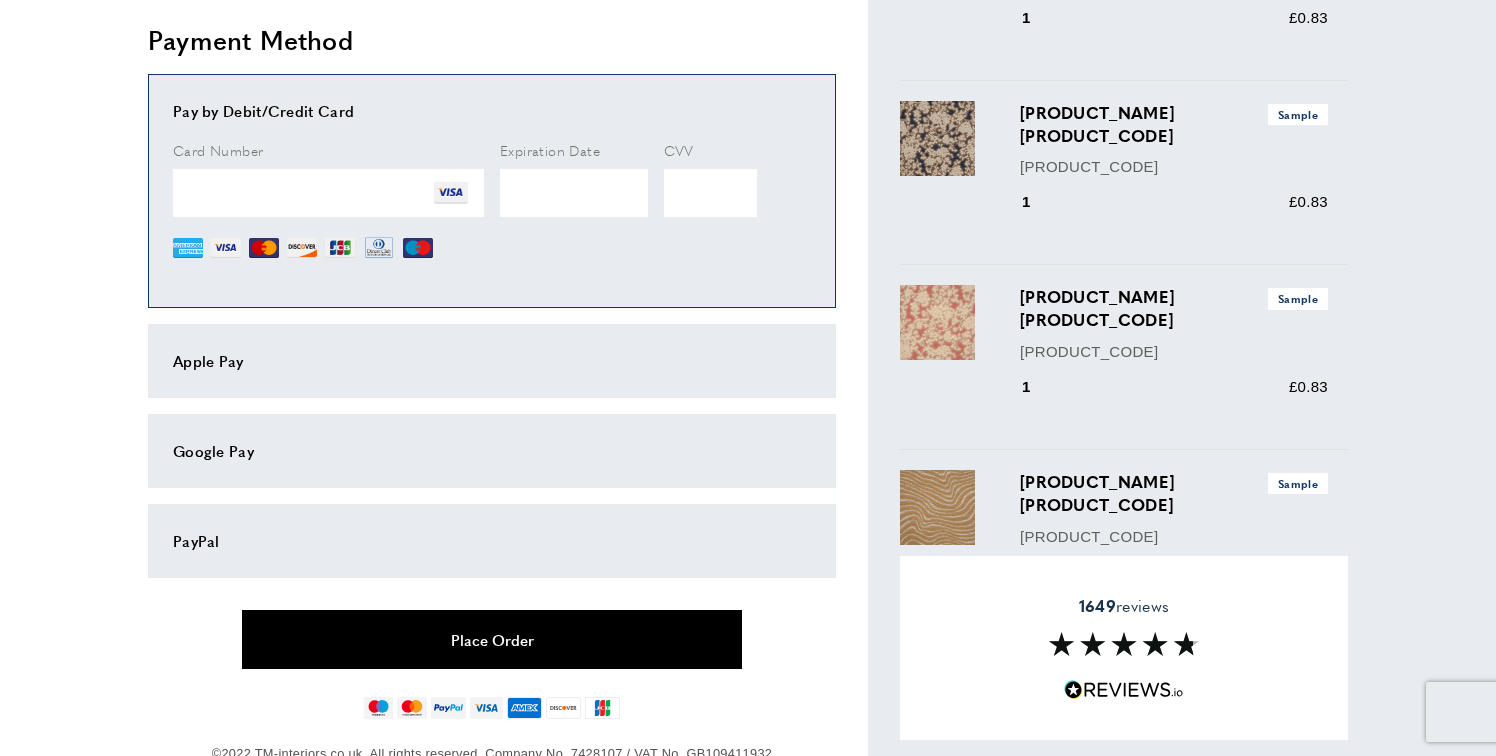 scroll, scrollTop: 998, scrollLeft: 0, axis: vertical 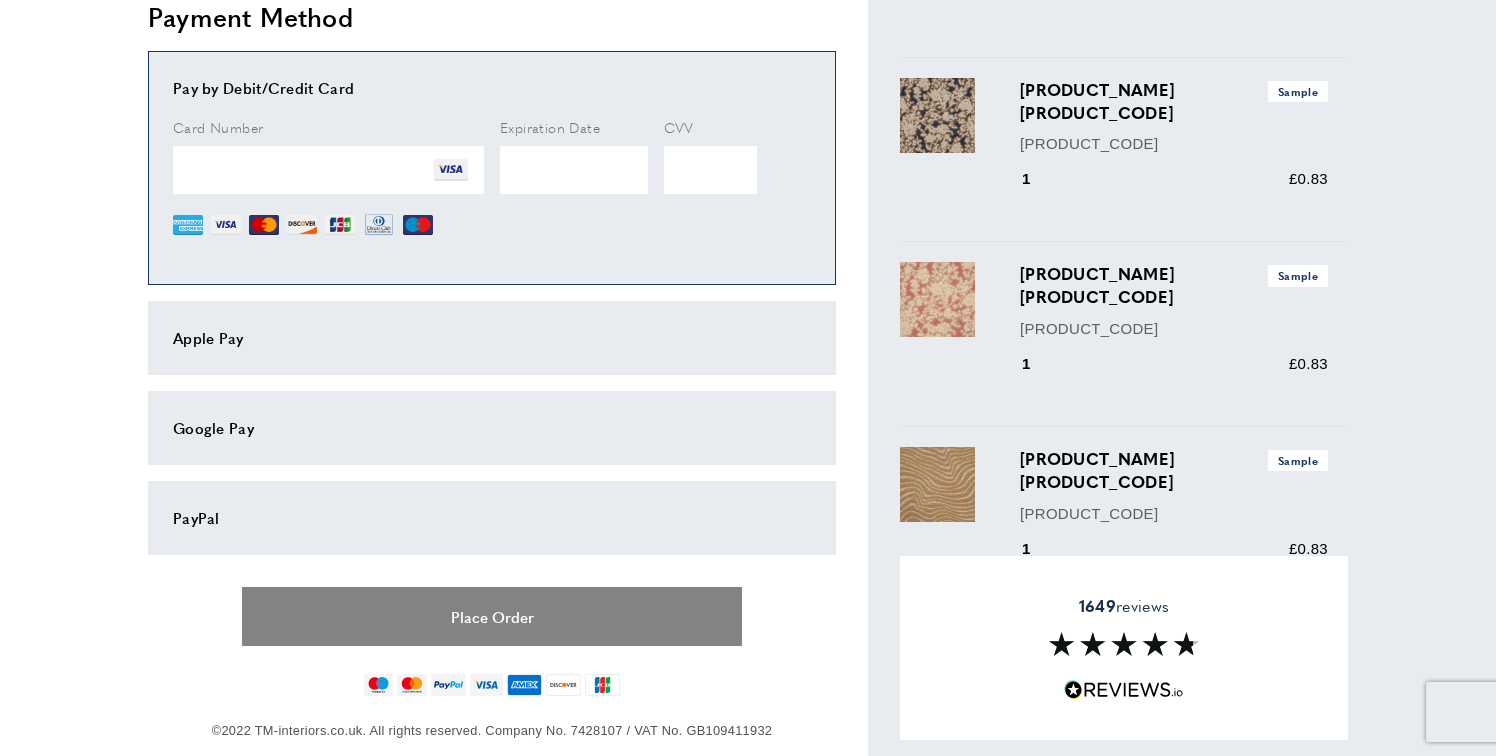 click on "Place Order" at bounding box center (492, 616) 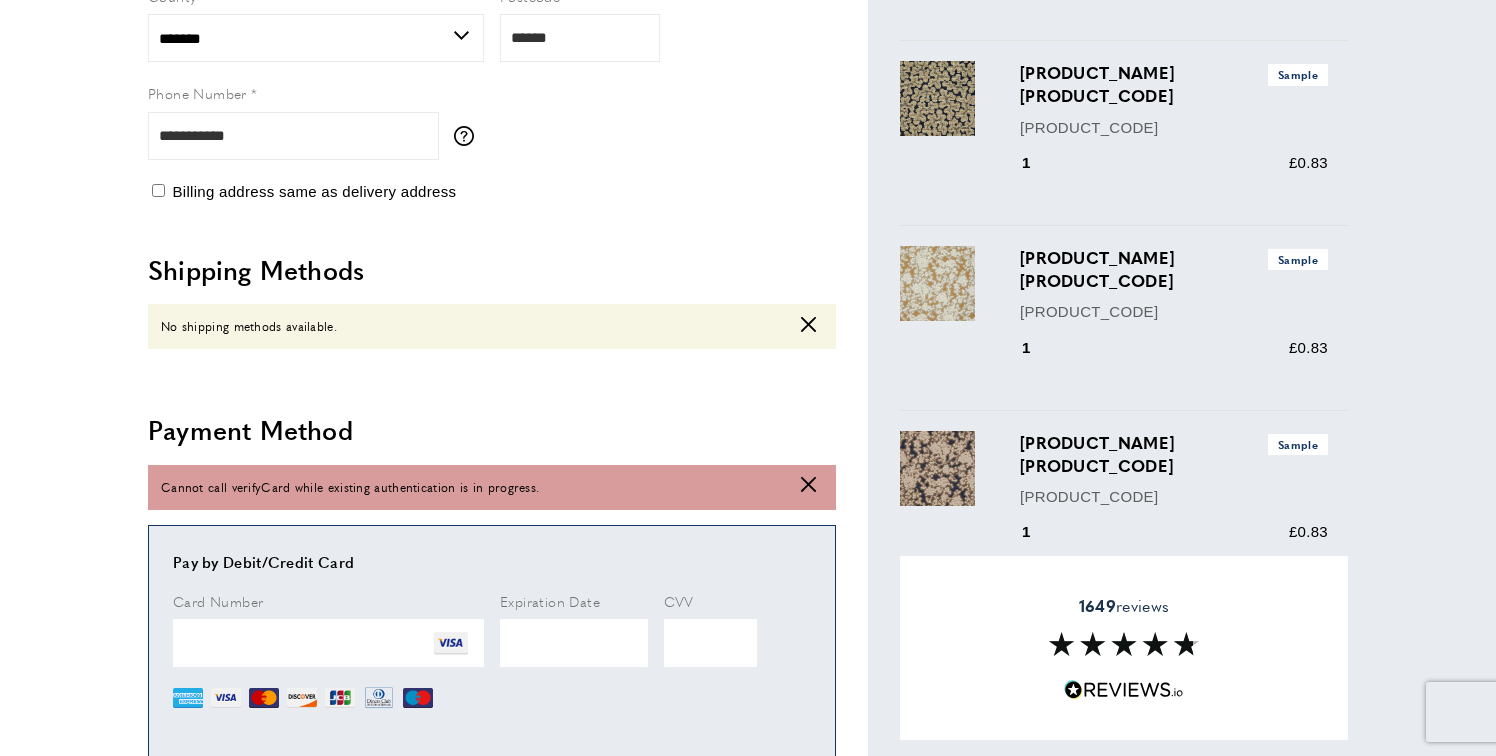 scroll, scrollTop: 642, scrollLeft: 0, axis: vertical 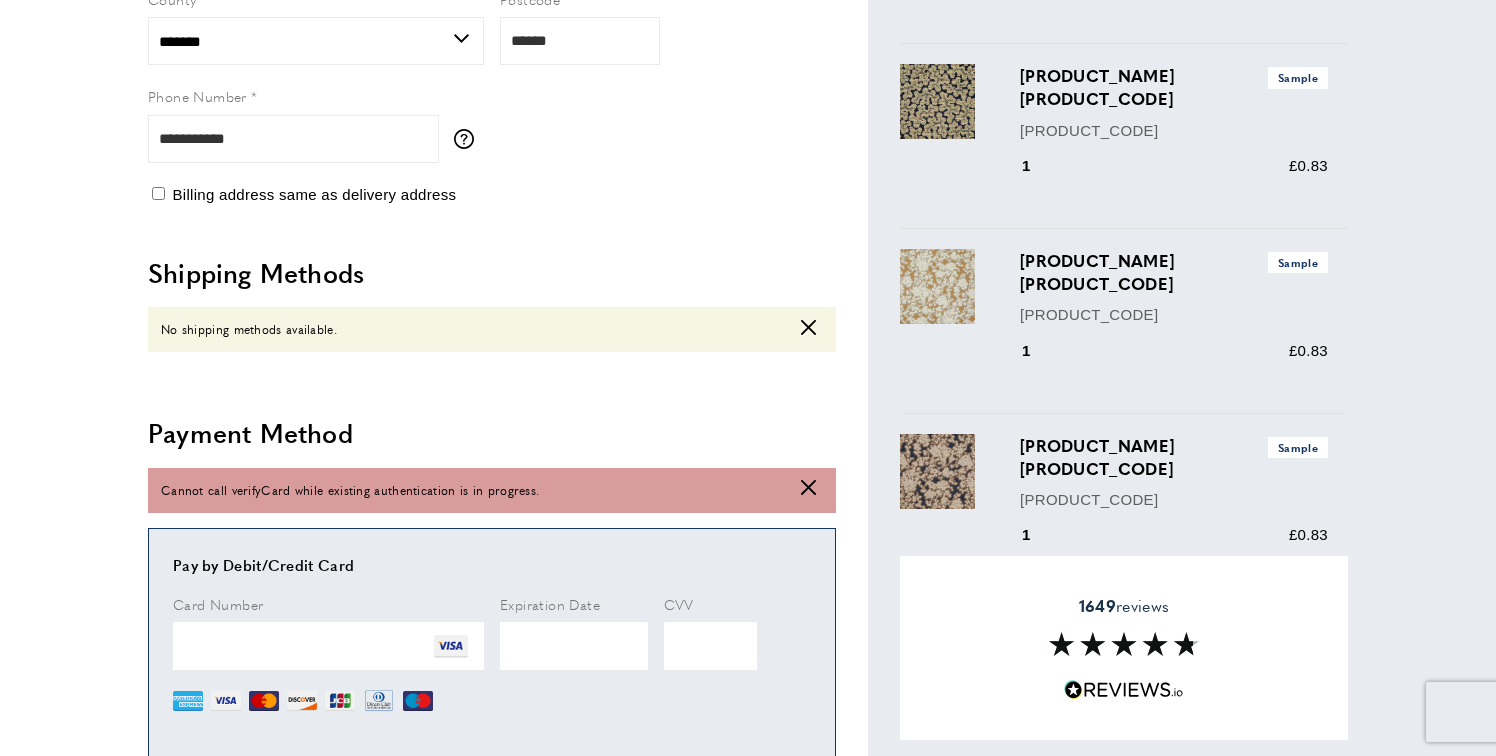 click 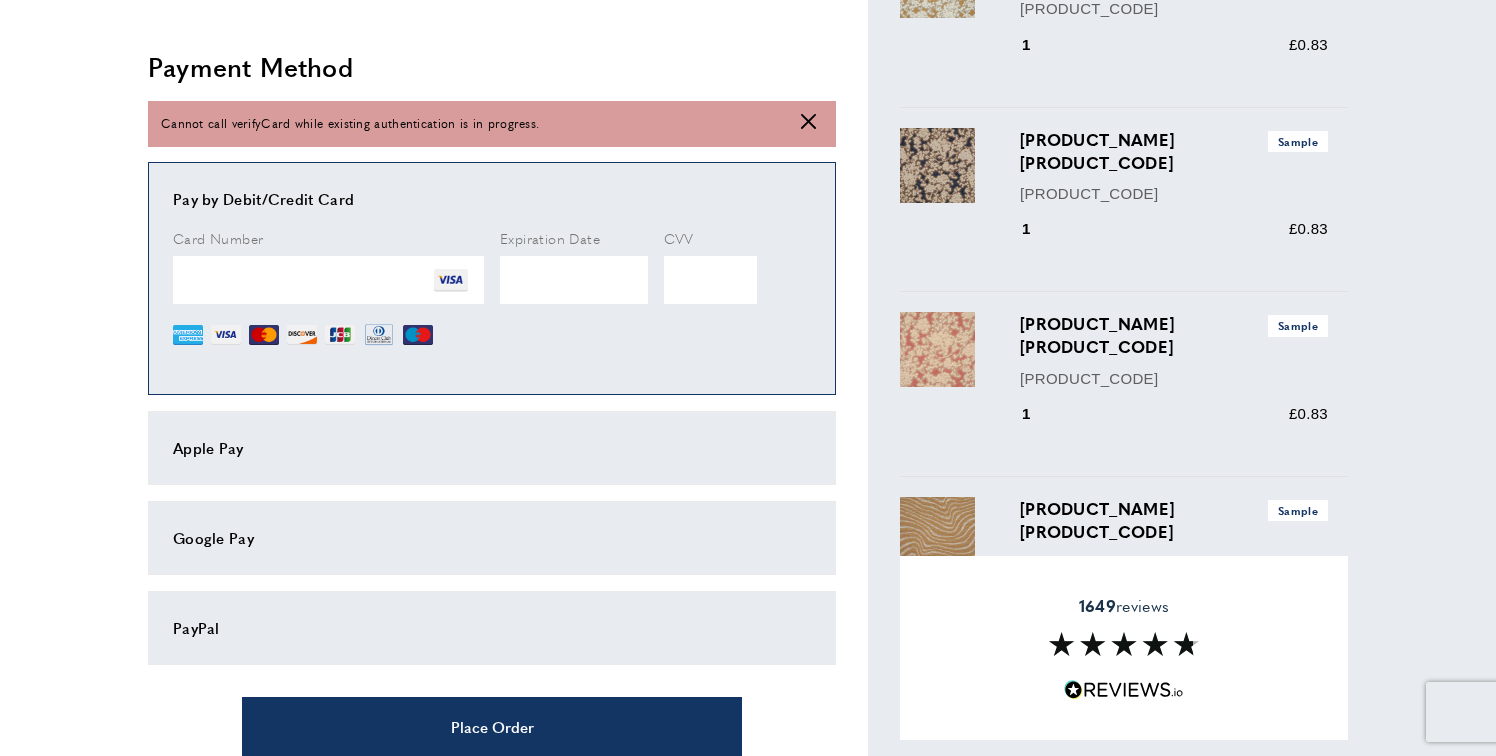 scroll, scrollTop: 955, scrollLeft: 0, axis: vertical 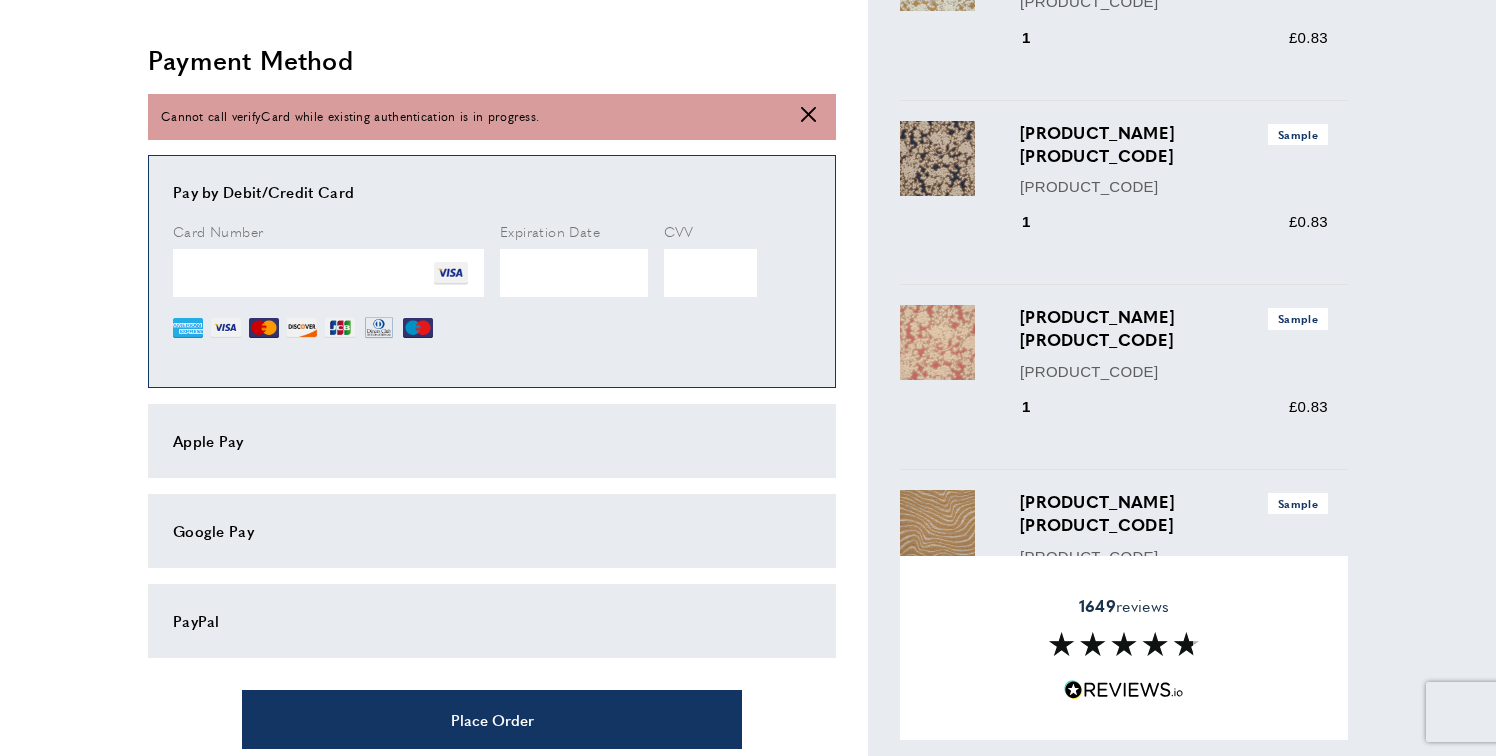 click 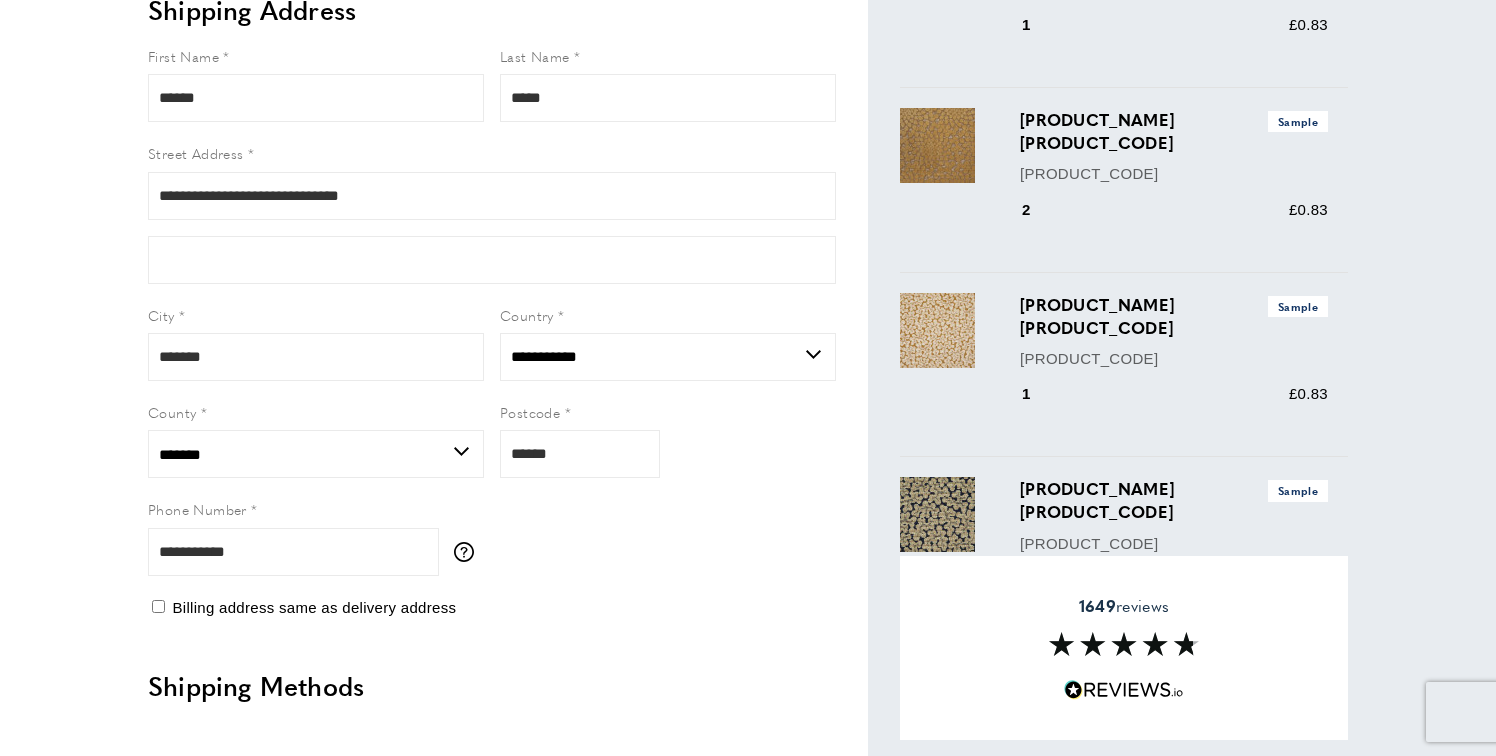 scroll, scrollTop: 0, scrollLeft: 0, axis: both 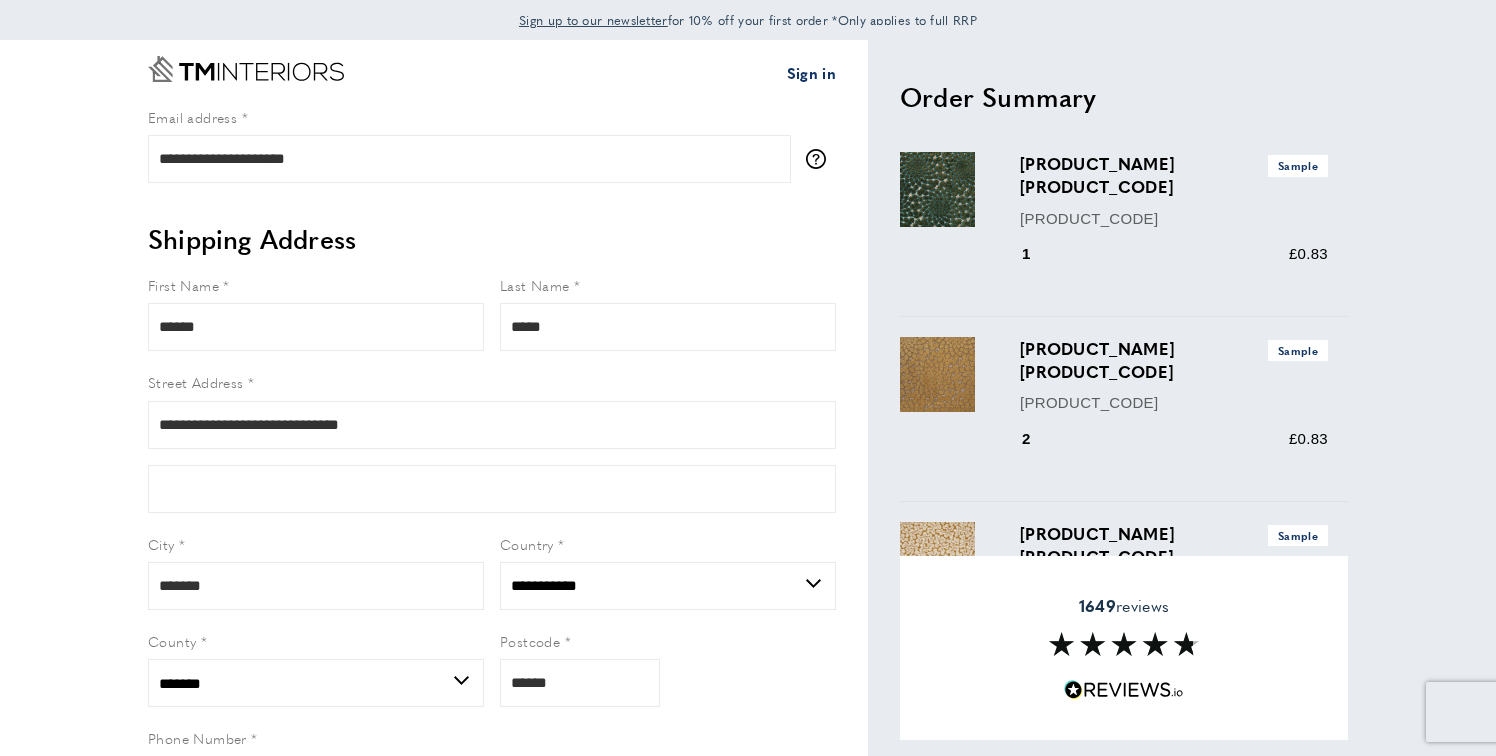 click on "Sign in" at bounding box center [811, 73] 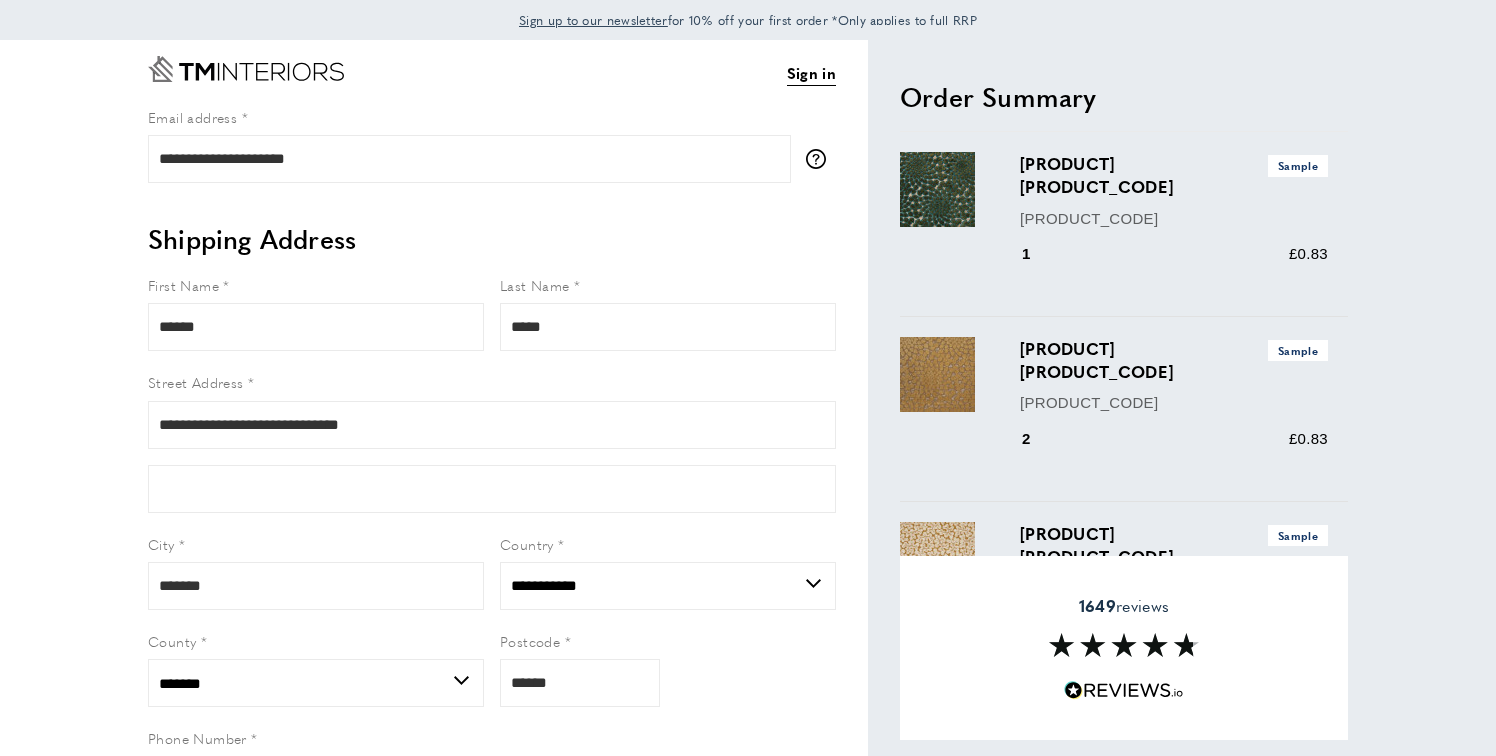 select on "**" 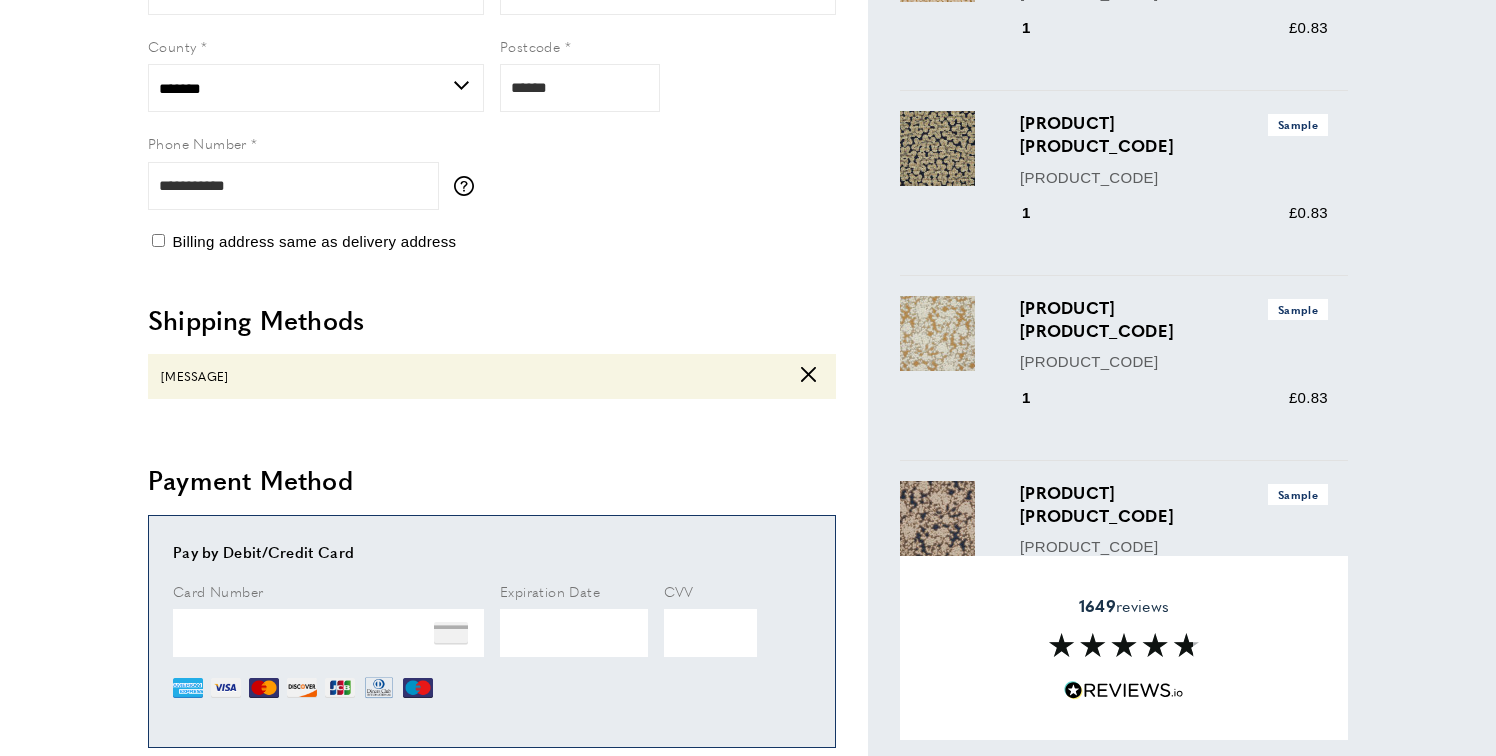 scroll, scrollTop: 598, scrollLeft: 0, axis: vertical 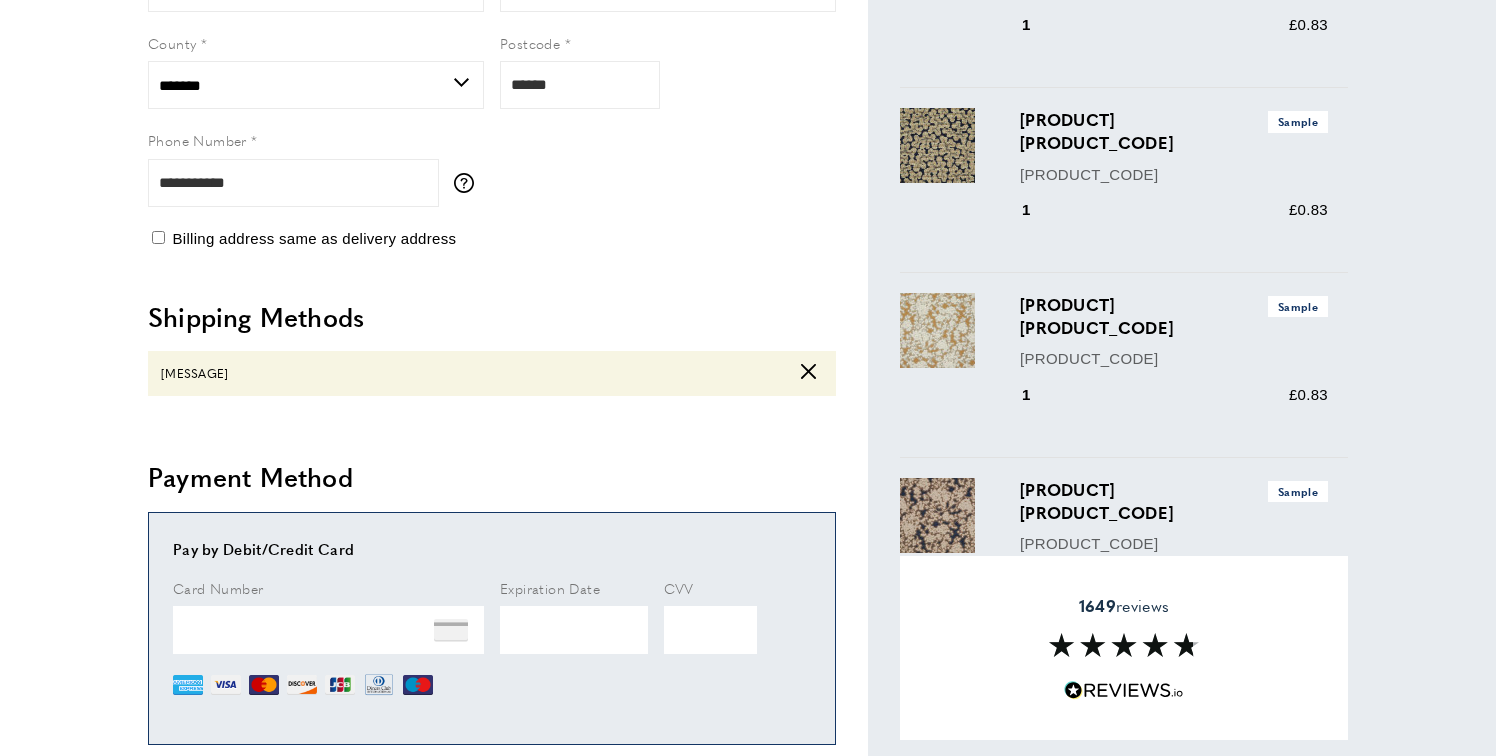 click on "No shipping methods available.
cross" at bounding box center (492, 373) 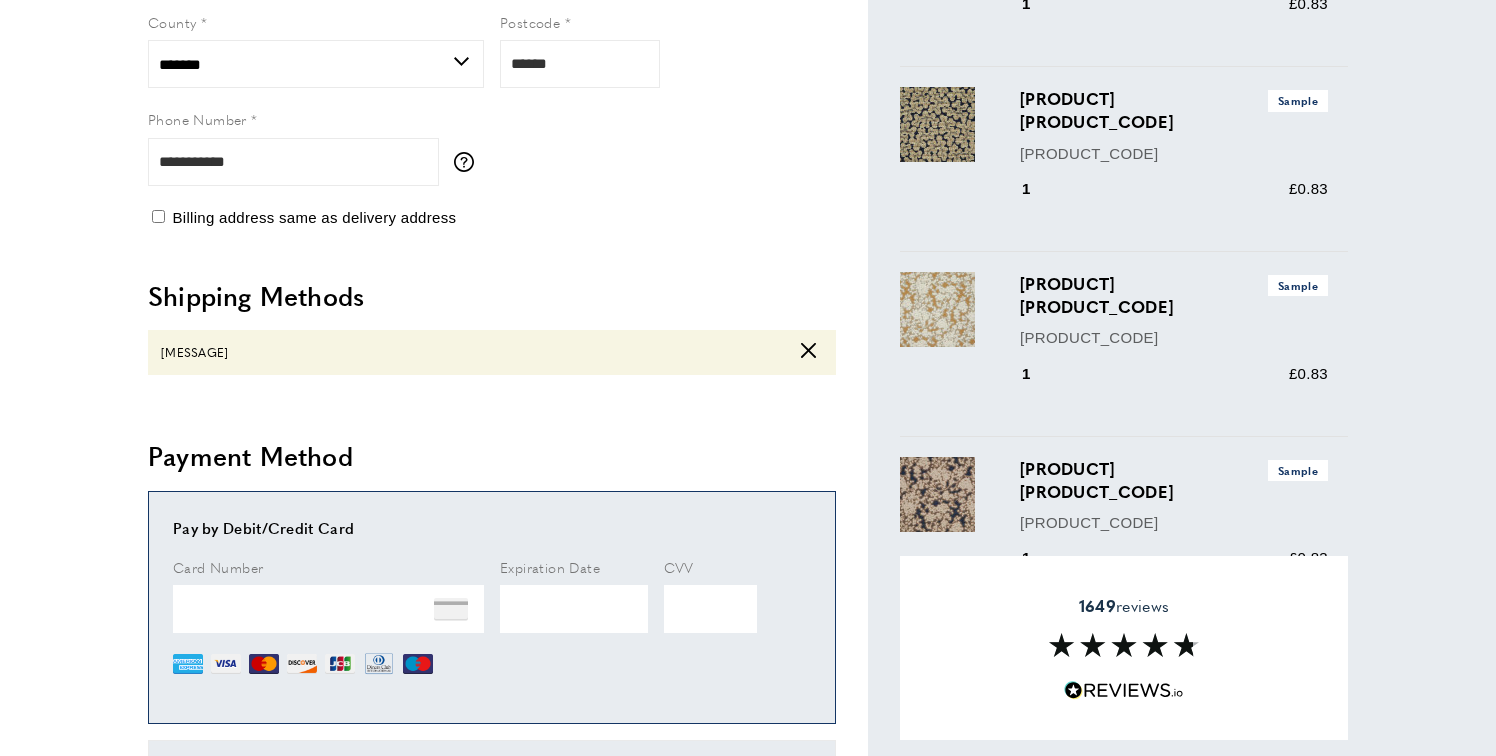 scroll, scrollTop: 637, scrollLeft: 0, axis: vertical 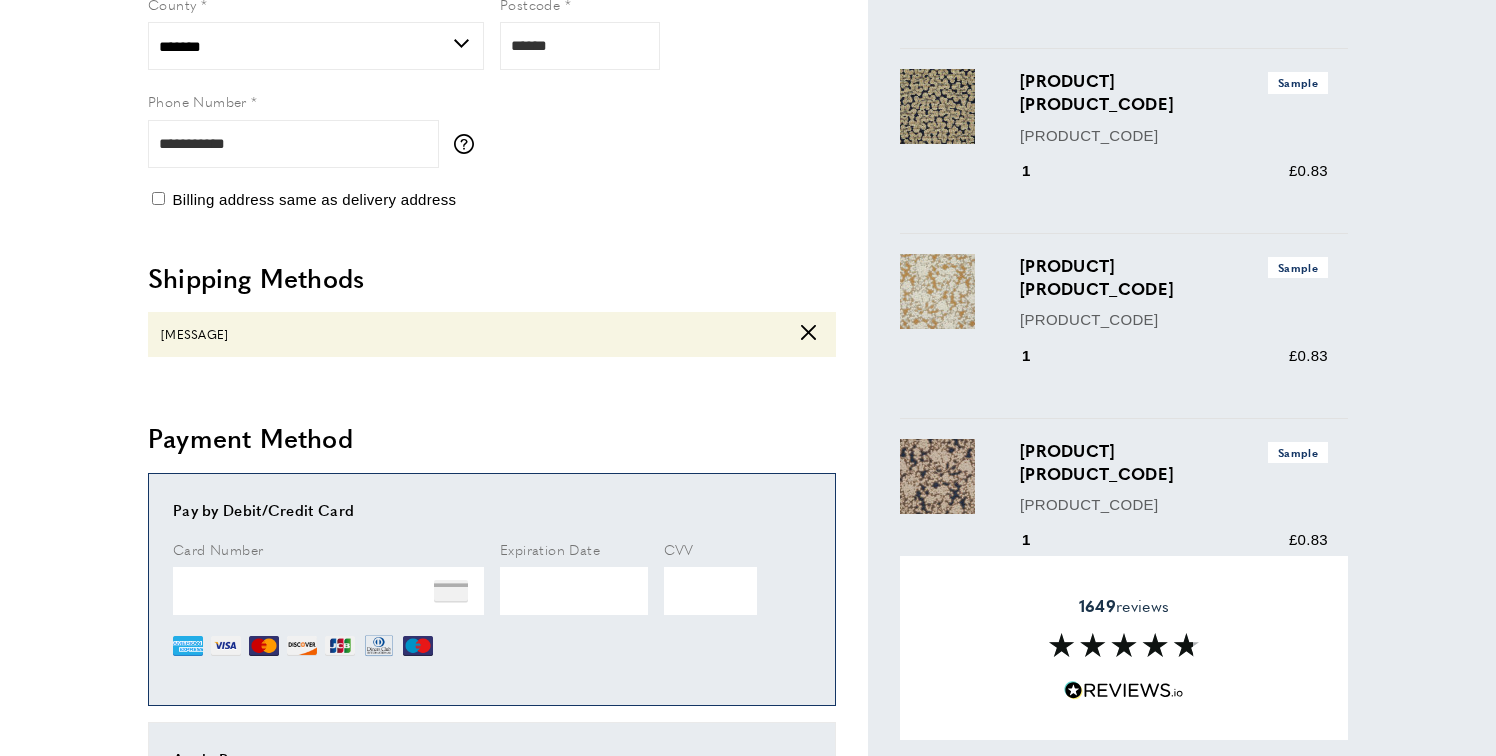 click on "cross" 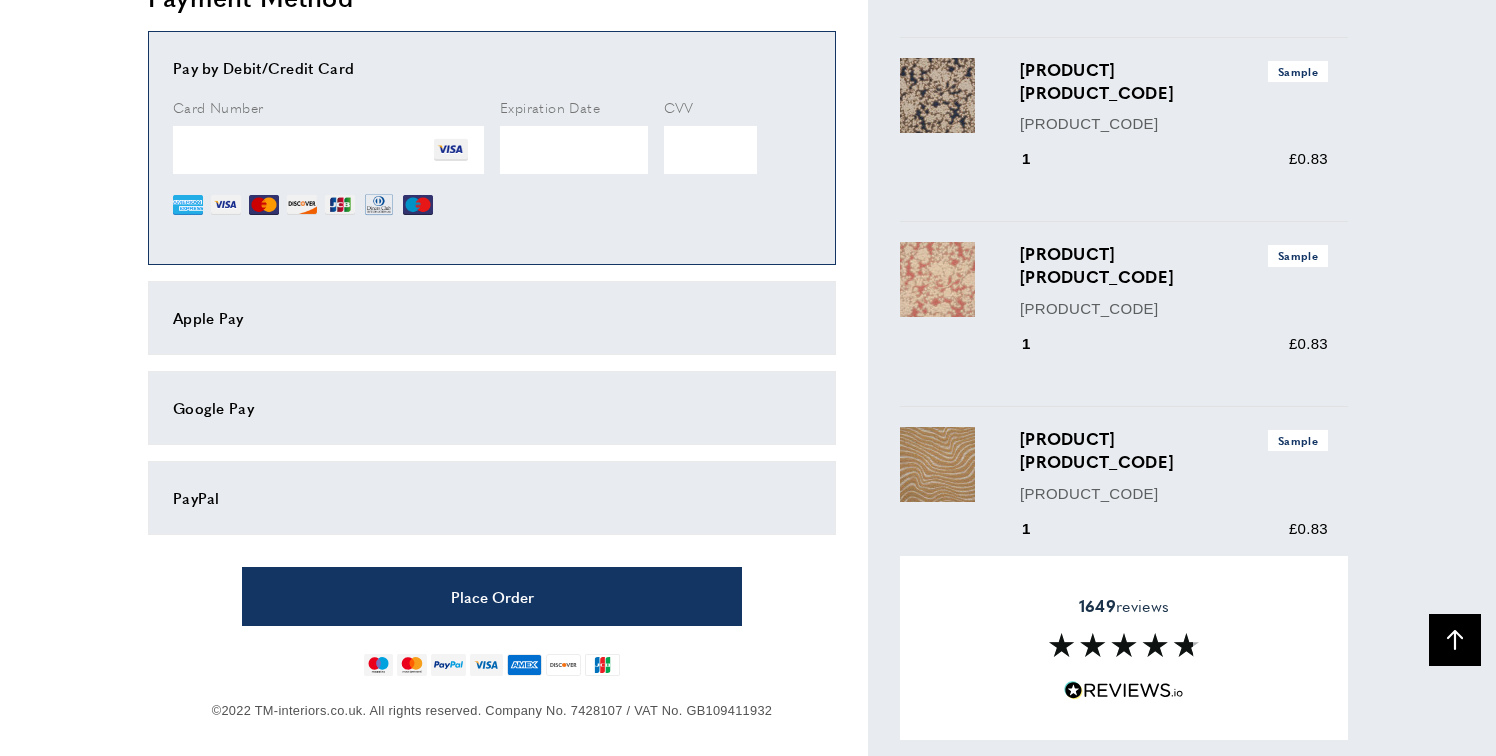 scroll, scrollTop: 1019, scrollLeft: 0, axis: vertical 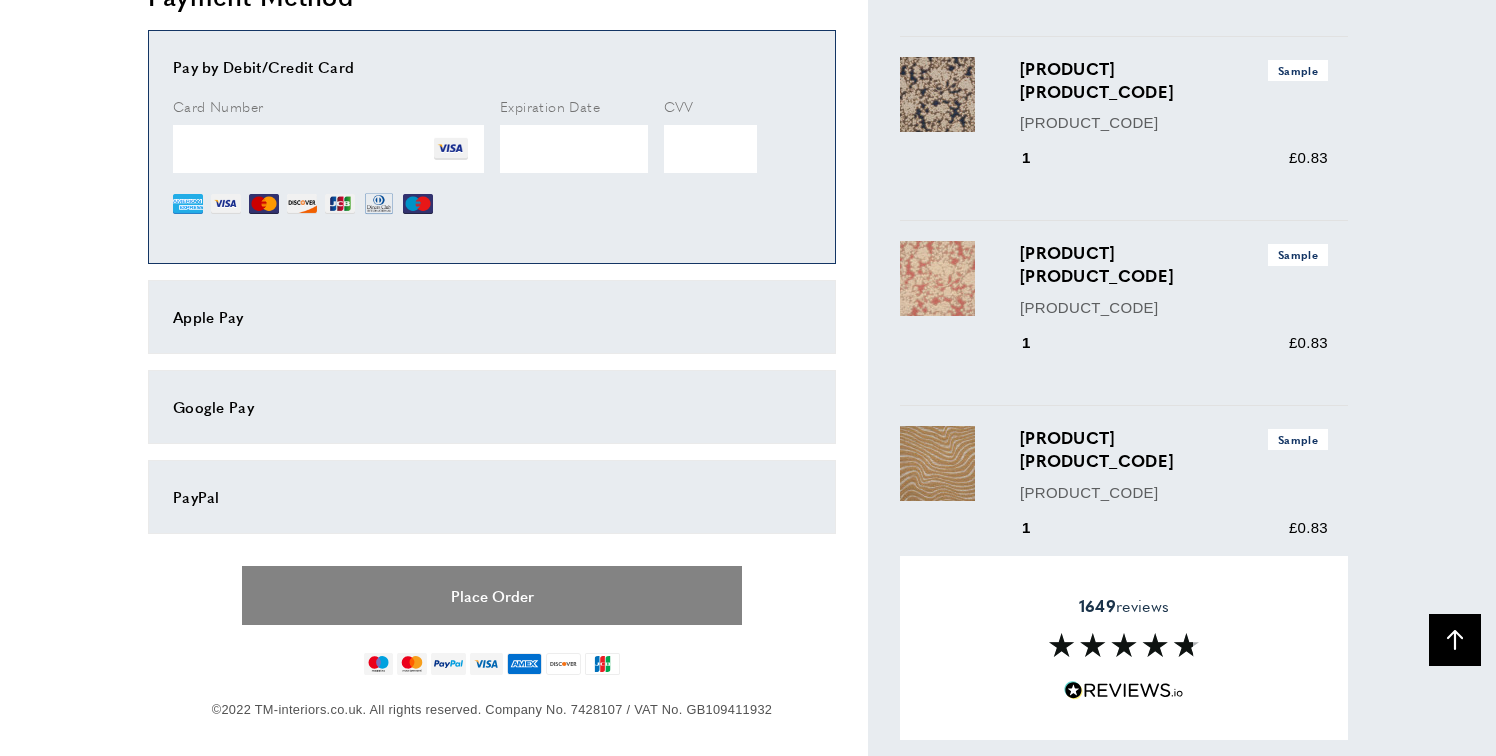 click on "Place Order" at bounding box center (492, 595) 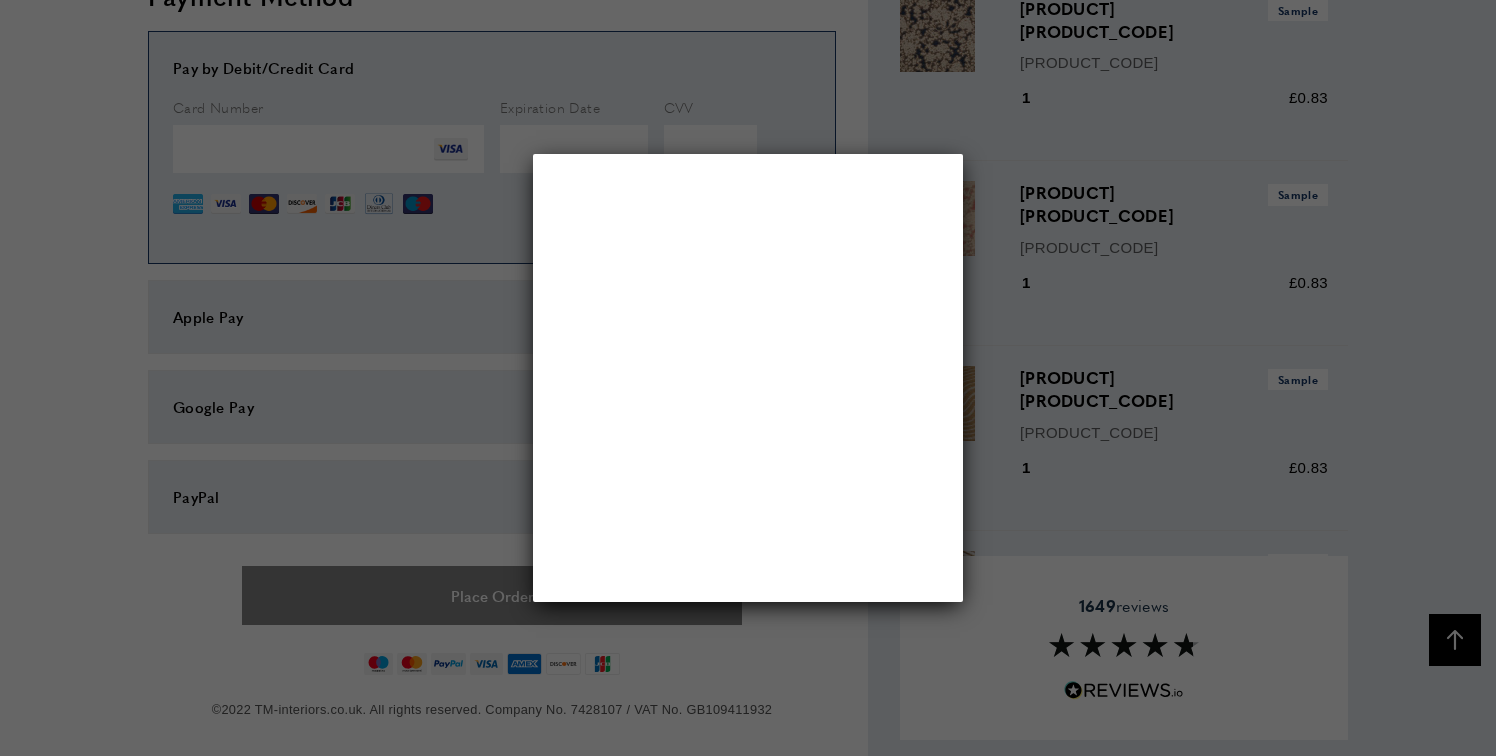 scroll, scrollTop: 0, scrollLeft: 0, axis: both 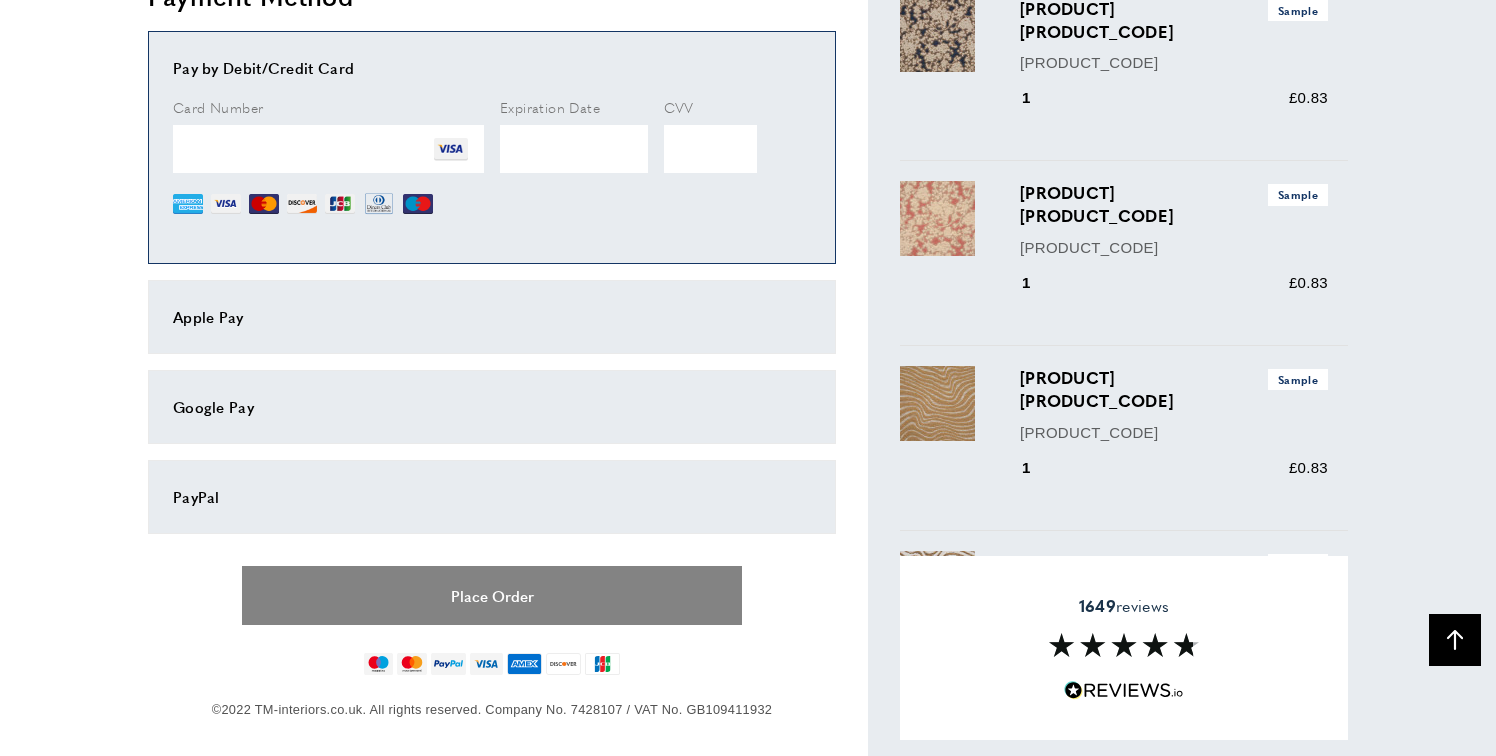 click on "Place Order" at bounding box center (492, 595) 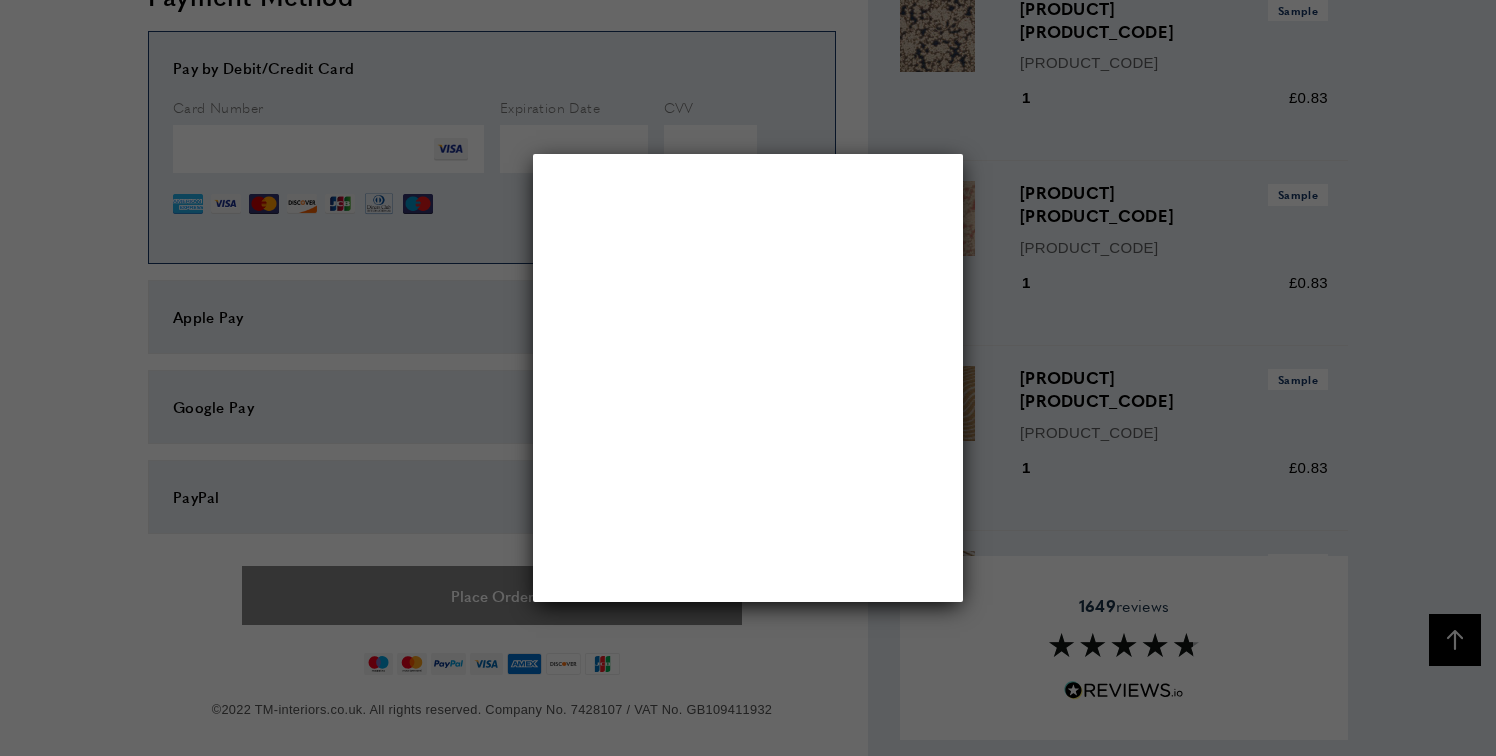 scroll, scrollTop: 0, scrollLeft: 0, axis: both 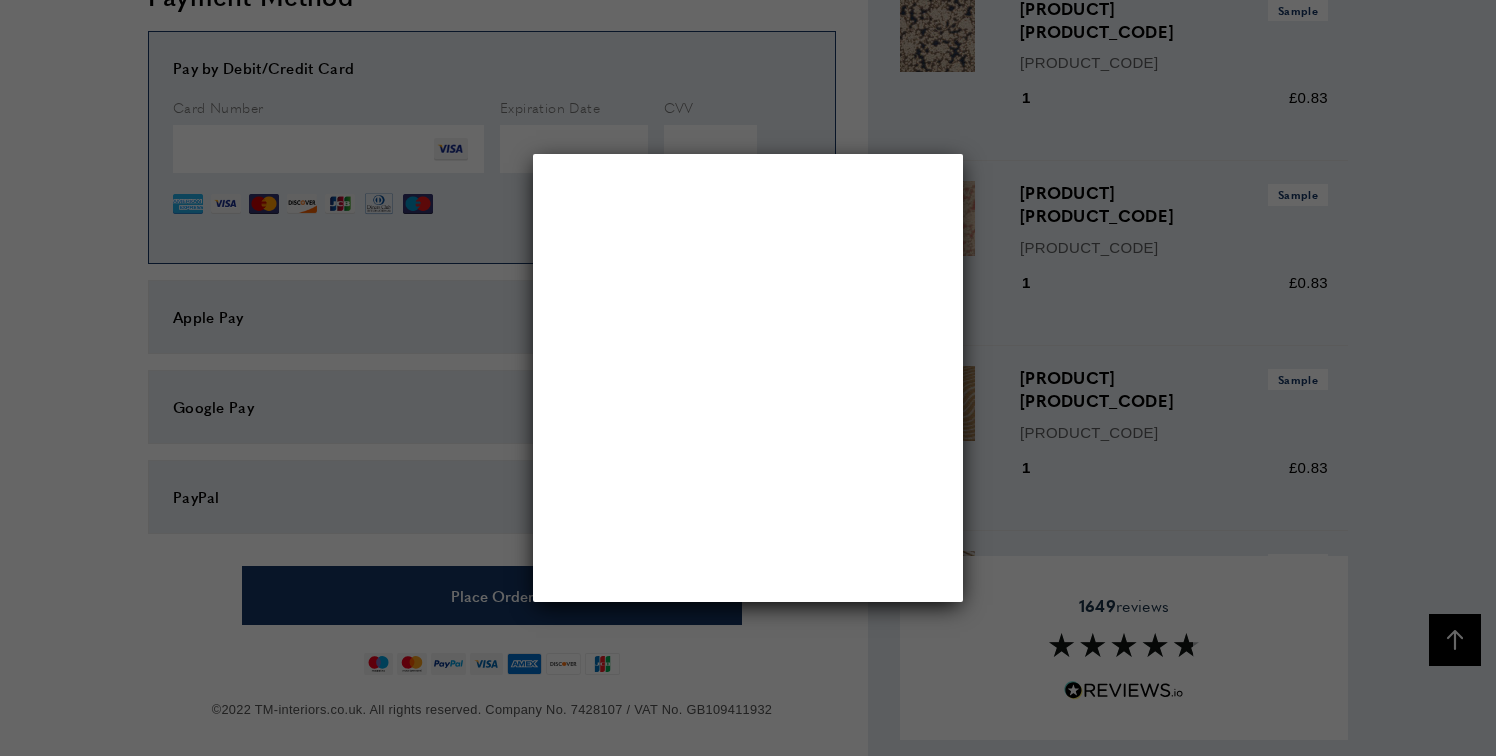 click at bounding box center [748, 378] 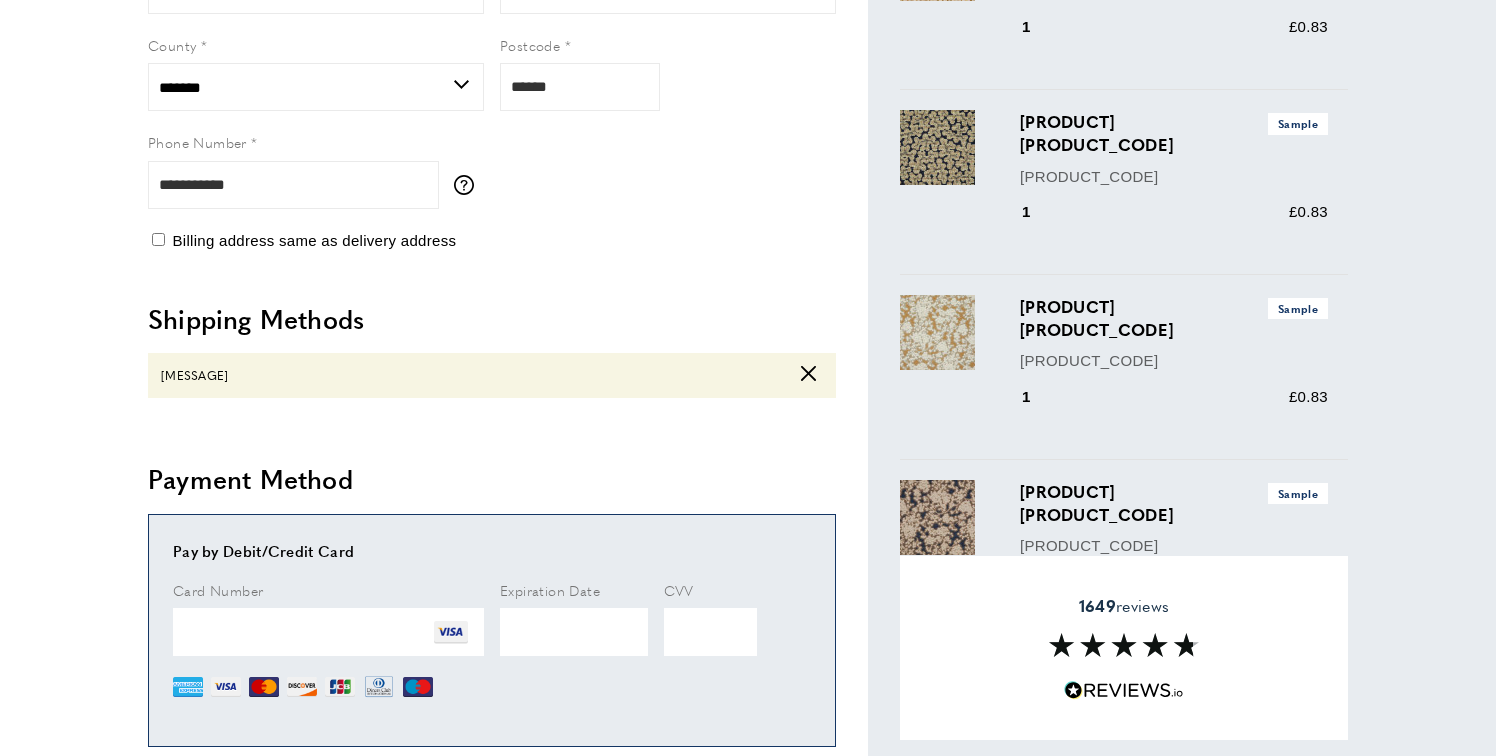 scroll, scrollTop: 602, scrollLeft: 0, axis: vertical 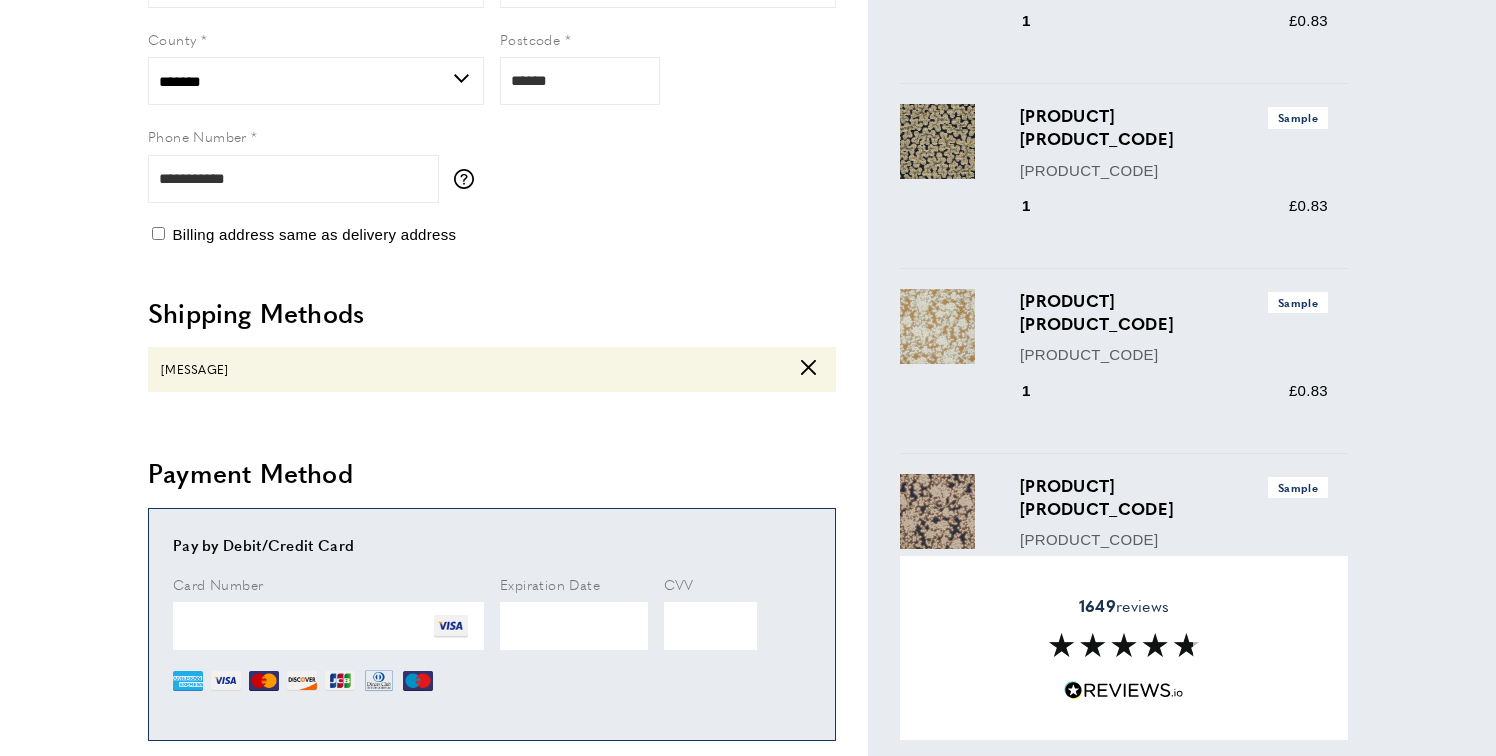 click 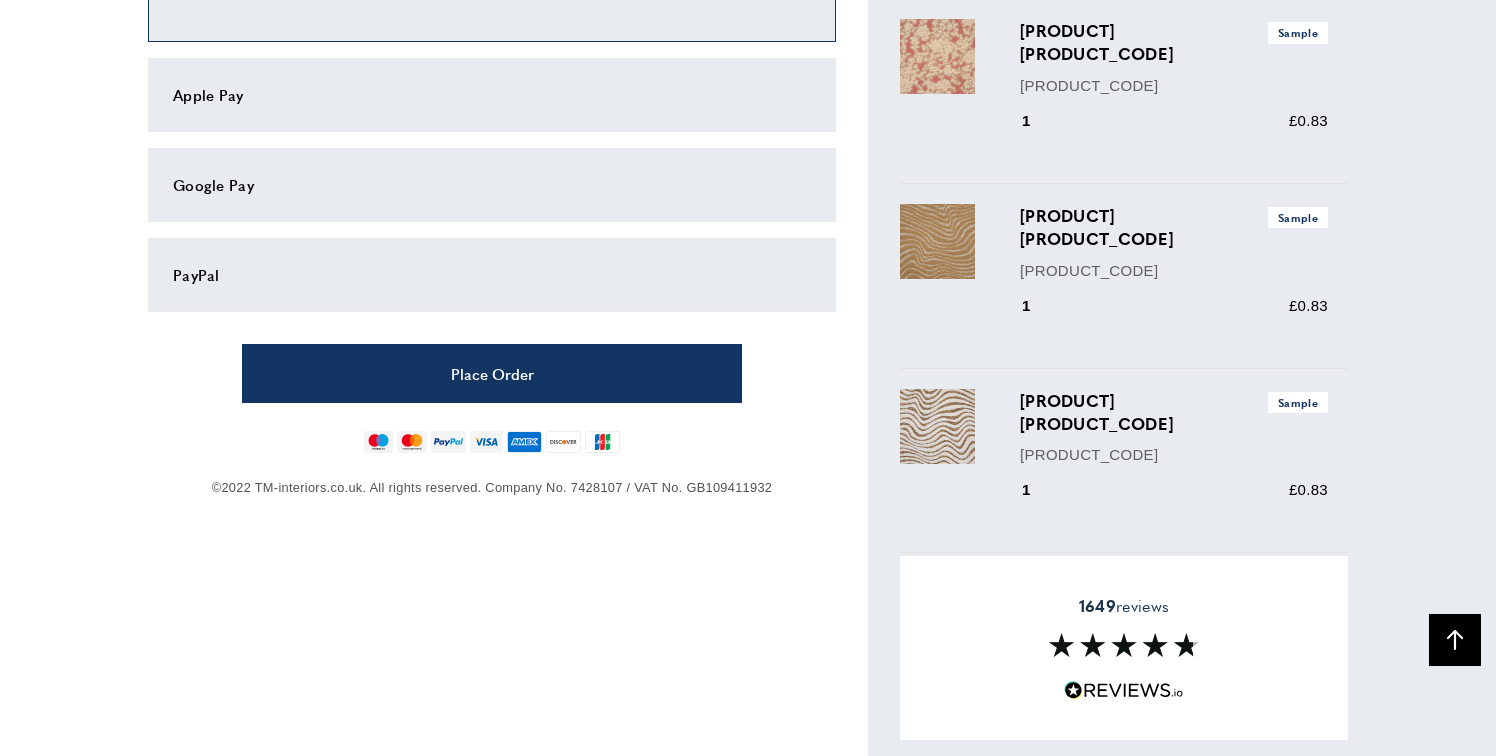 scroll, scrollTop: 1257, scrollLeft: 0, axis: vertical 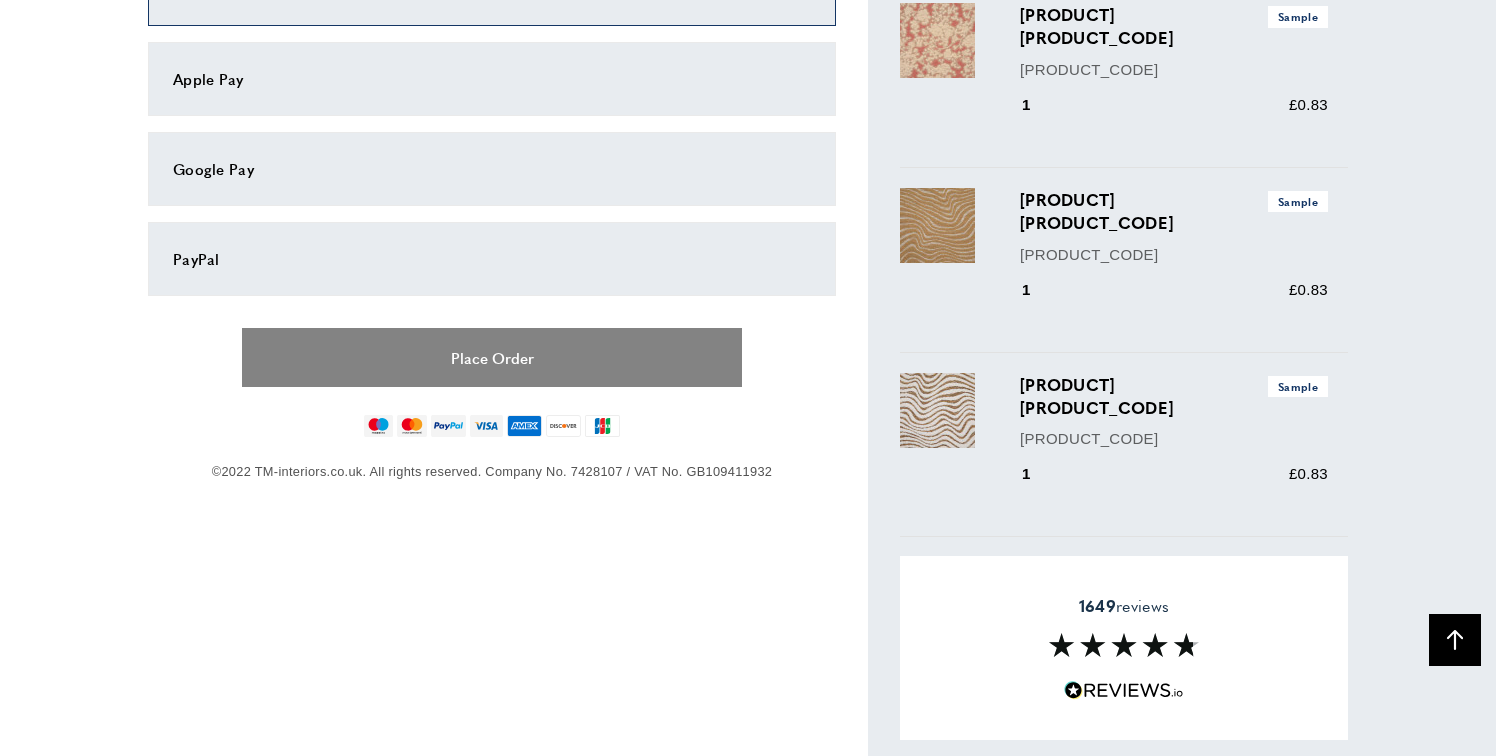 click on "Place Order" at bounding box center (492, 357) 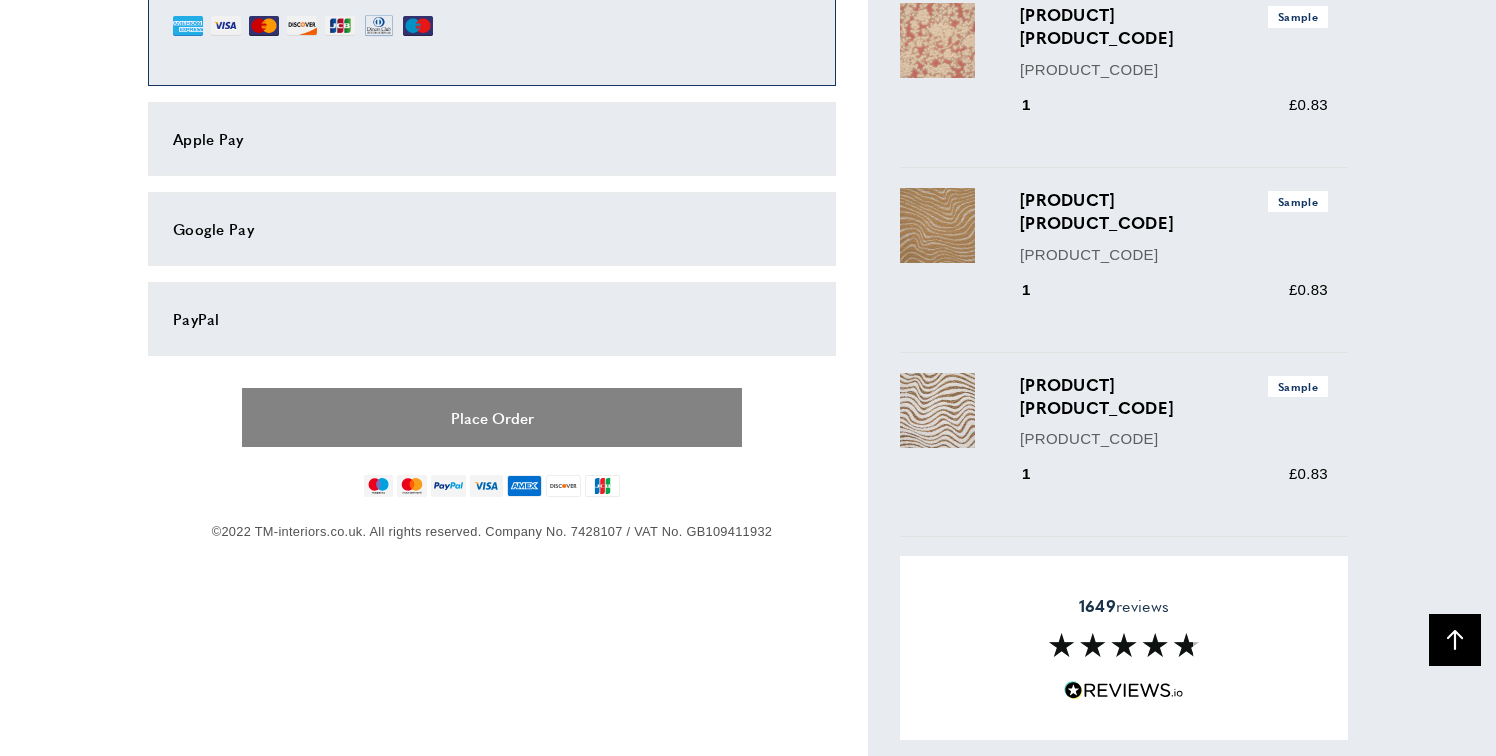 scroll, scrollTop: 1317, scrollLeft: 0, axis: vertical 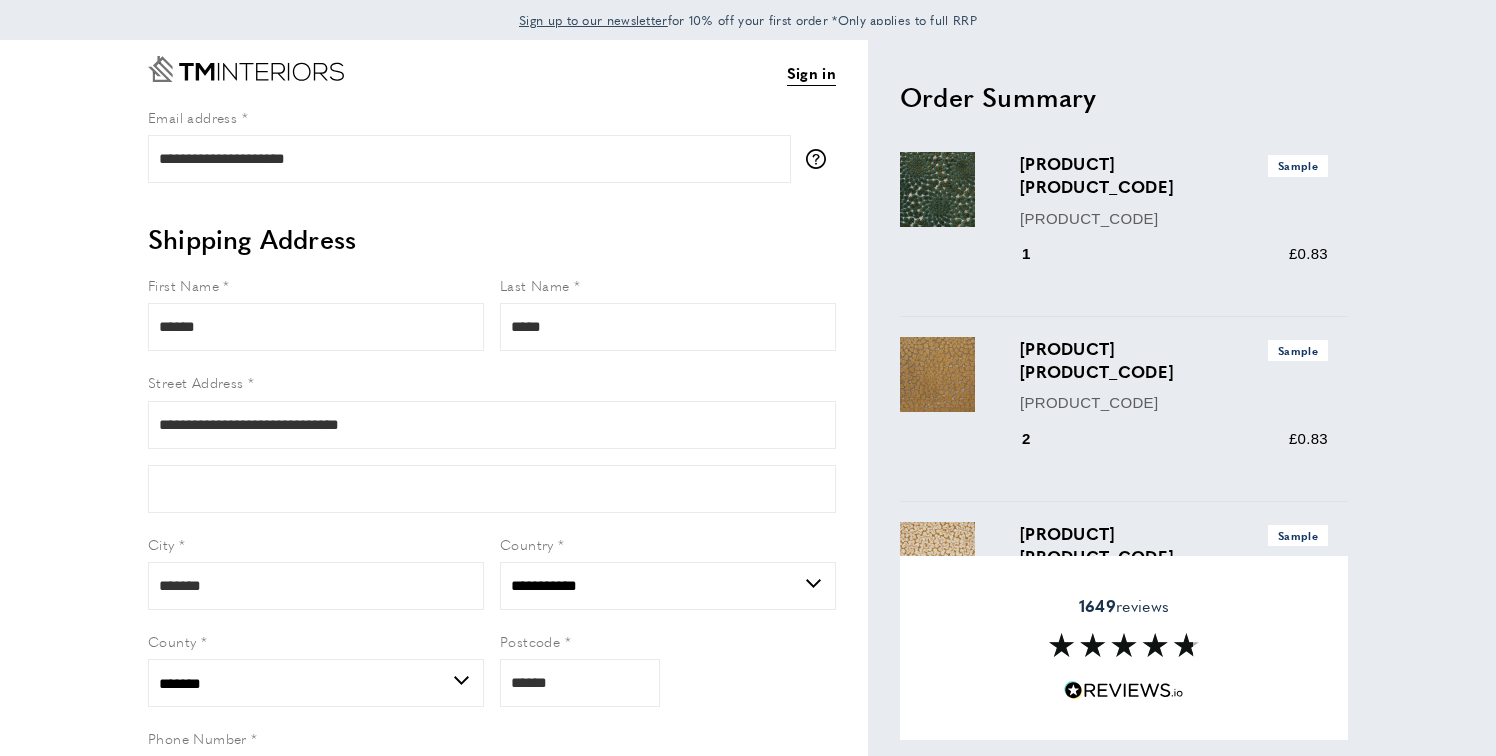 click on "Order Summary
cross
Nenuphar 3238-04
Sample
3238-04
1" at bounding box center (1108, 7001) 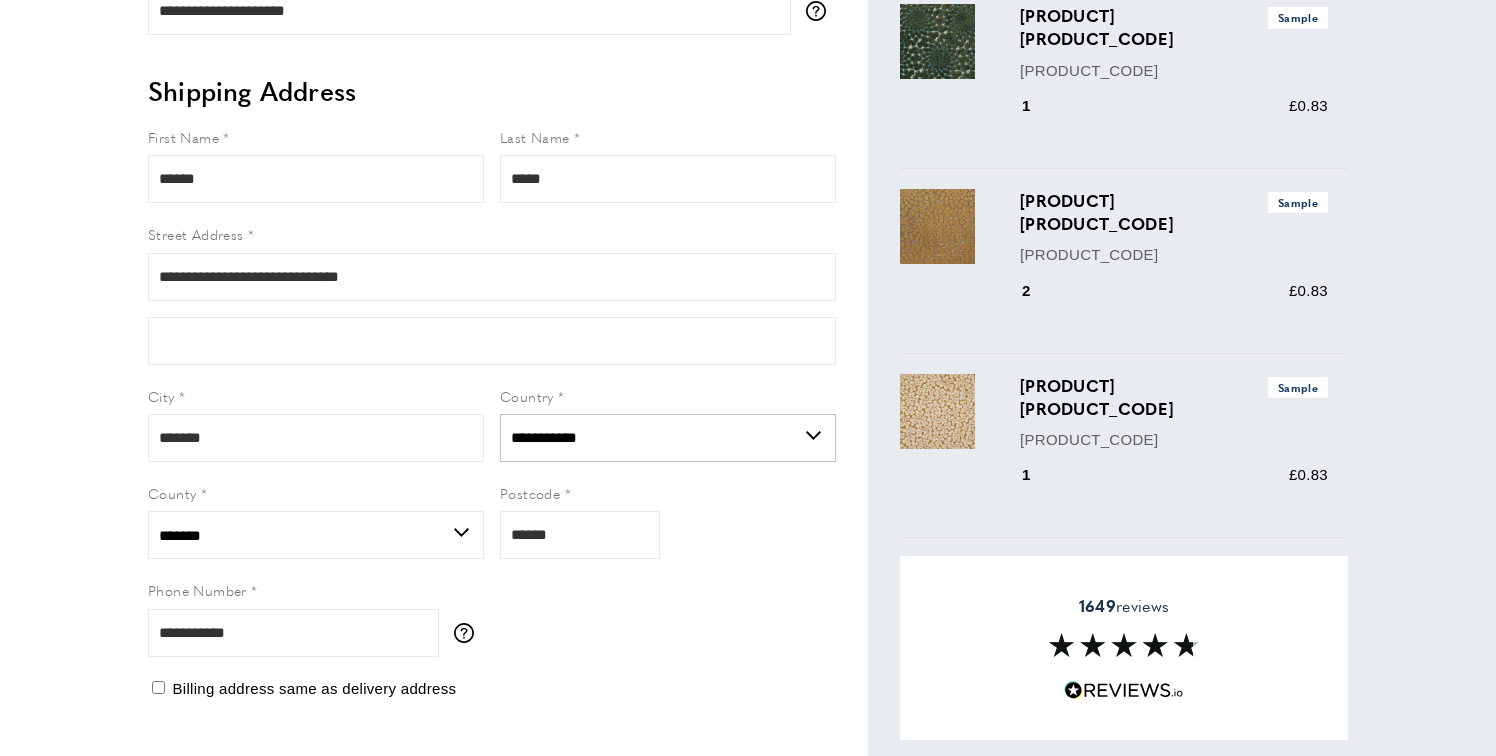 scroll, scrollTop: 244, scrollLeft: 0, axis: vertical 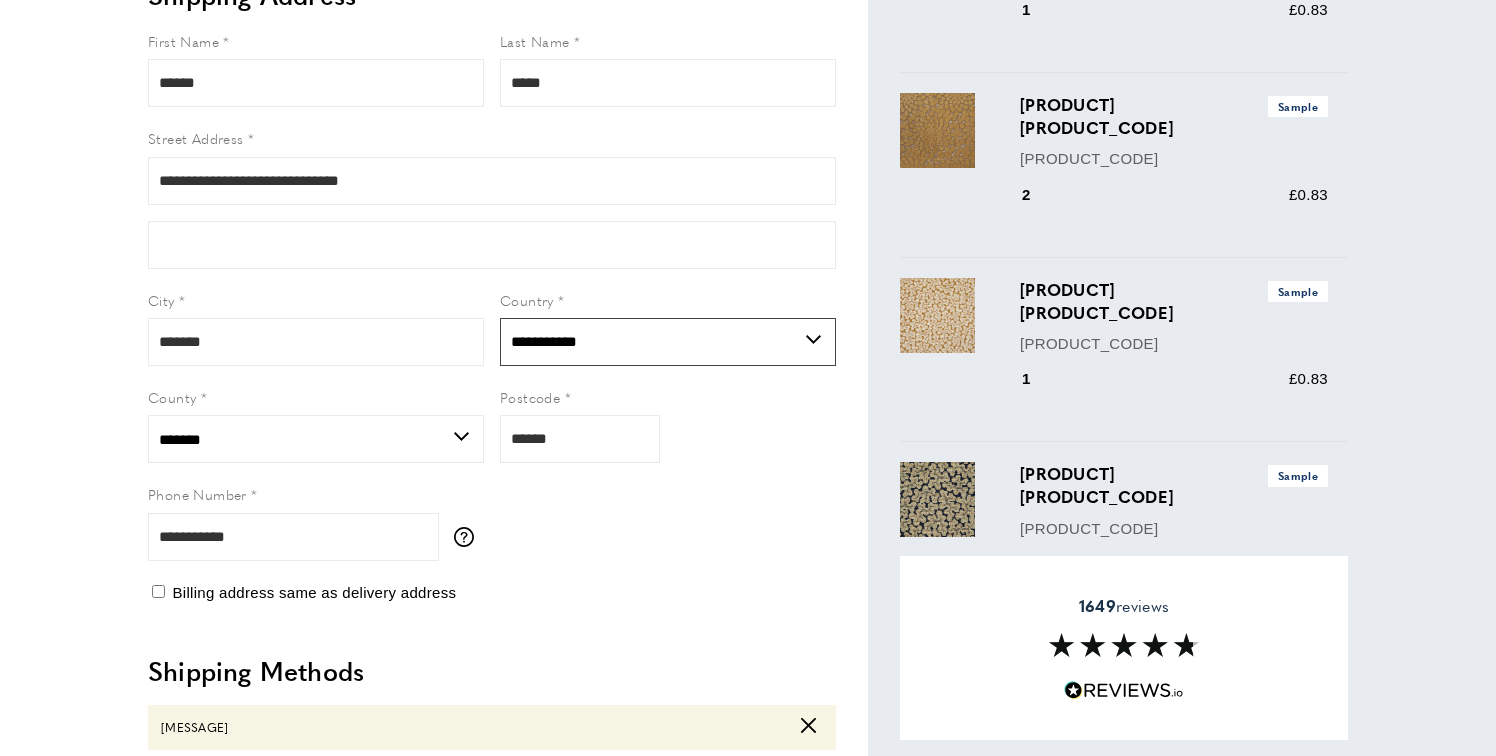 click on "**********" at bounding box center [668, 342] 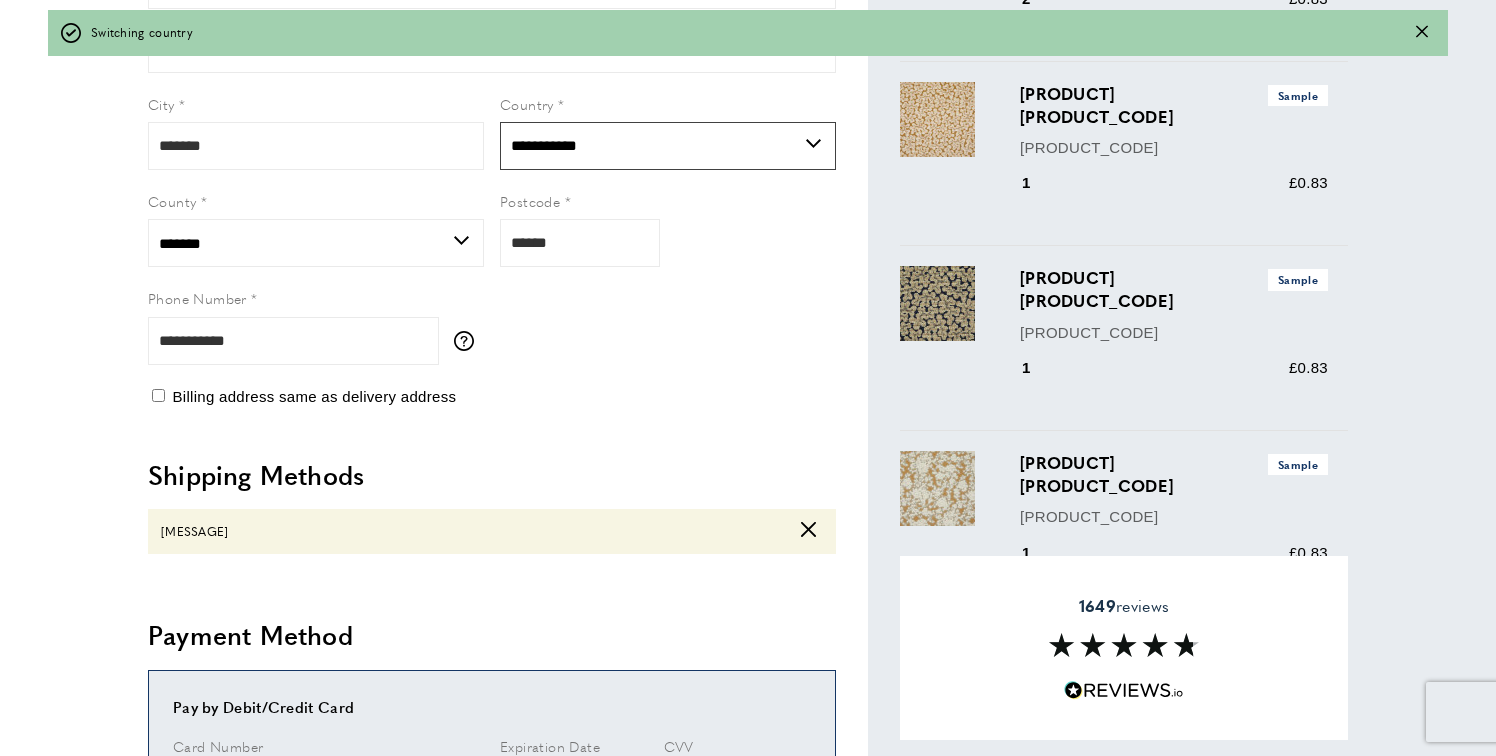 scroll, scrollTop: 442, scrollLeft: 0, axis: vertical 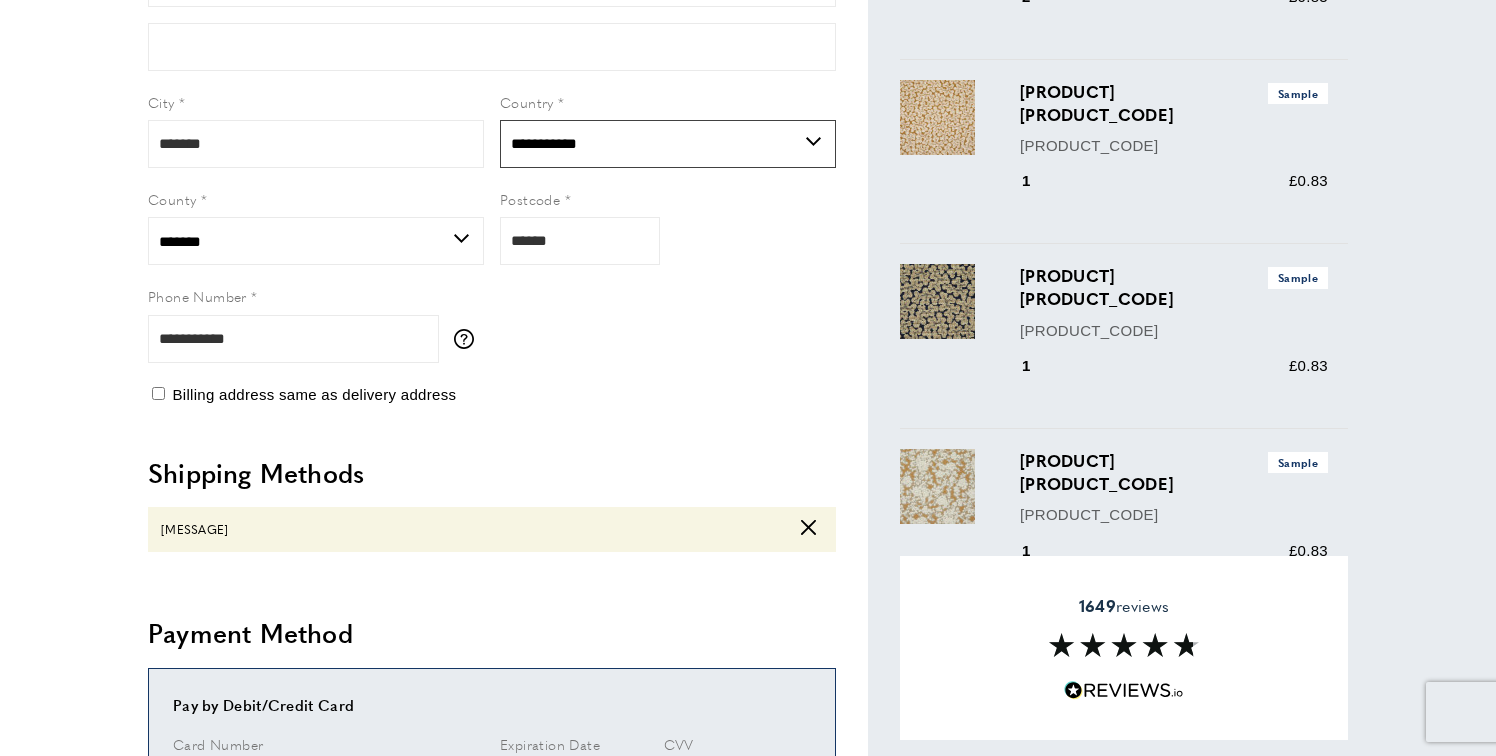 click on "**********" at bounding box center [668, 144] 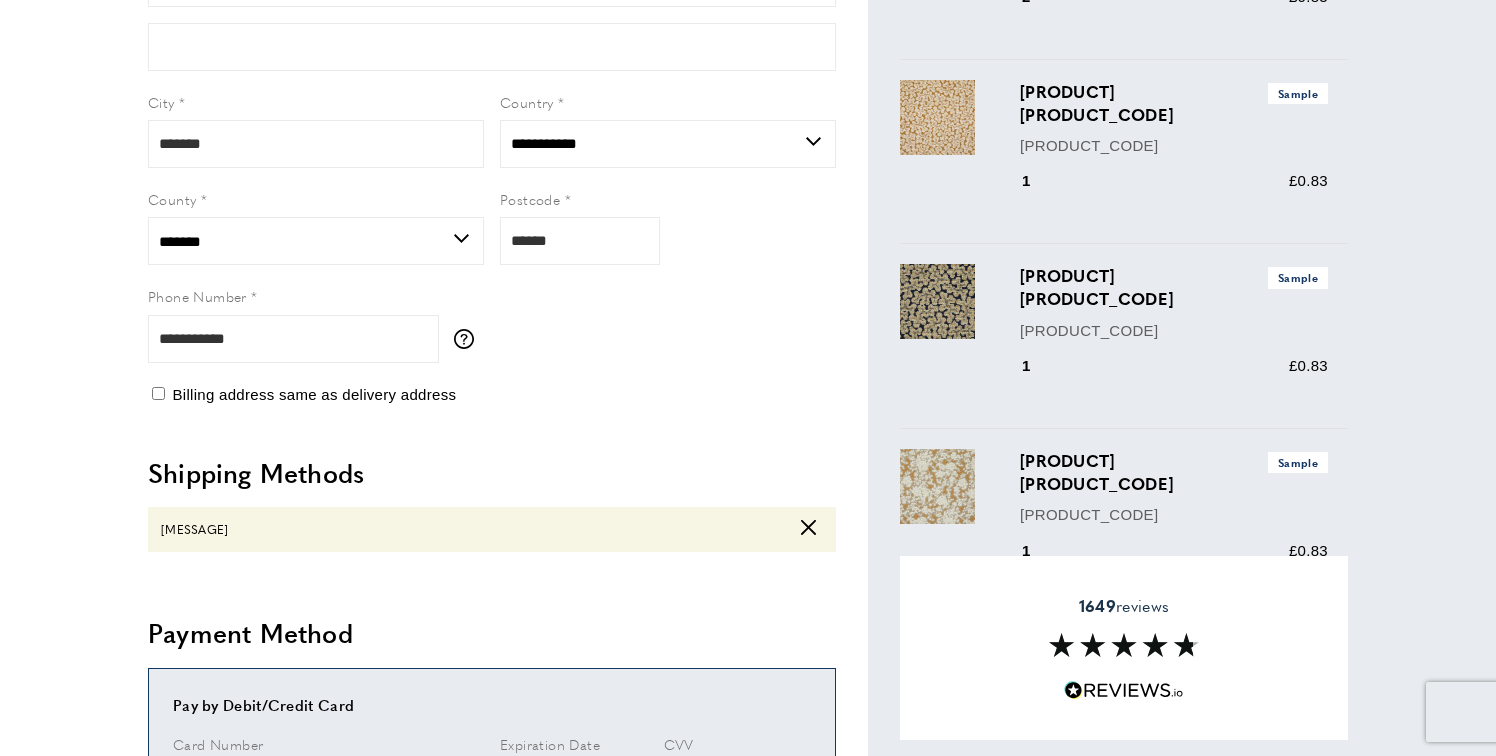 click on "cross" 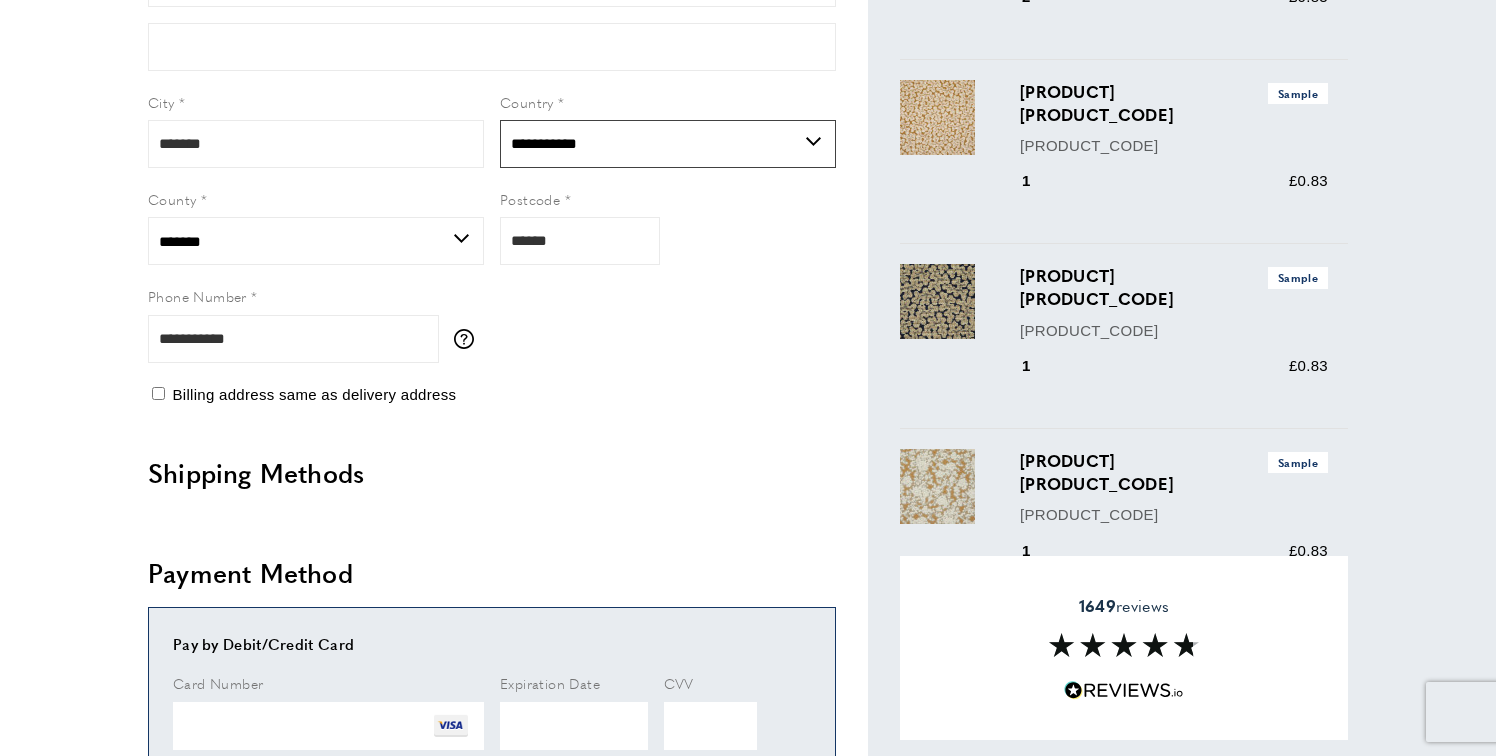 click on "**********" at bounding box center [668, 144] 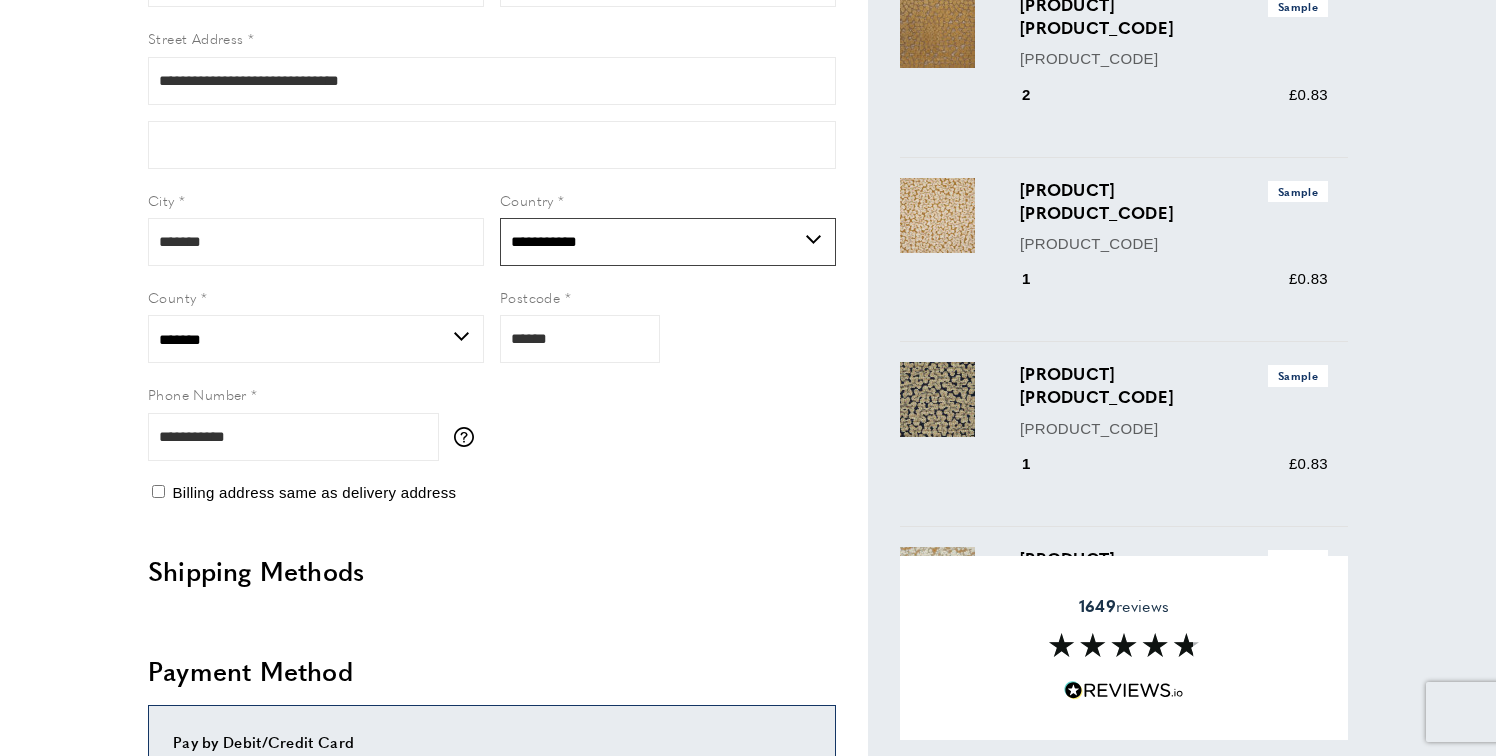 scroll, scrollTop: 358, scrollLeft: 0, axis: vertical 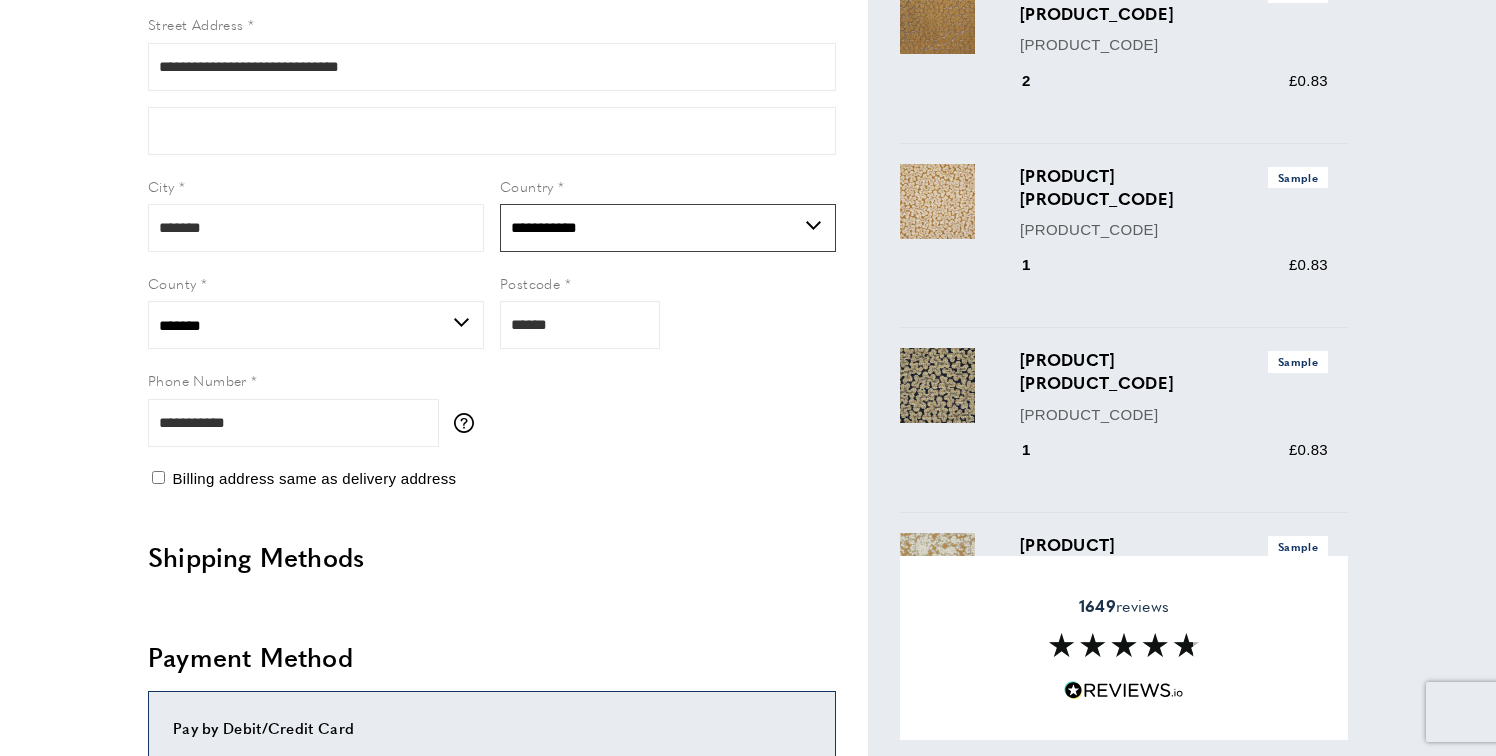 click on "**********" at bounding box center (668, 228) 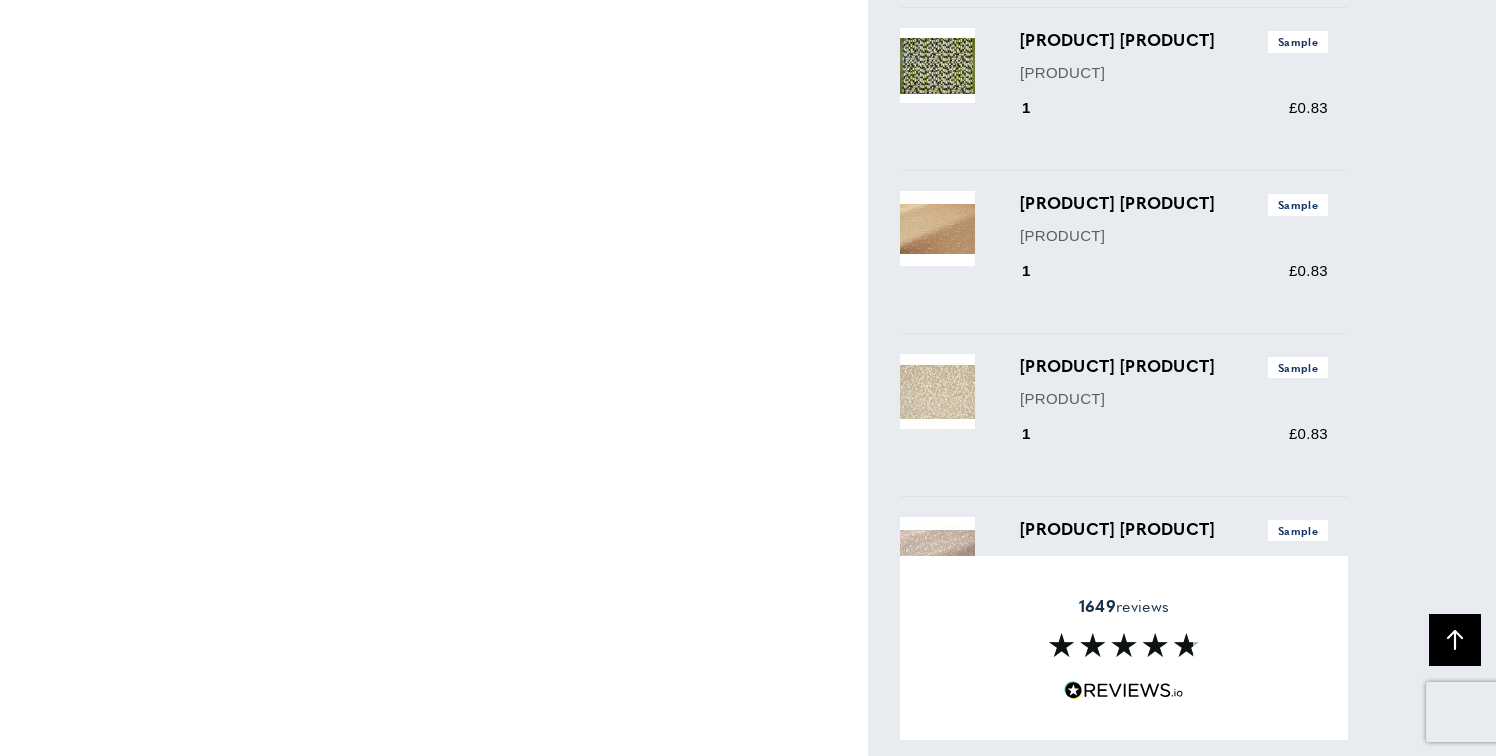 scroll, scrollTop: 12444, scrollLeft: 0, axis: vertical 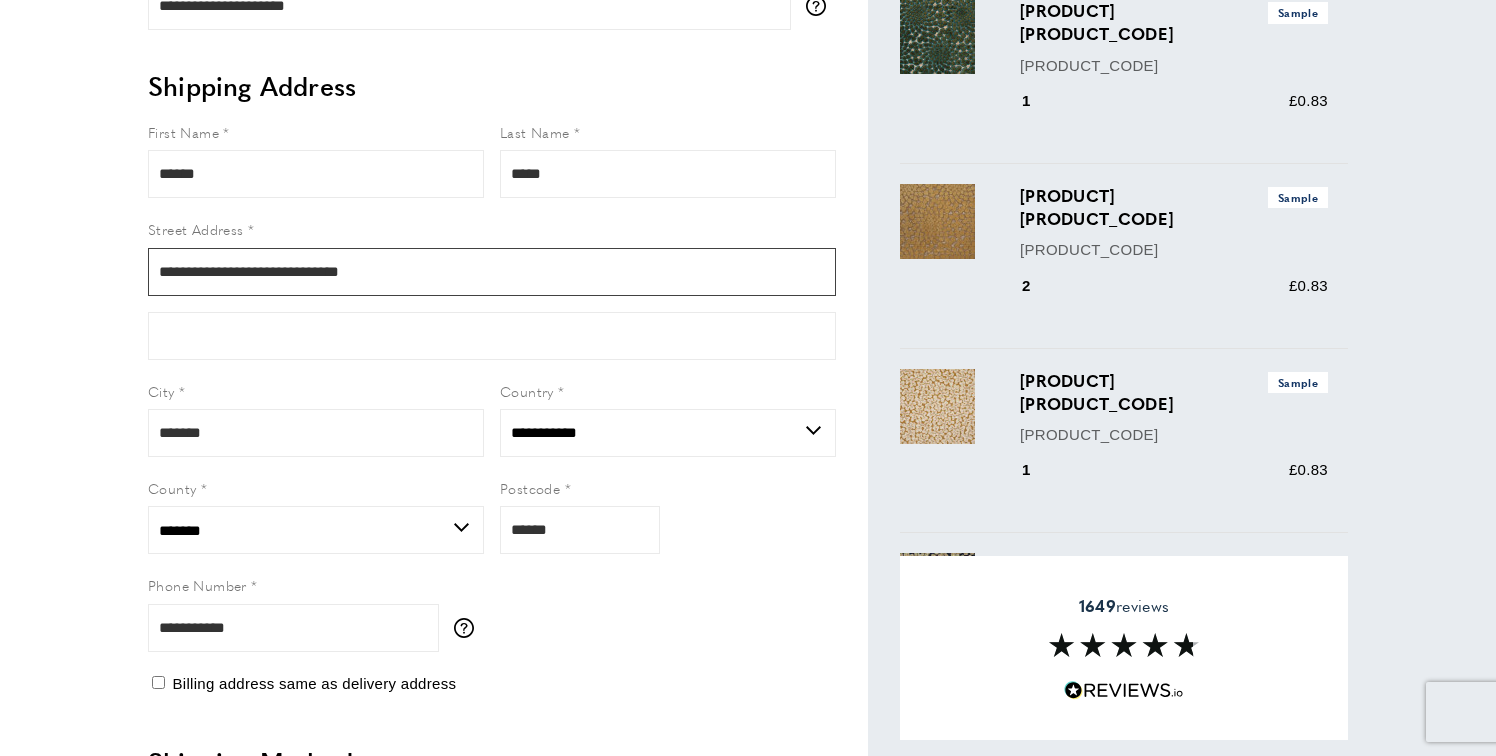 drag, startPoint x: 155, startPoint y: 271, endPoint x: 465, endPoint y: 285, distance: 310.31598 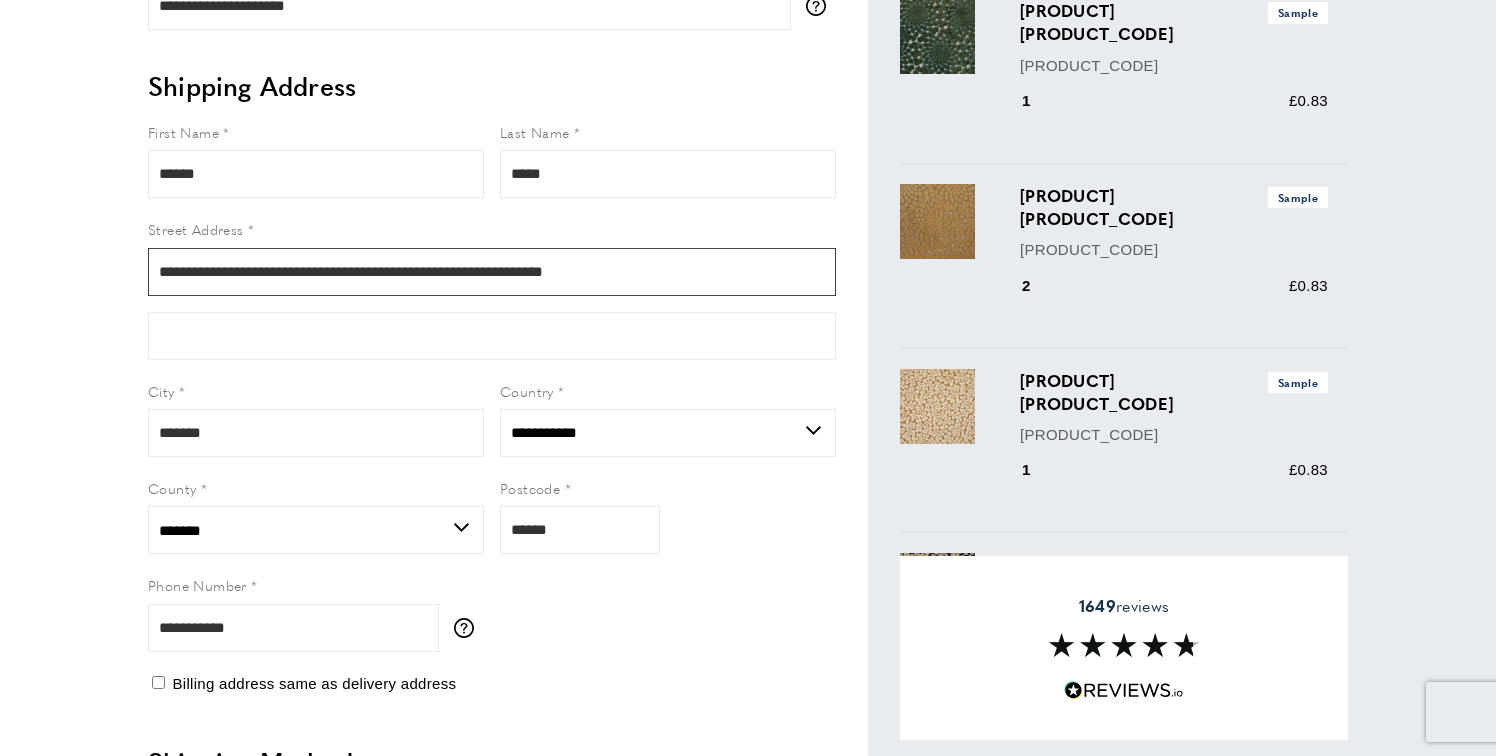 drag, startPoint x: 432, startPoint y: 271, endPoint x: 524, endPoint y: 279, distance: 92.34717 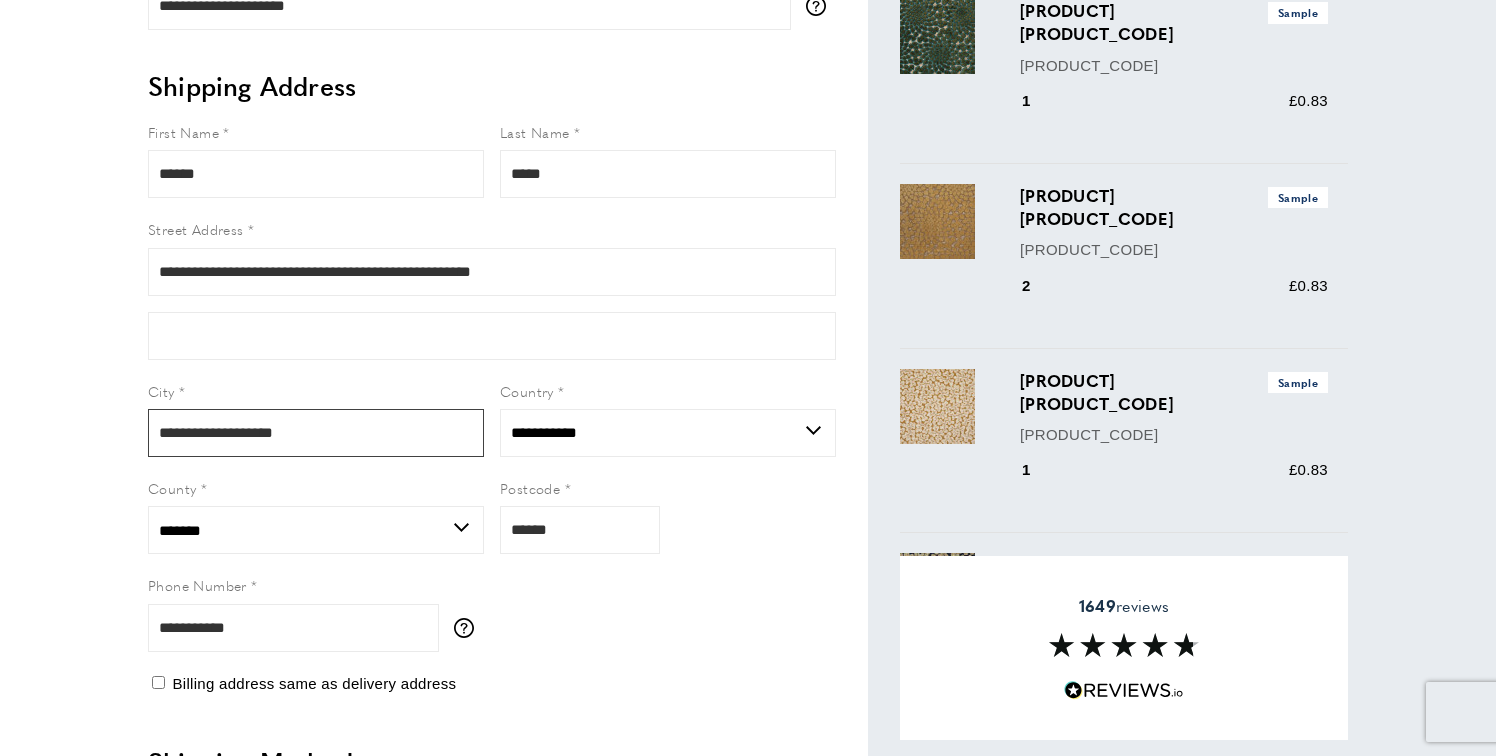 click on "**********" at bounding box center (316, 433) 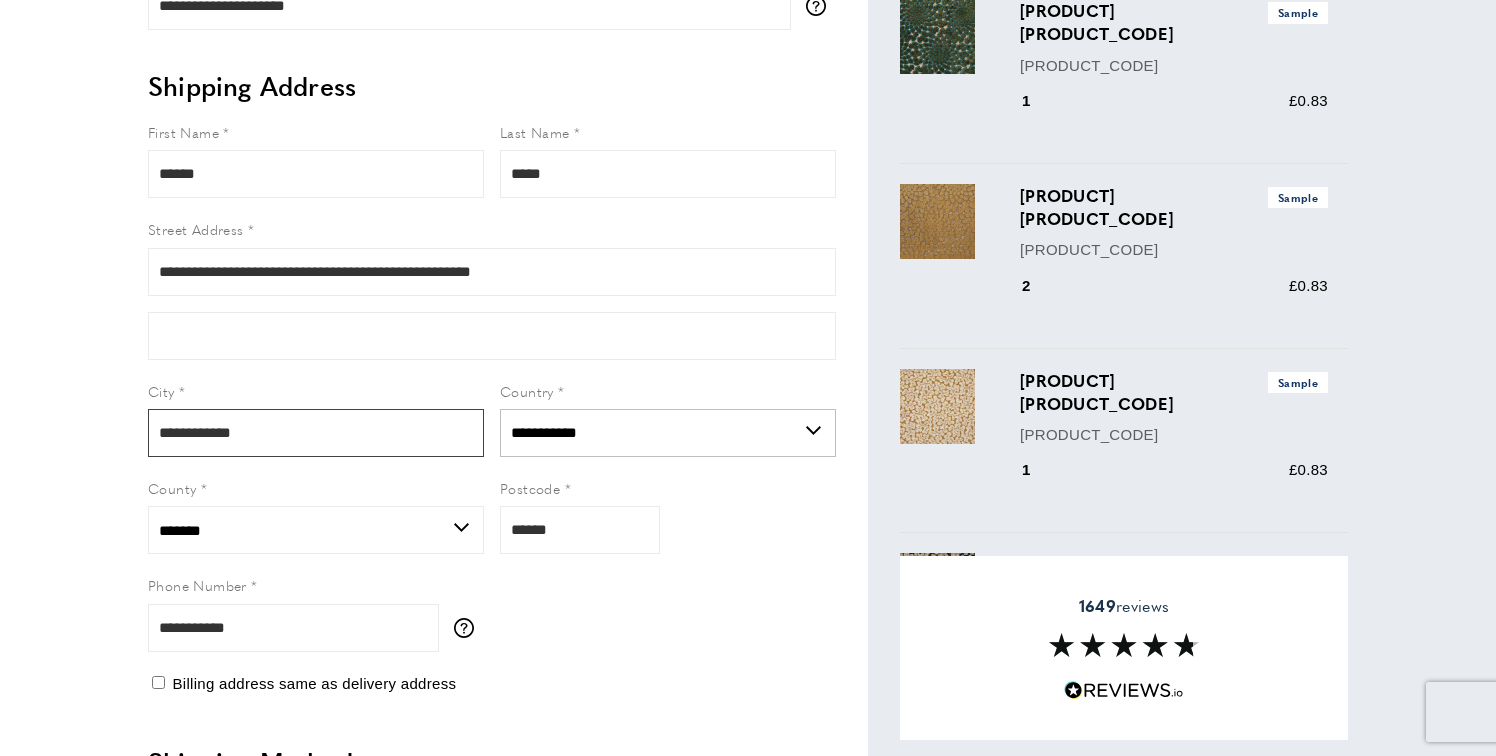 type on "**********" 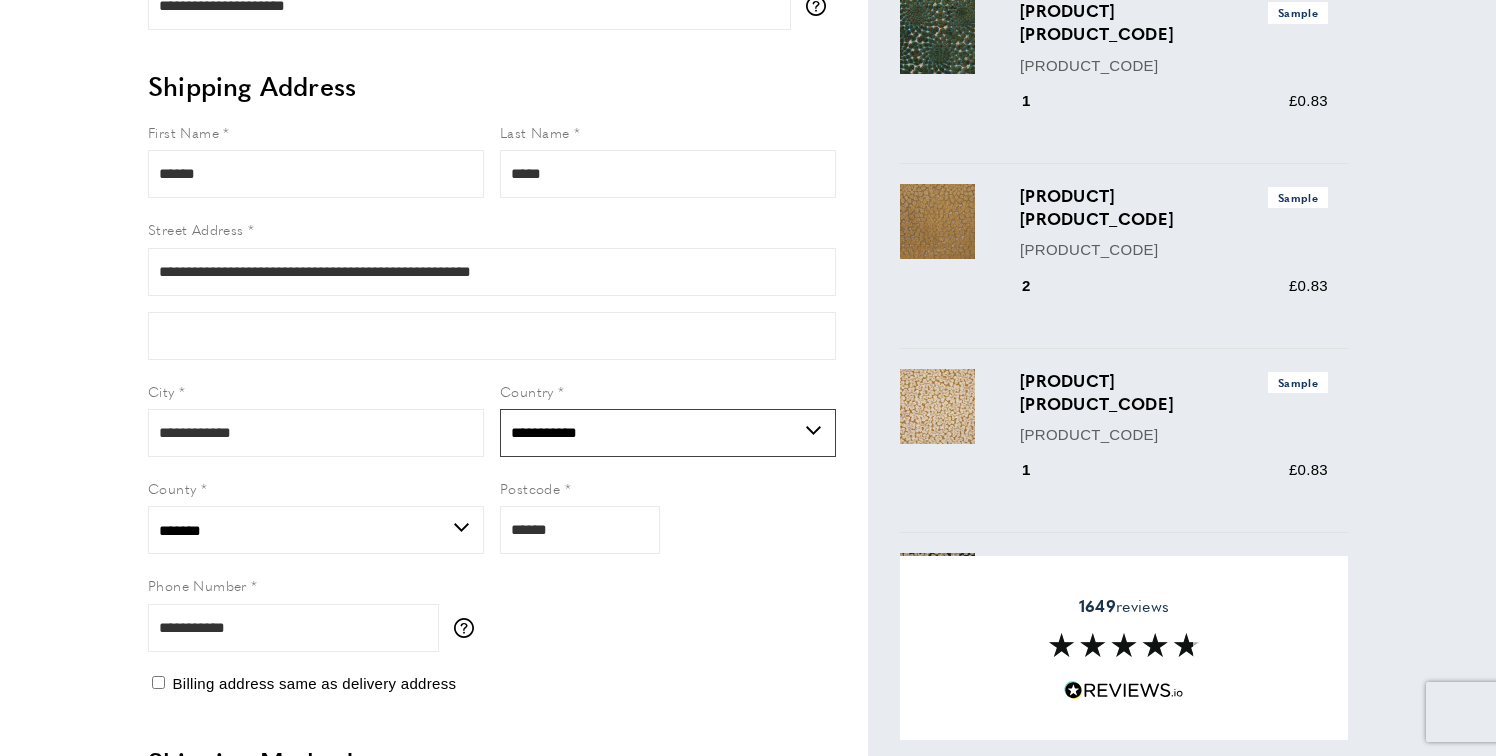 click on "**********" at bounding box center [668, 433] 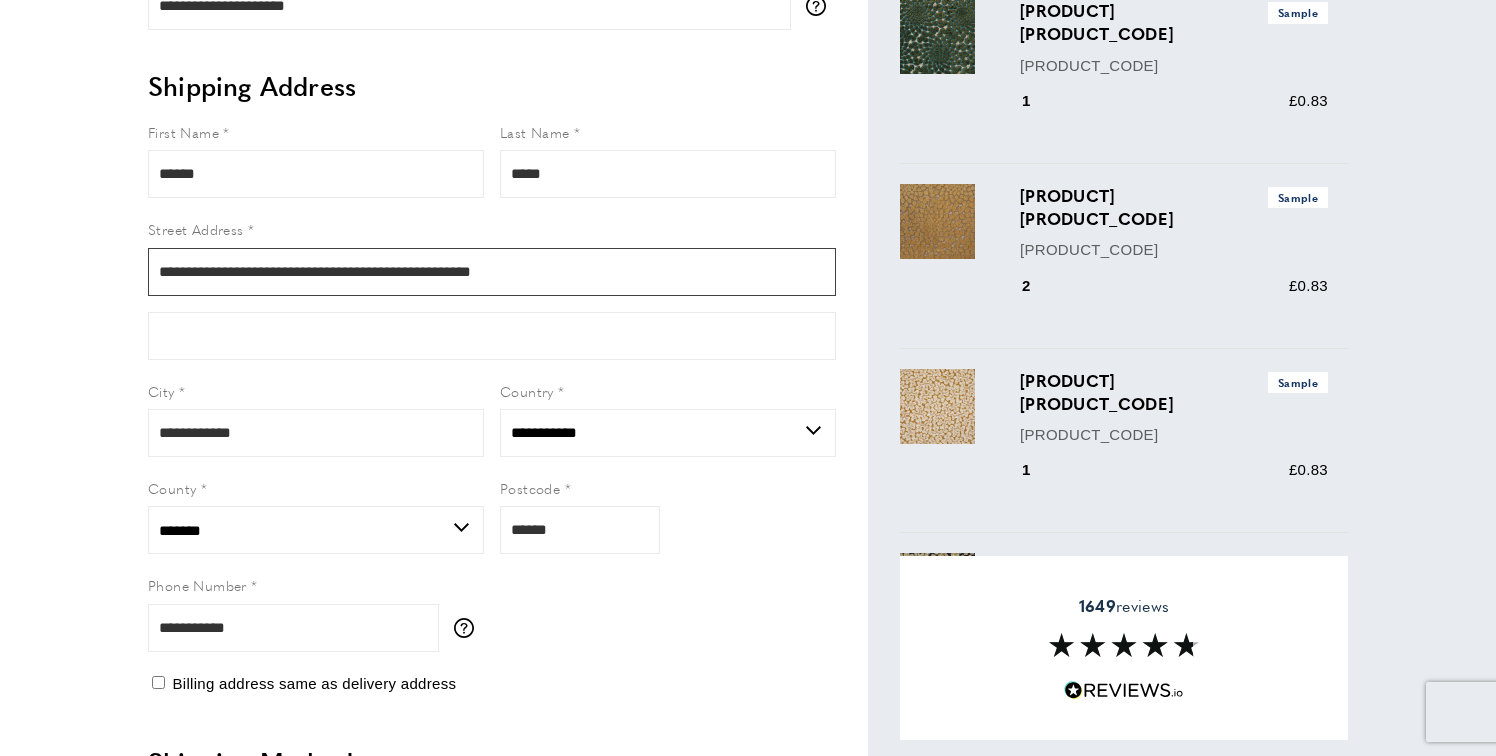 drag, startPoint x: 434, startPoint y: 272, endPoint x: 494, endPoint y: 272, distance: 60 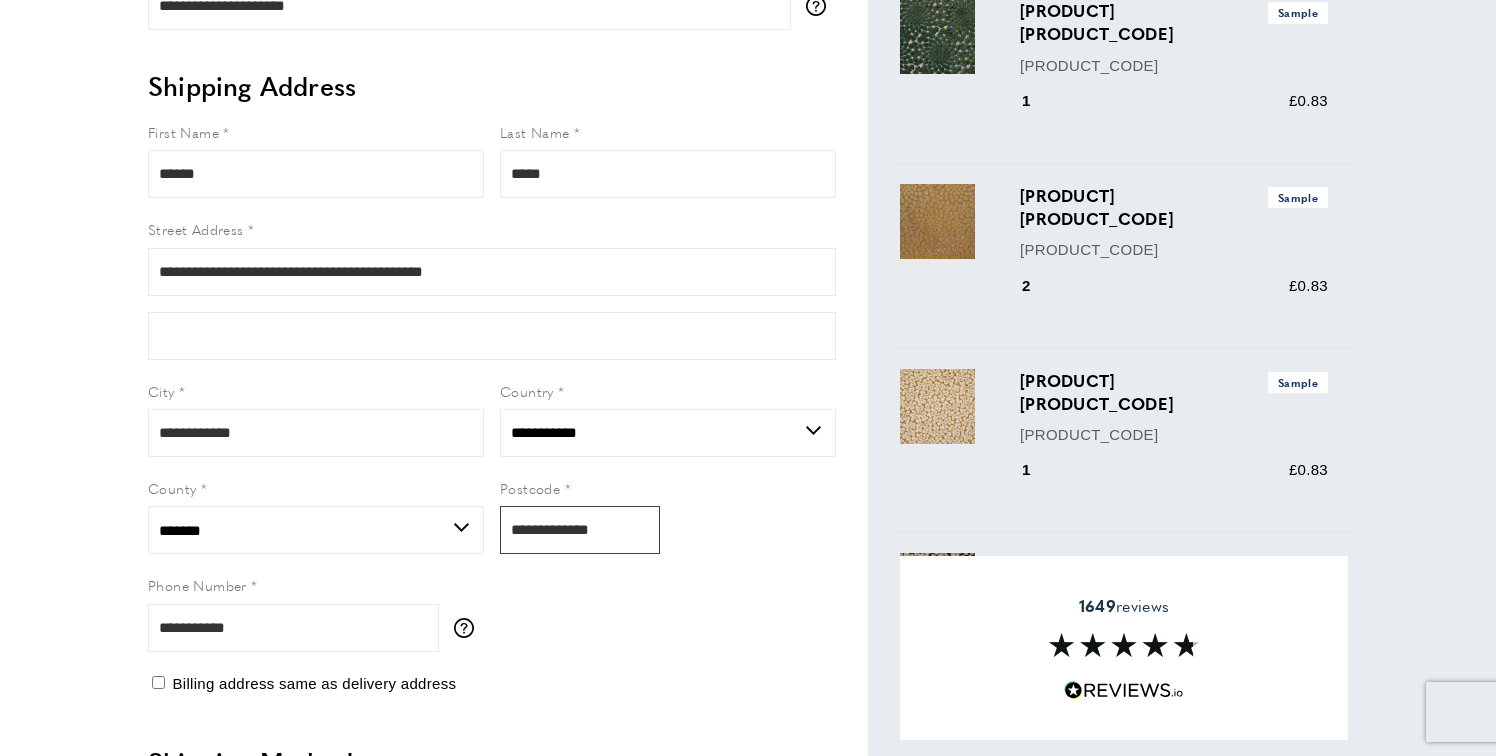 click on "**********" at bounding box center [580, 530] 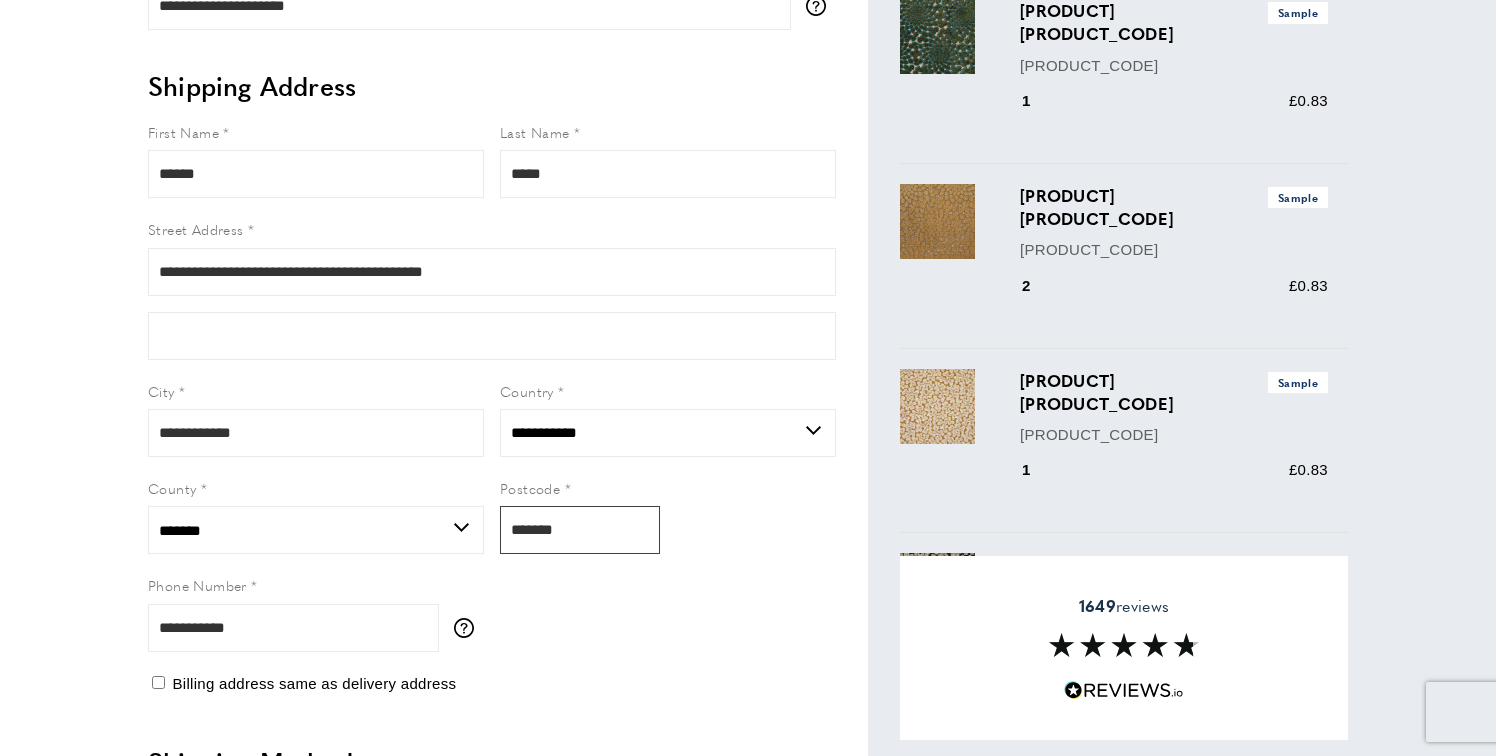 type on "*******" 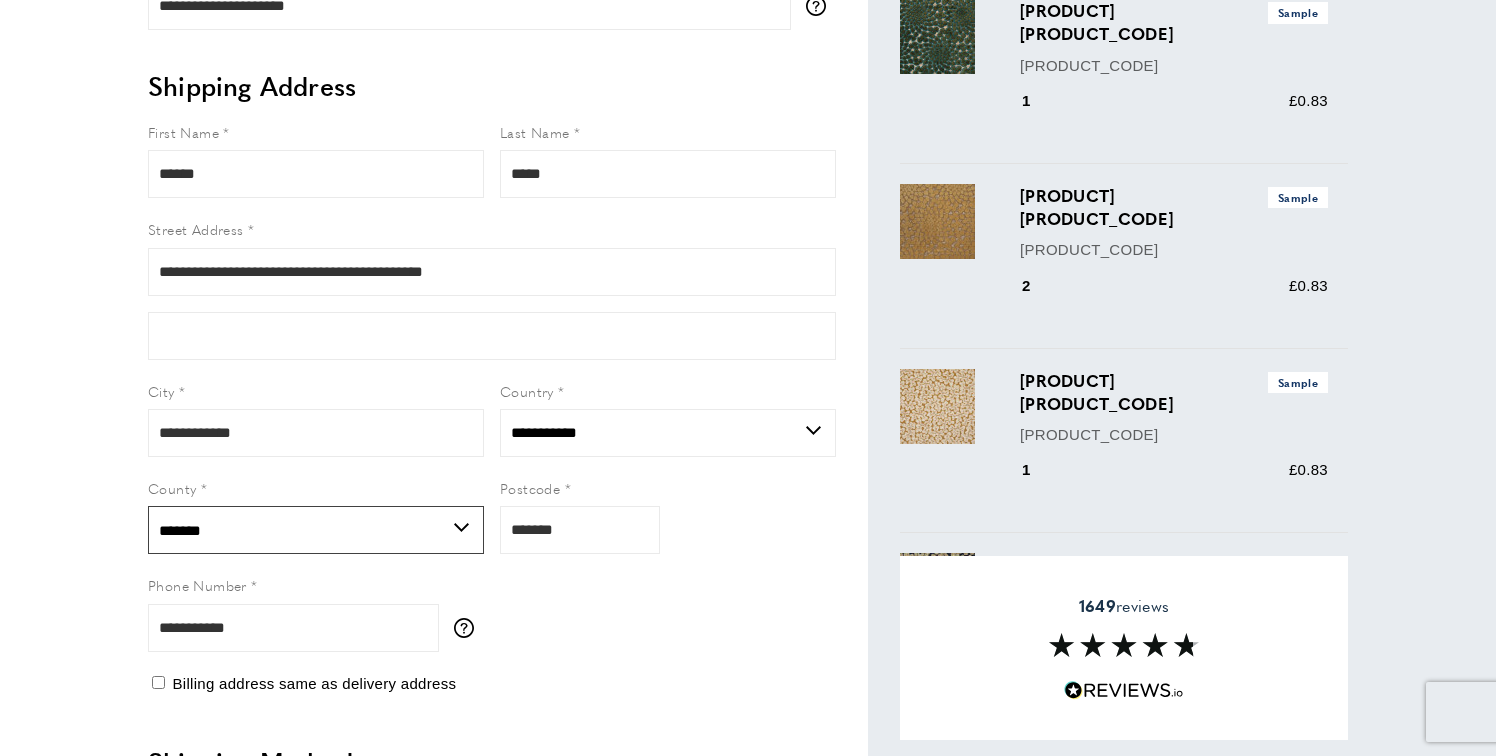 click on "**********" at bounding box center (316, 530) 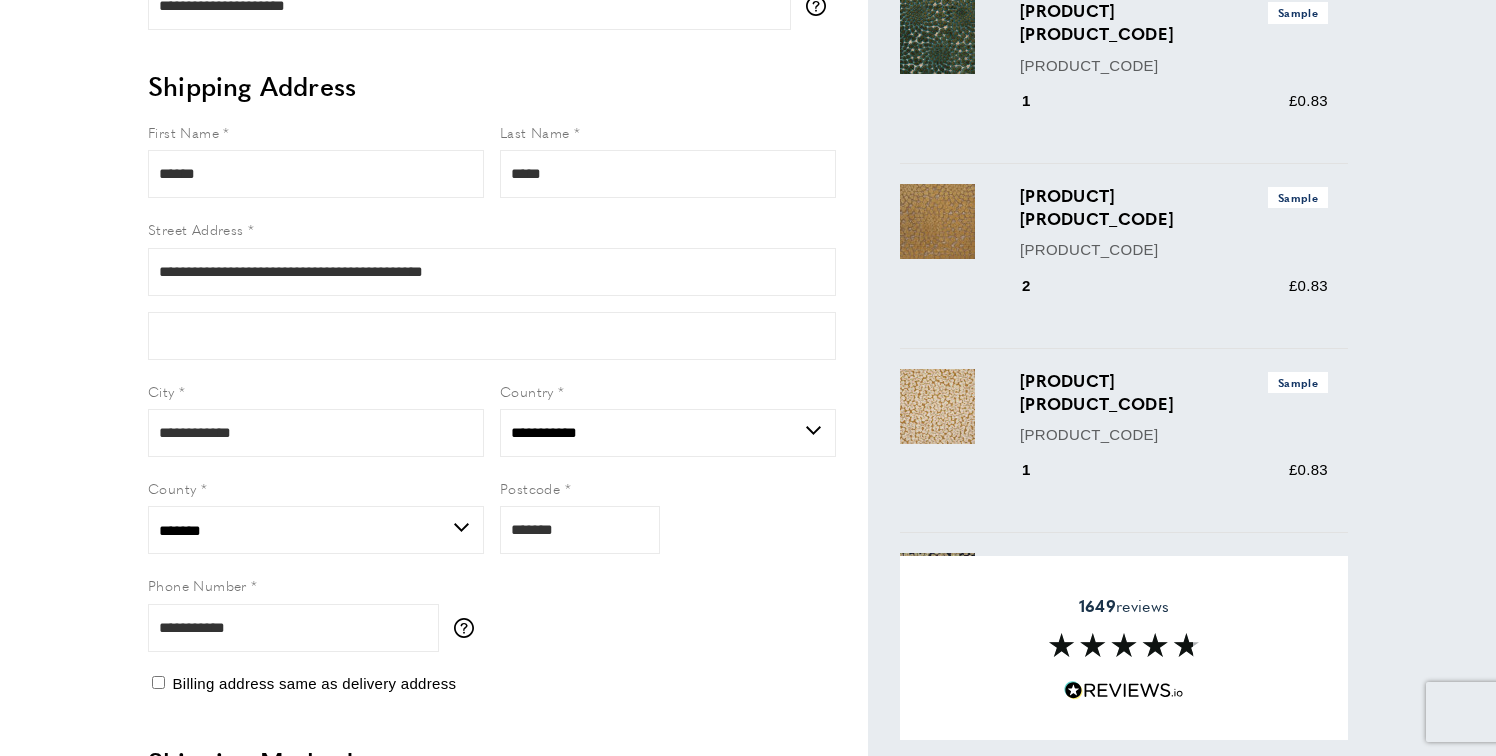 click on "**********" at bounding box center (492, 396) 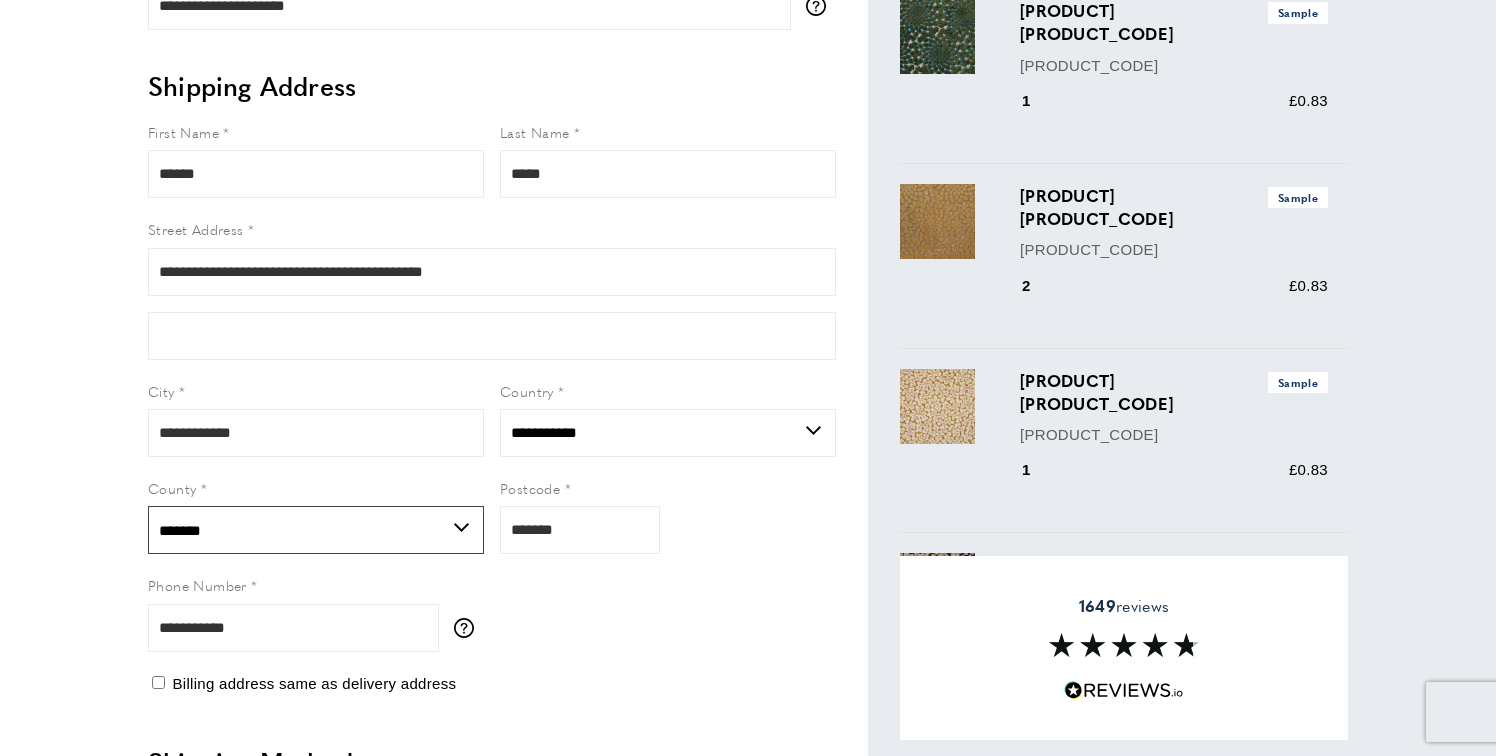 click on "**********" at bounding box center [316, 530] 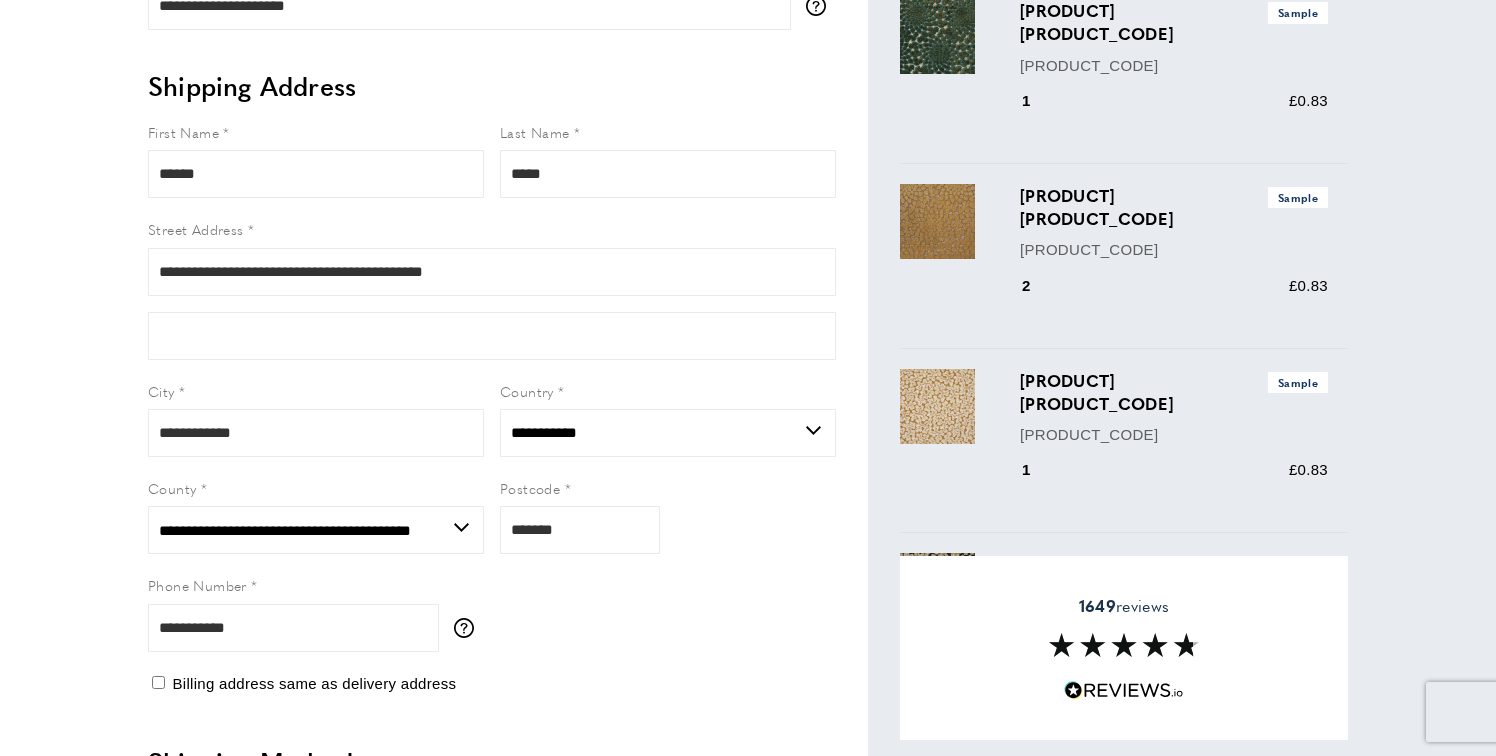 click on "County" at bounding box center (316, 488) 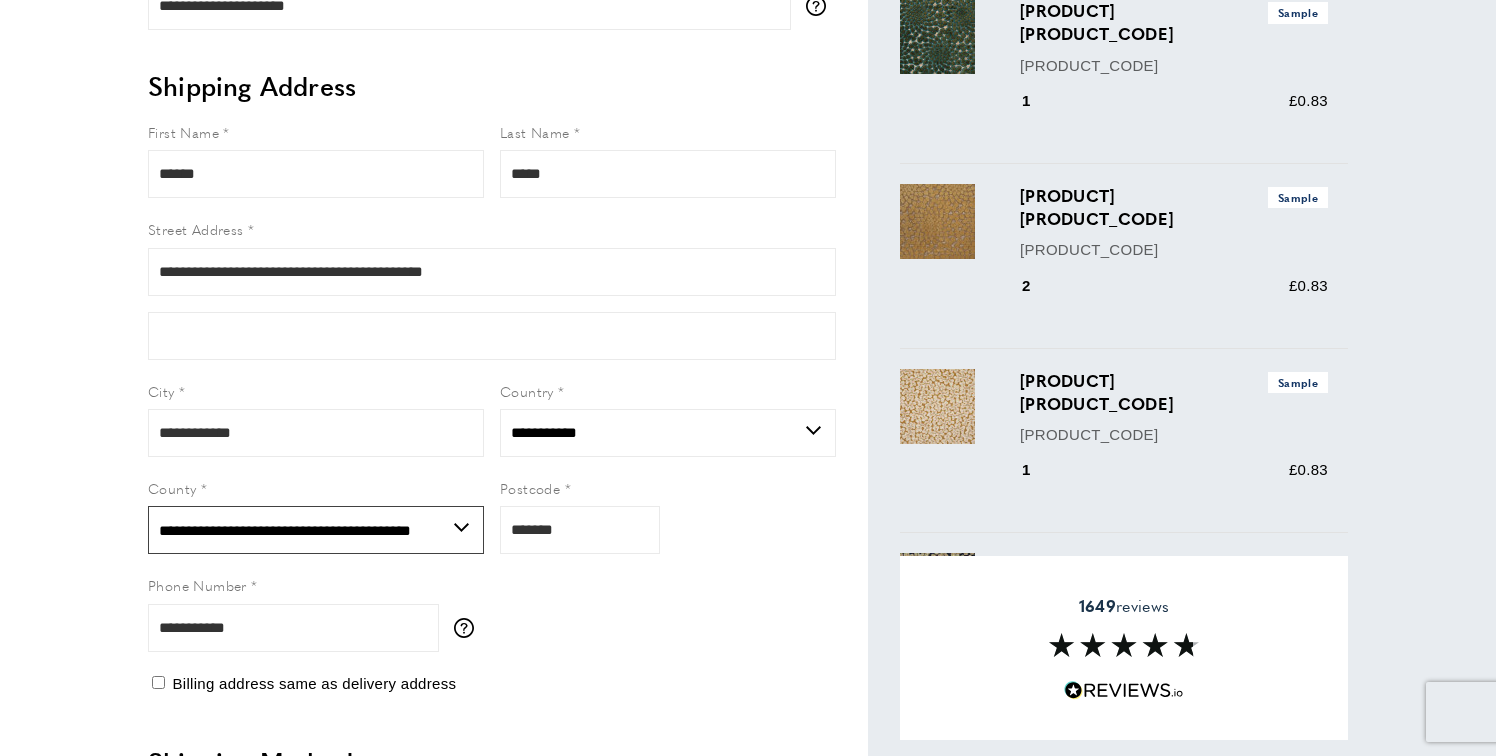 click on "**********" at bounding box center (316, 530) 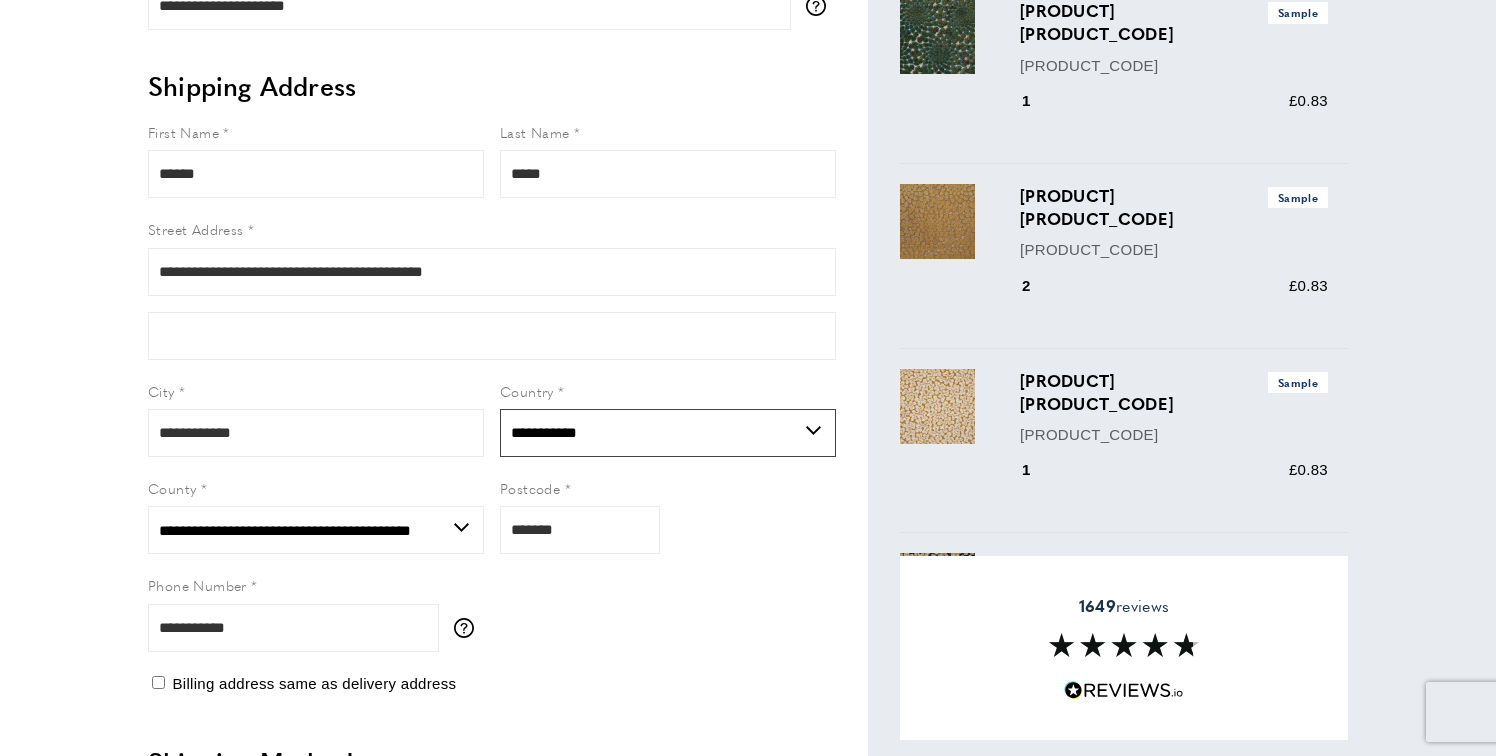click on "**********" at bounding box center (668, 433) 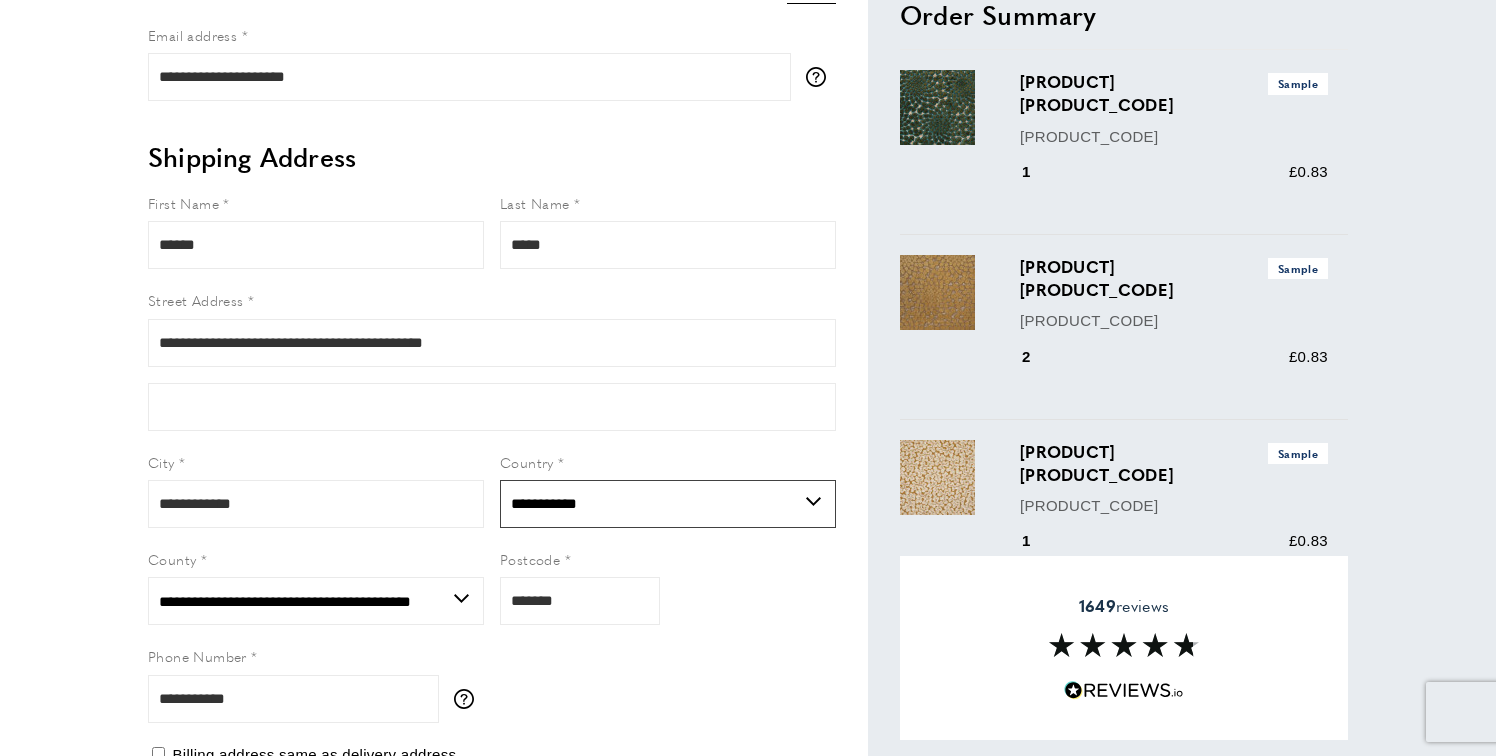 scroll, scrollTop: 81, scrollLeft: 0, axis: vertical 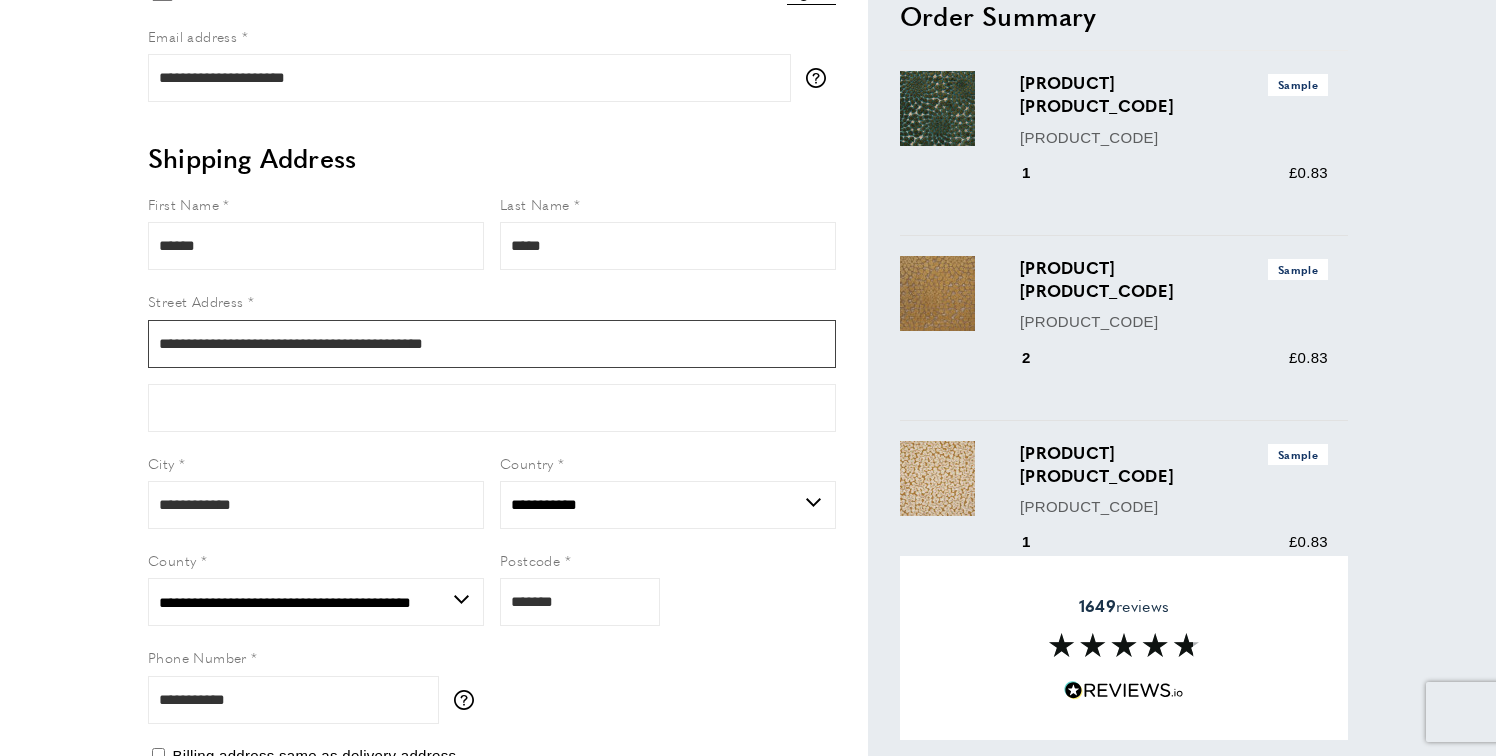 drag, startPoint x: 437, startPoint y: 347, endPoint x: 494, endPoint y: 346, distance: 57.00877 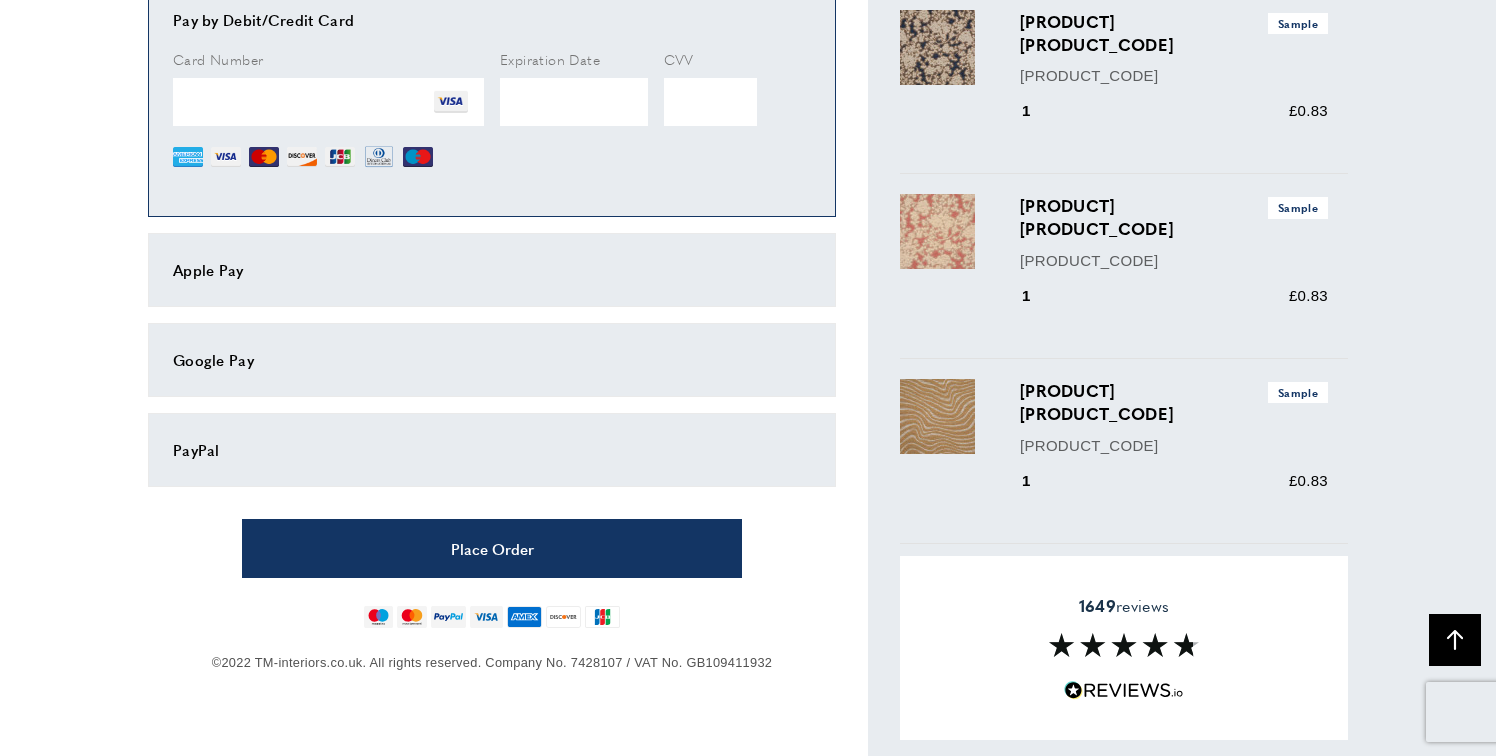 scroll, scrollTop: 1067, scrollLeft: 0, axis: vertical 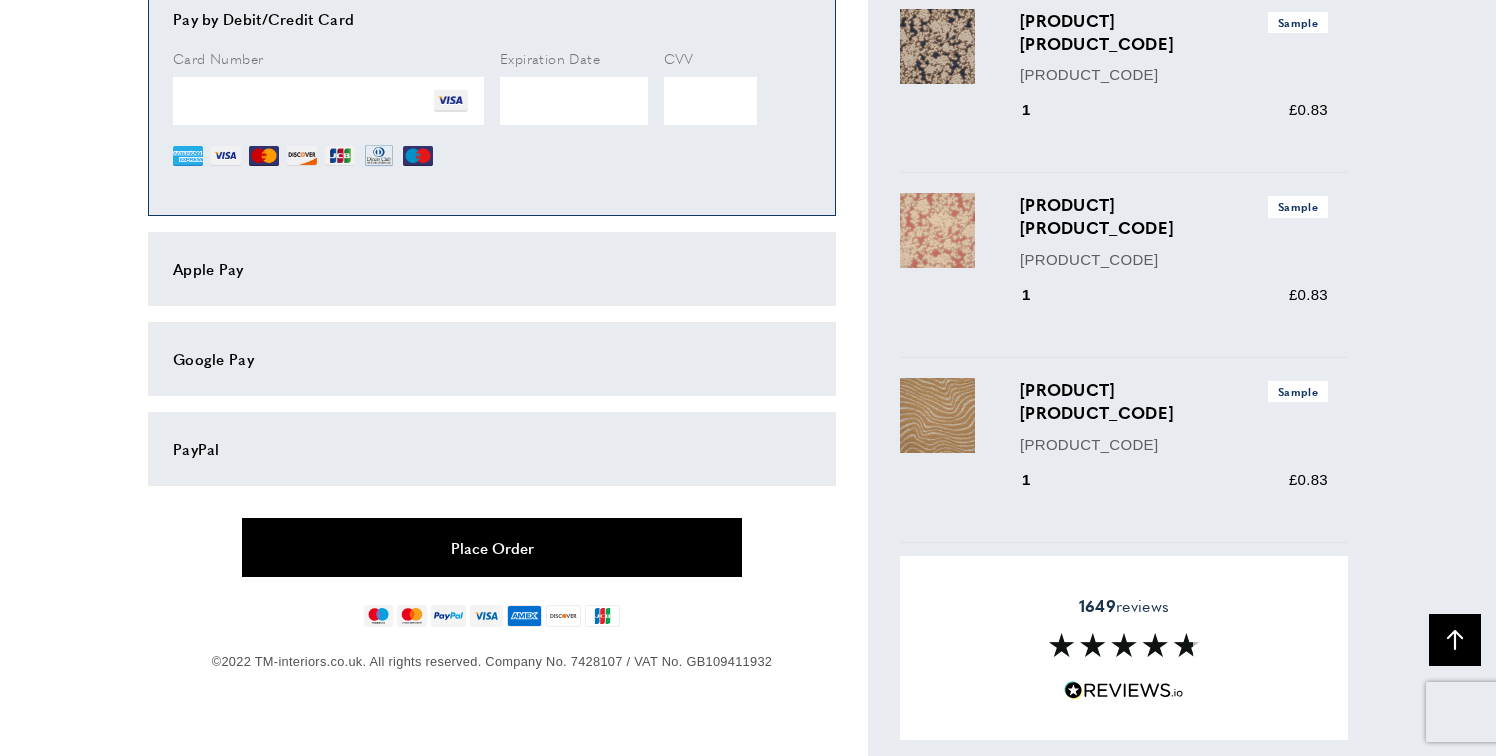 type on "**********" 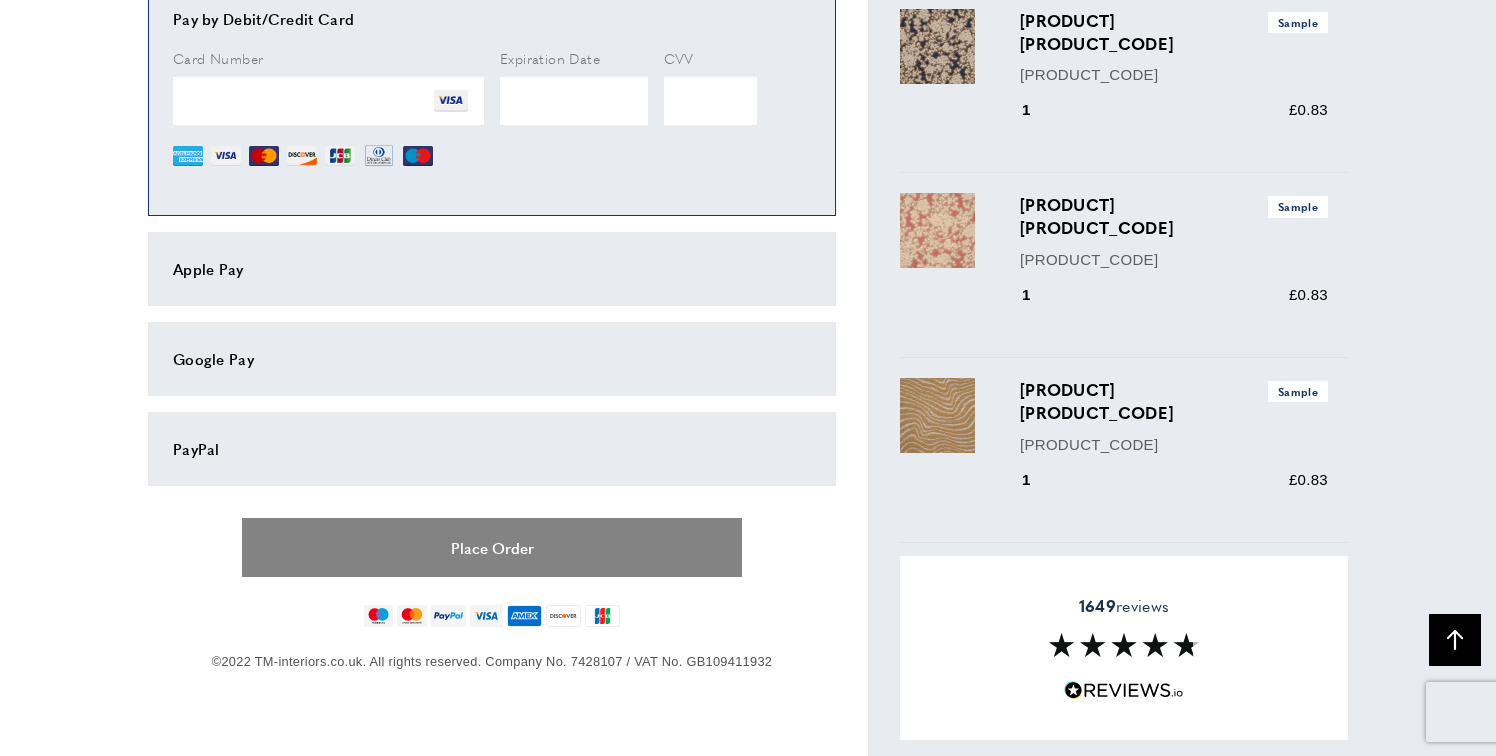 click on "Place Order" at bounding box center [492, 547] 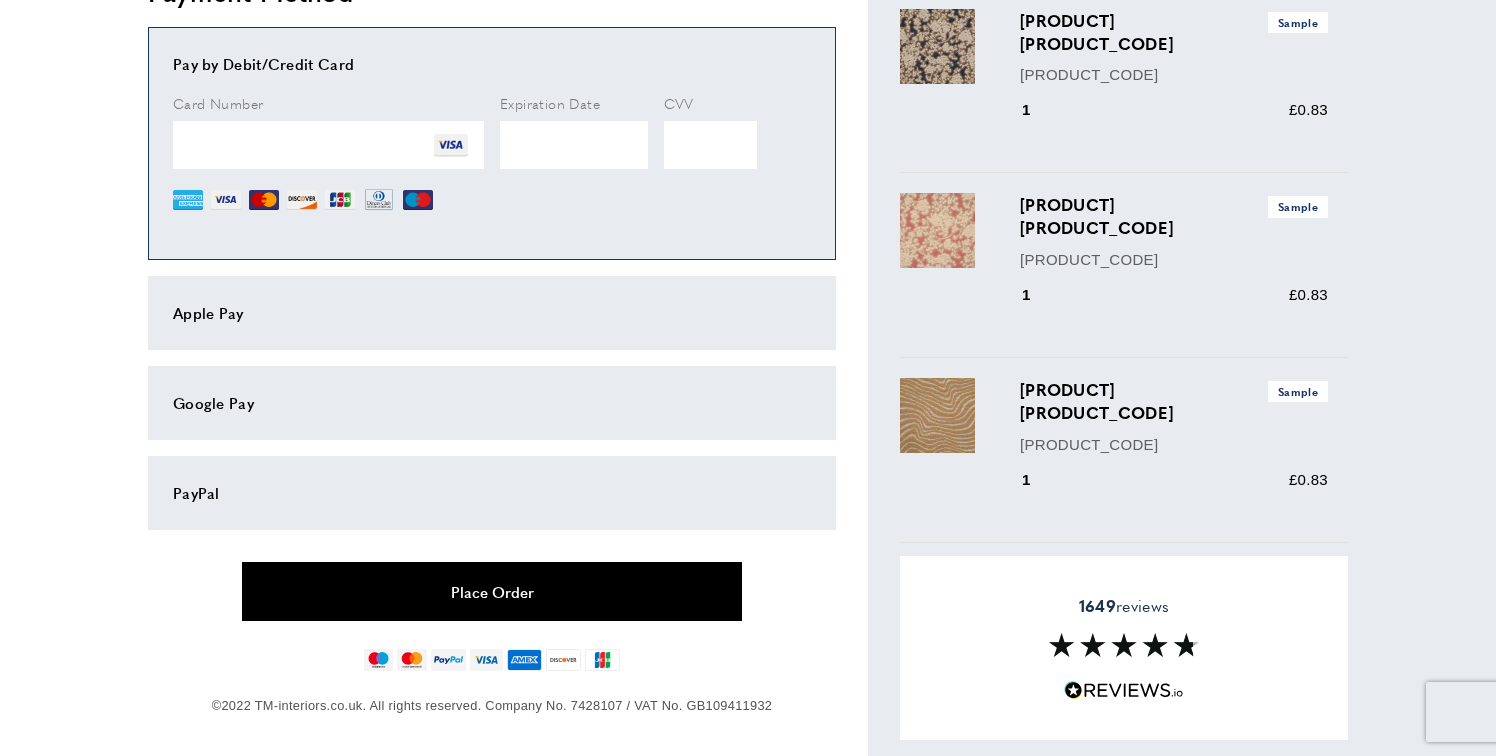 scroll, scrollTop: 305, scrollLeft: 0, axis: vertical 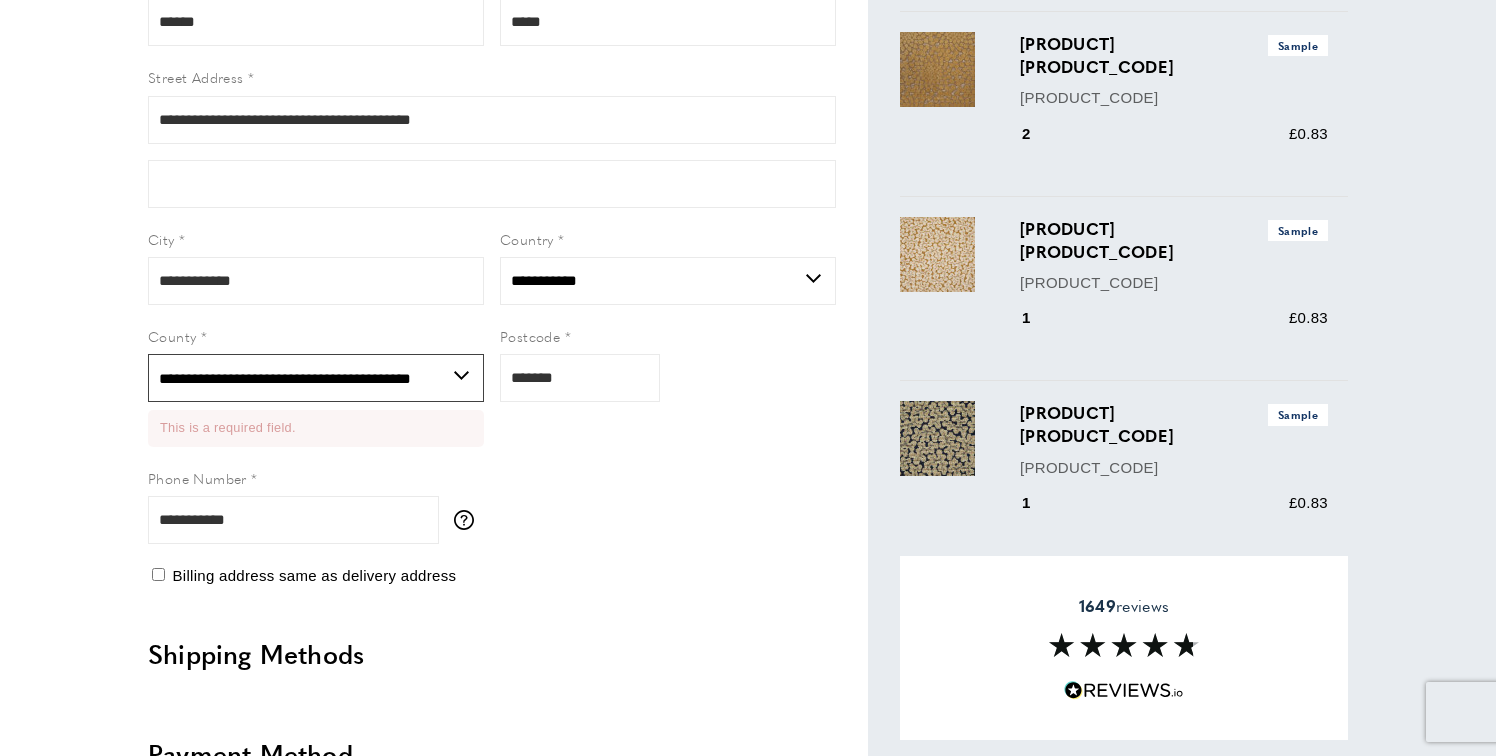 click on "**********" at bounding box center [316, 378] 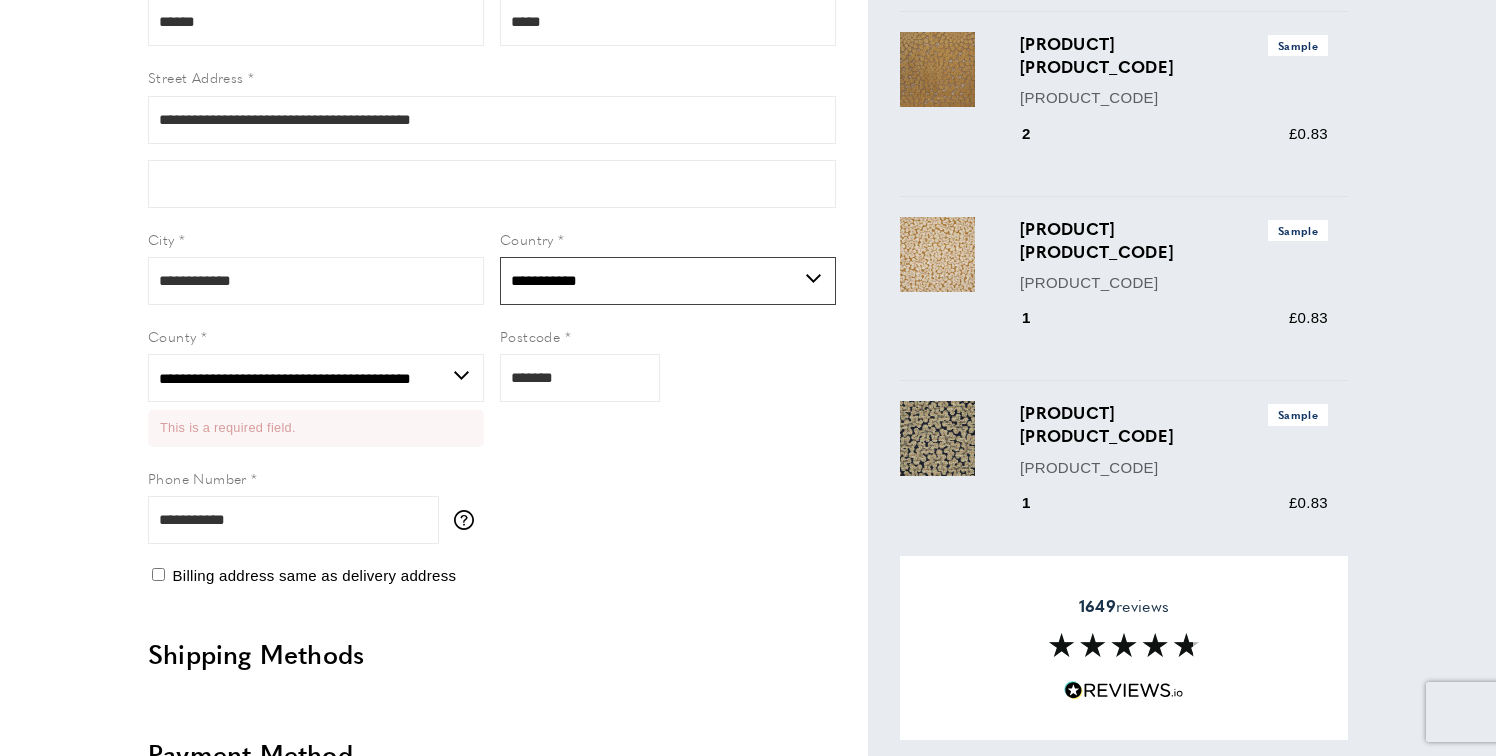 click on "**********" at bounding box center [668, 281] 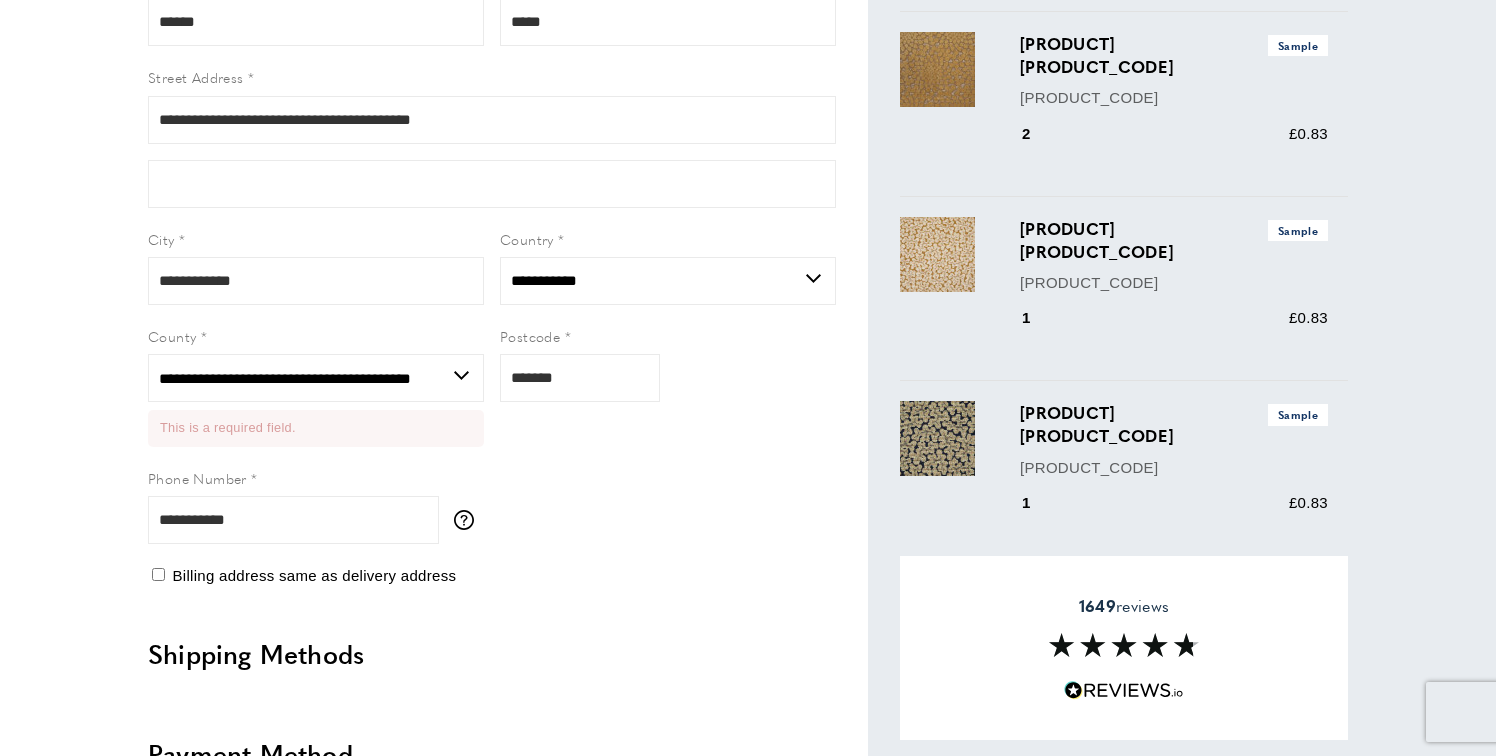 click on "**********" at bounding box center (492, 266) 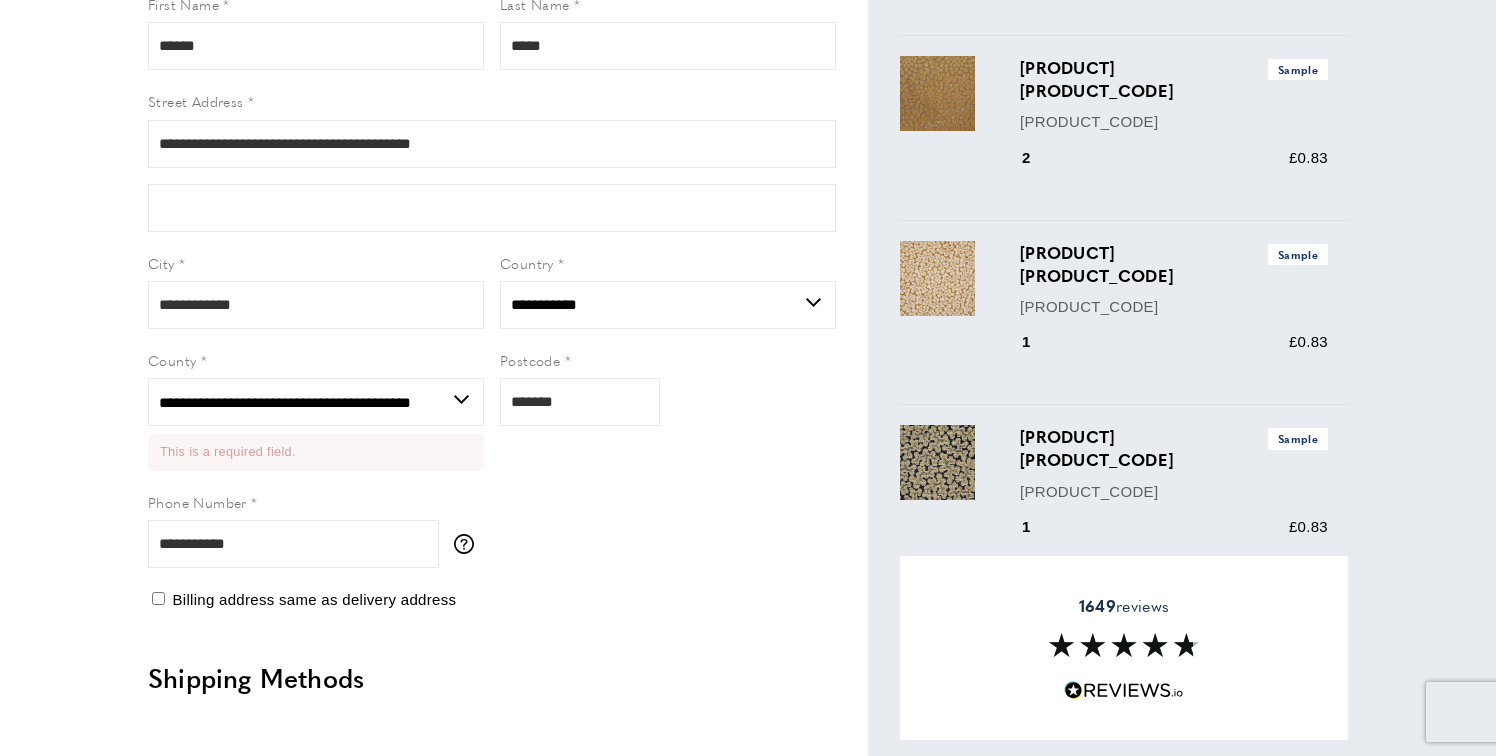 scroll, scrollTop: 287, scrollLeft: 0, axis: vertical 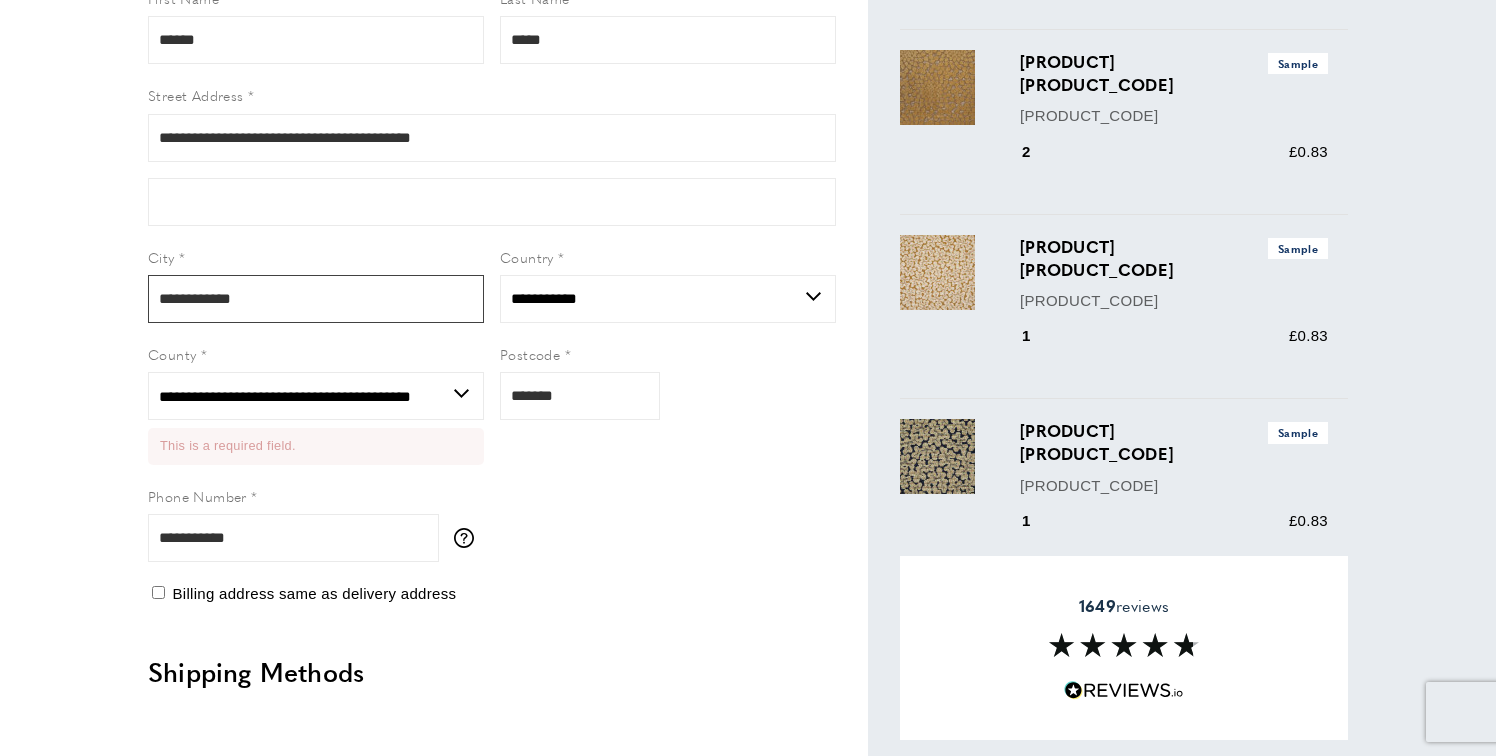 click on "**********" at bounding box center [316, 299] 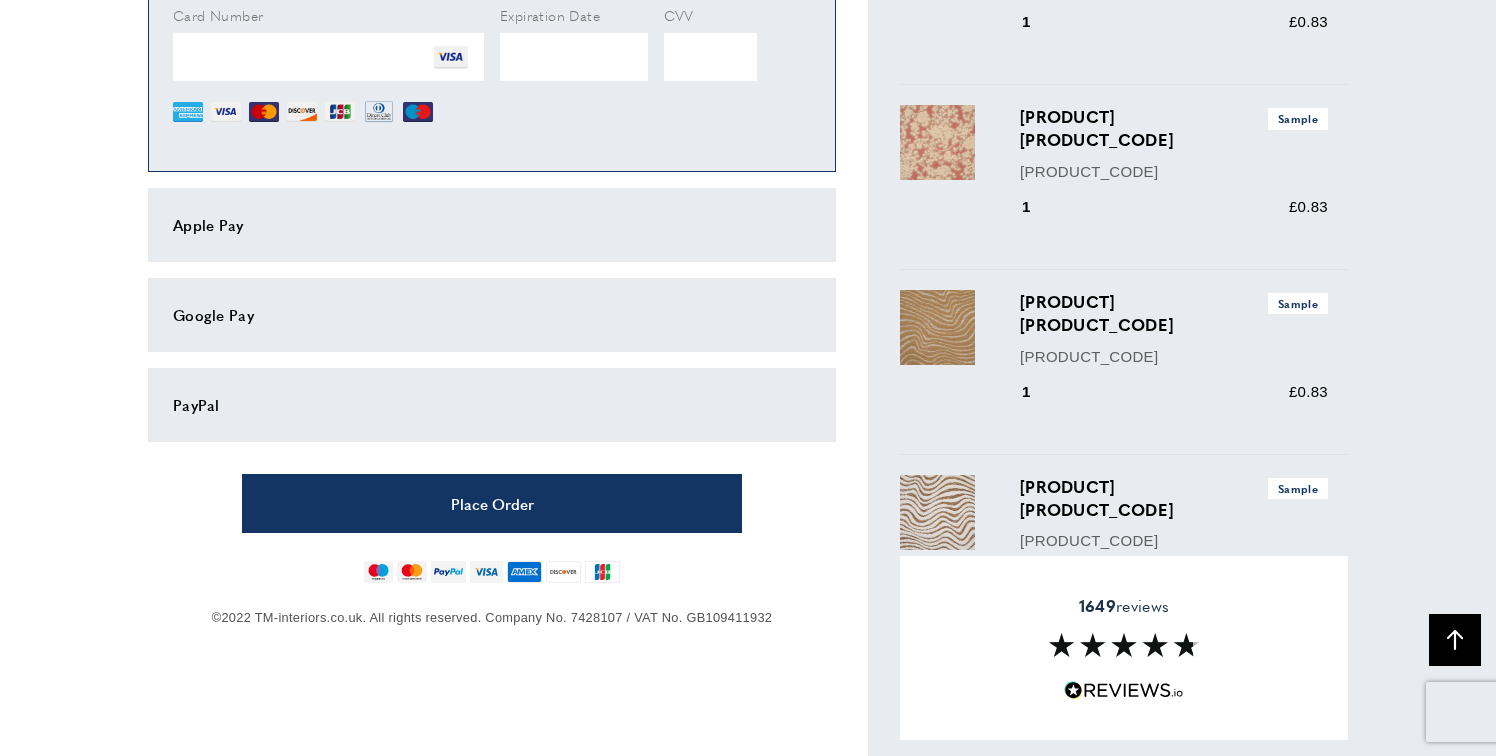 scroll, scrollTop: 1156, scrollLeft: 0, axis: vertical 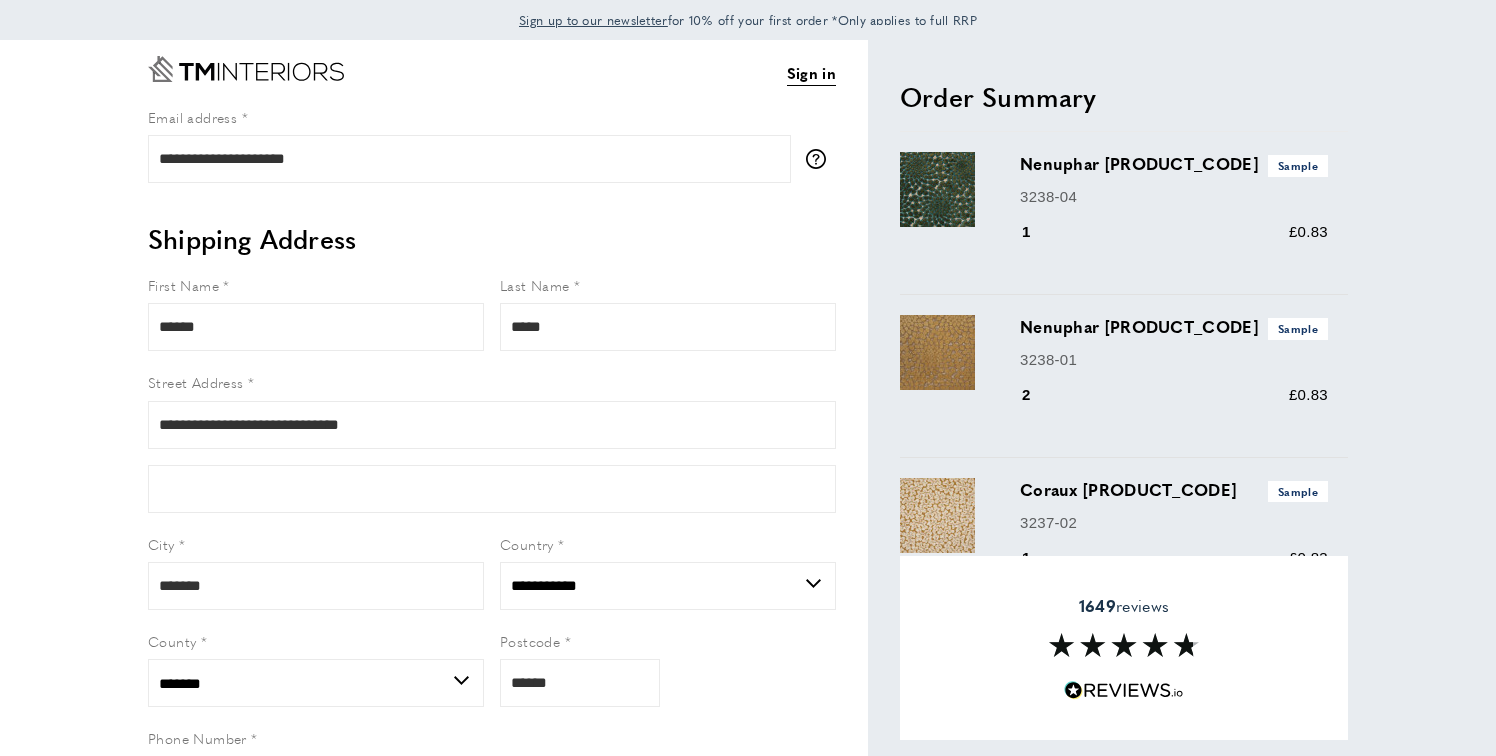 select on "**" 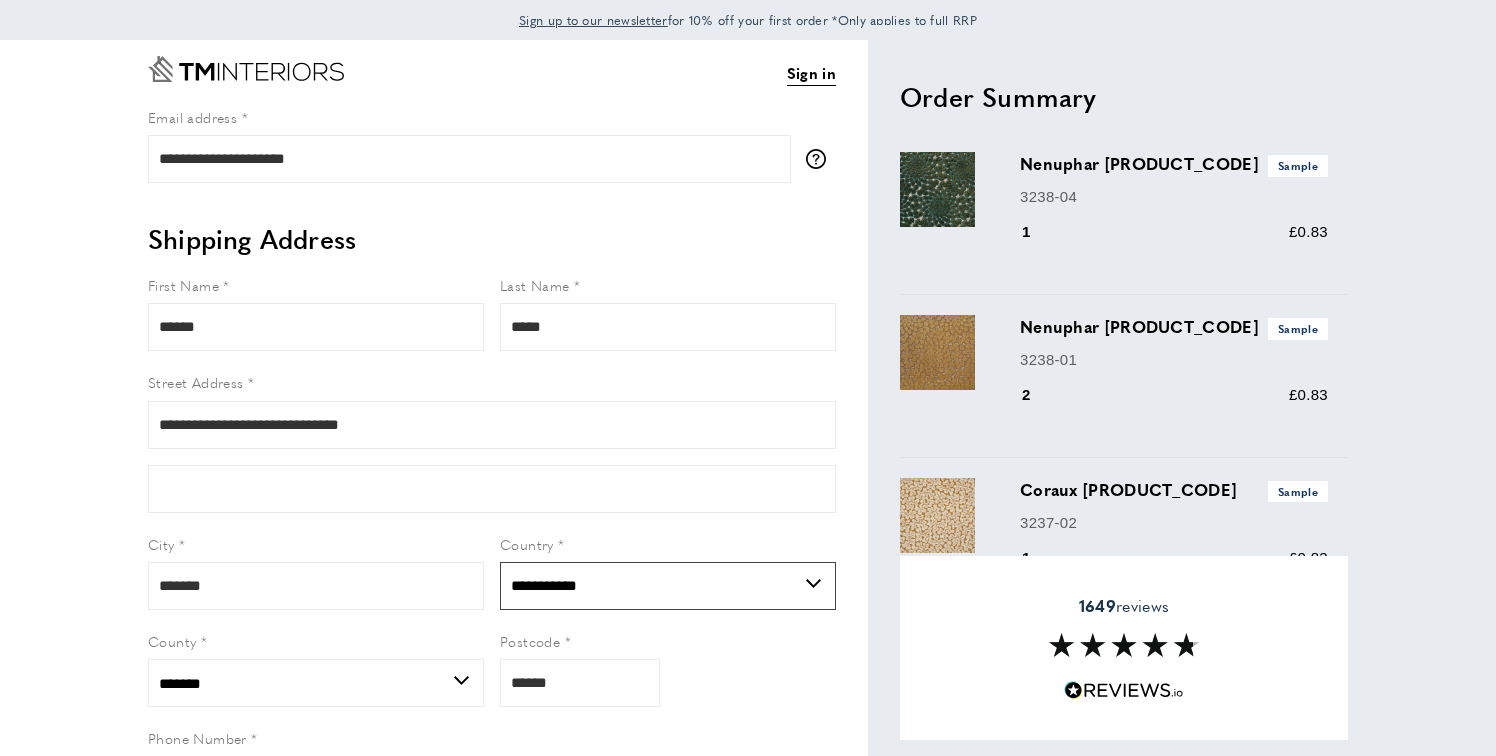 click on "**********" at bounding box center (668, 586) 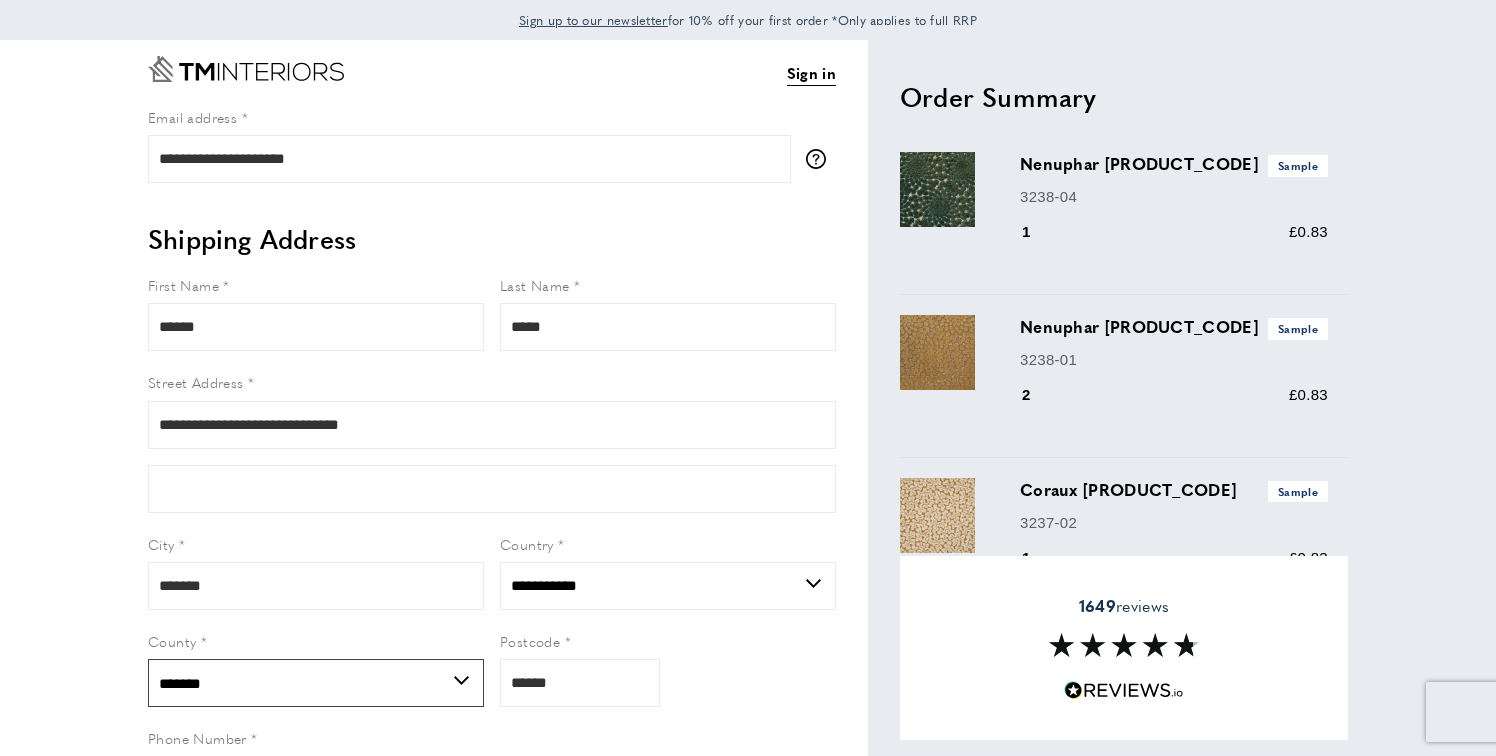 click on "**********" at bounding box center (316, 683) 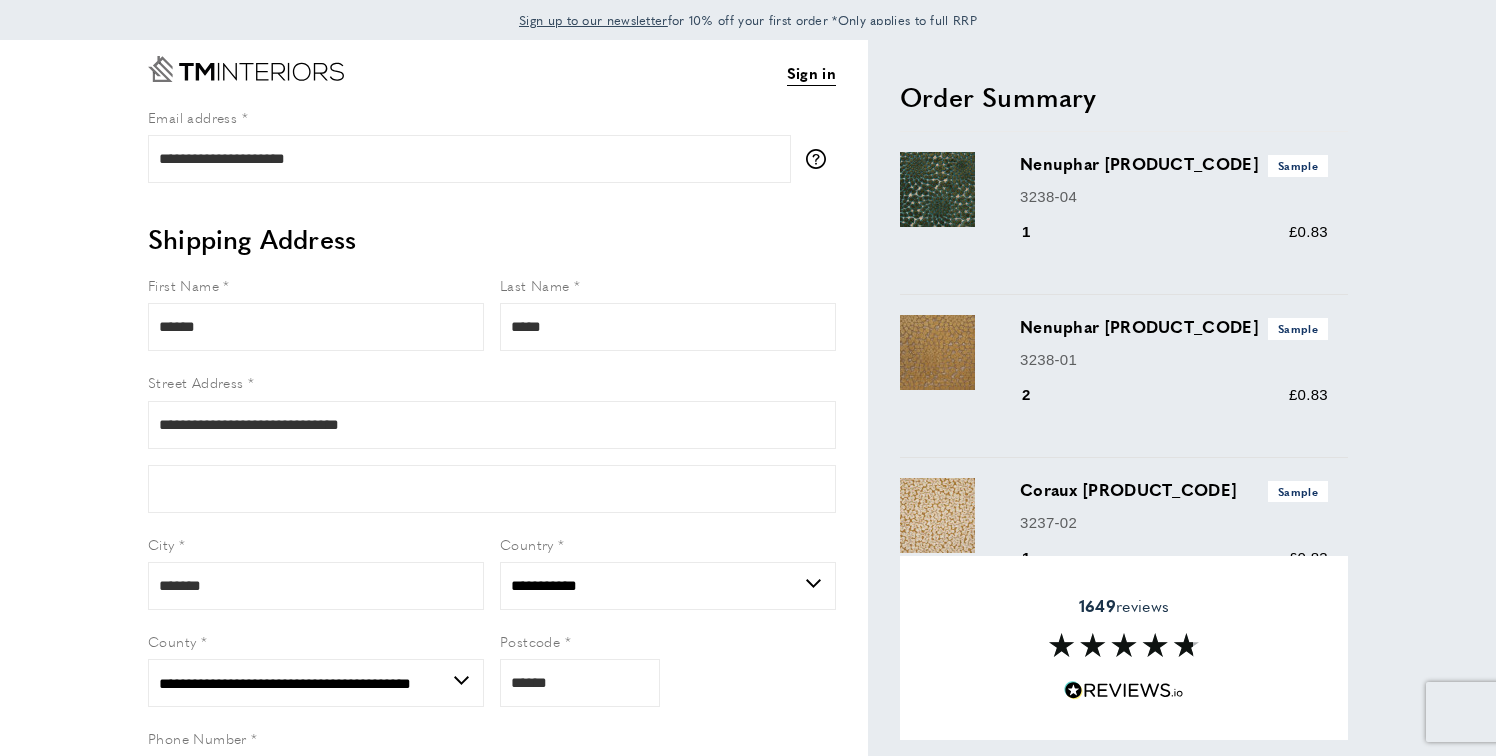 click on "**********" at bounding box center (492, 549) 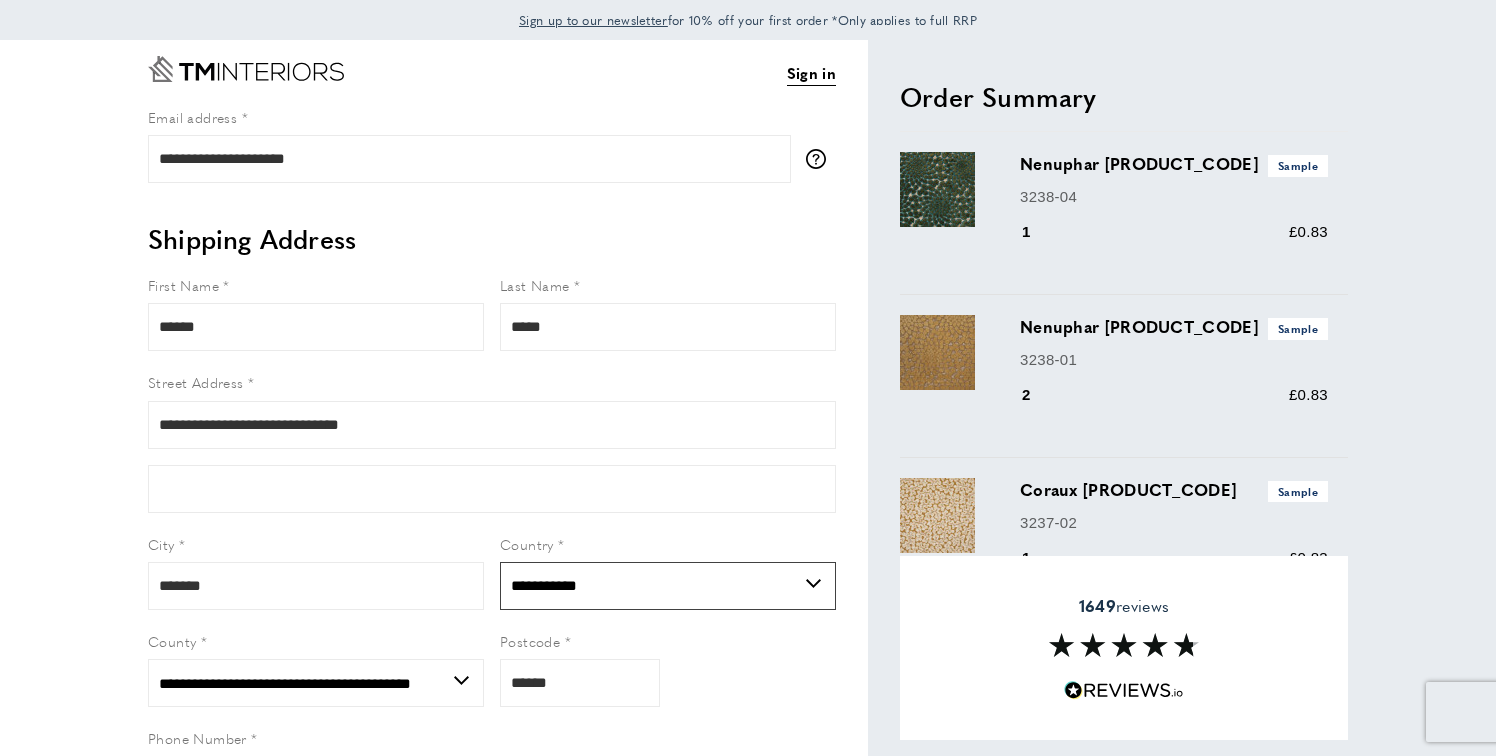 click on "**********" at bounding box center [668, 586] 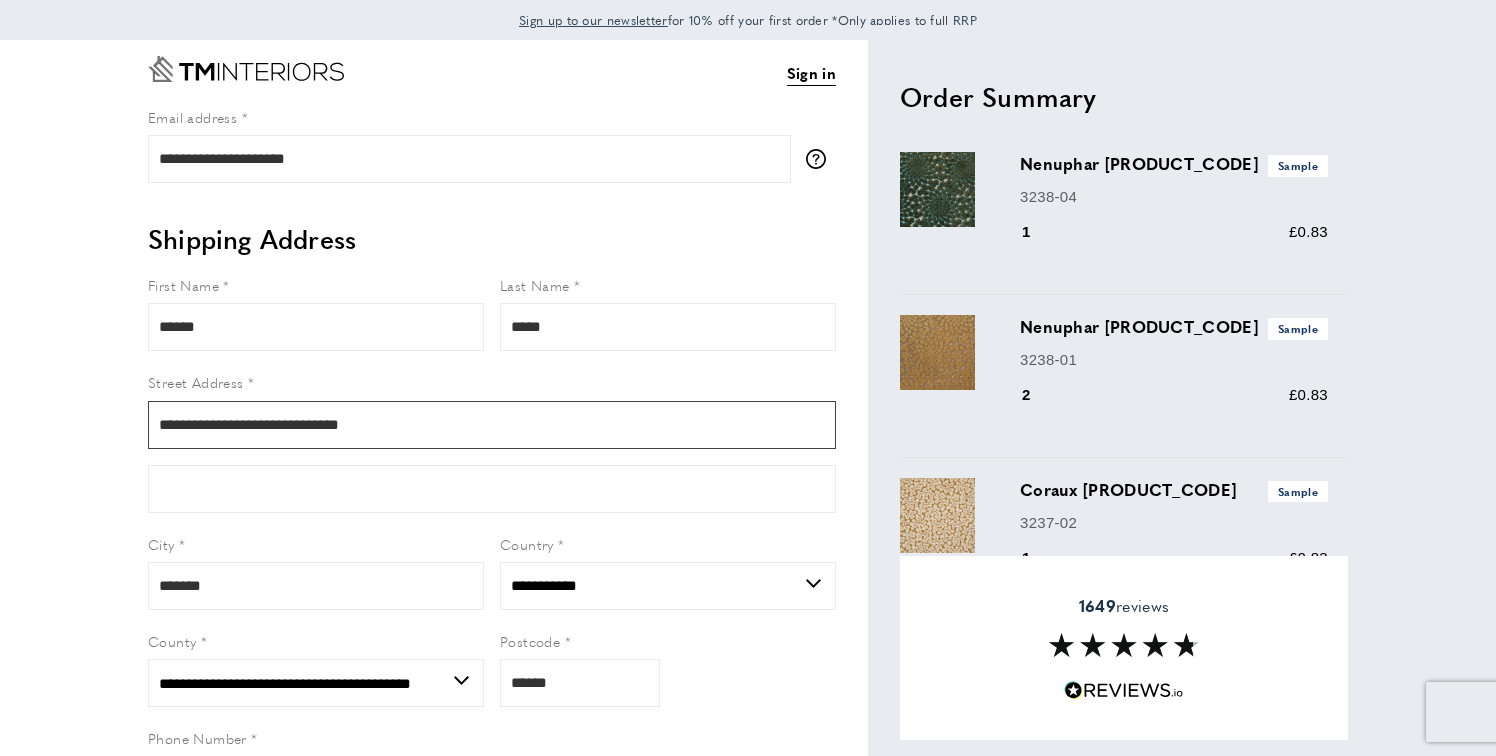 drag, startPoint x: 415, startPoint y: 432, endPoint x: -8, endPoint y: 407, distance: 423.73813 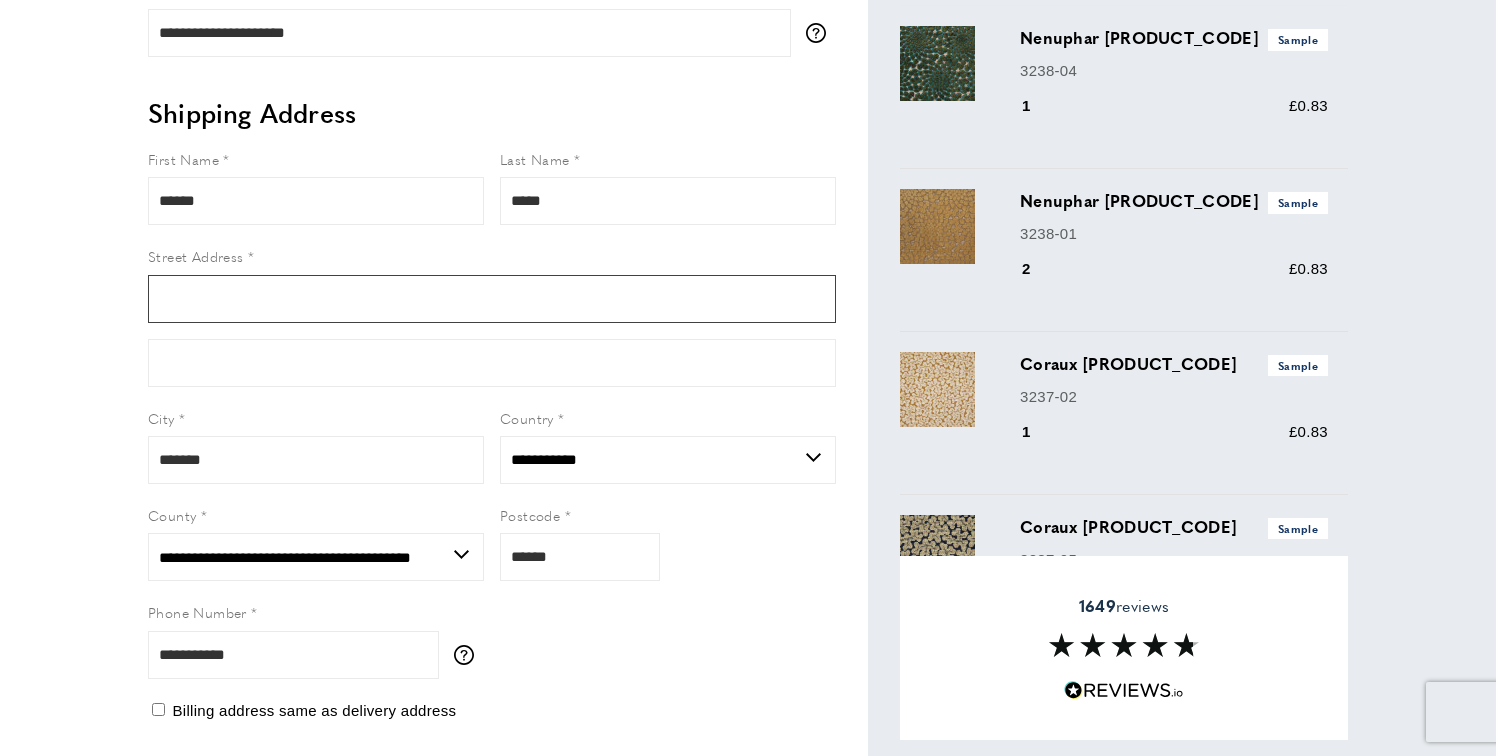 scroll, scrollTop: 166, scrollLeft: 0, axis: vertical 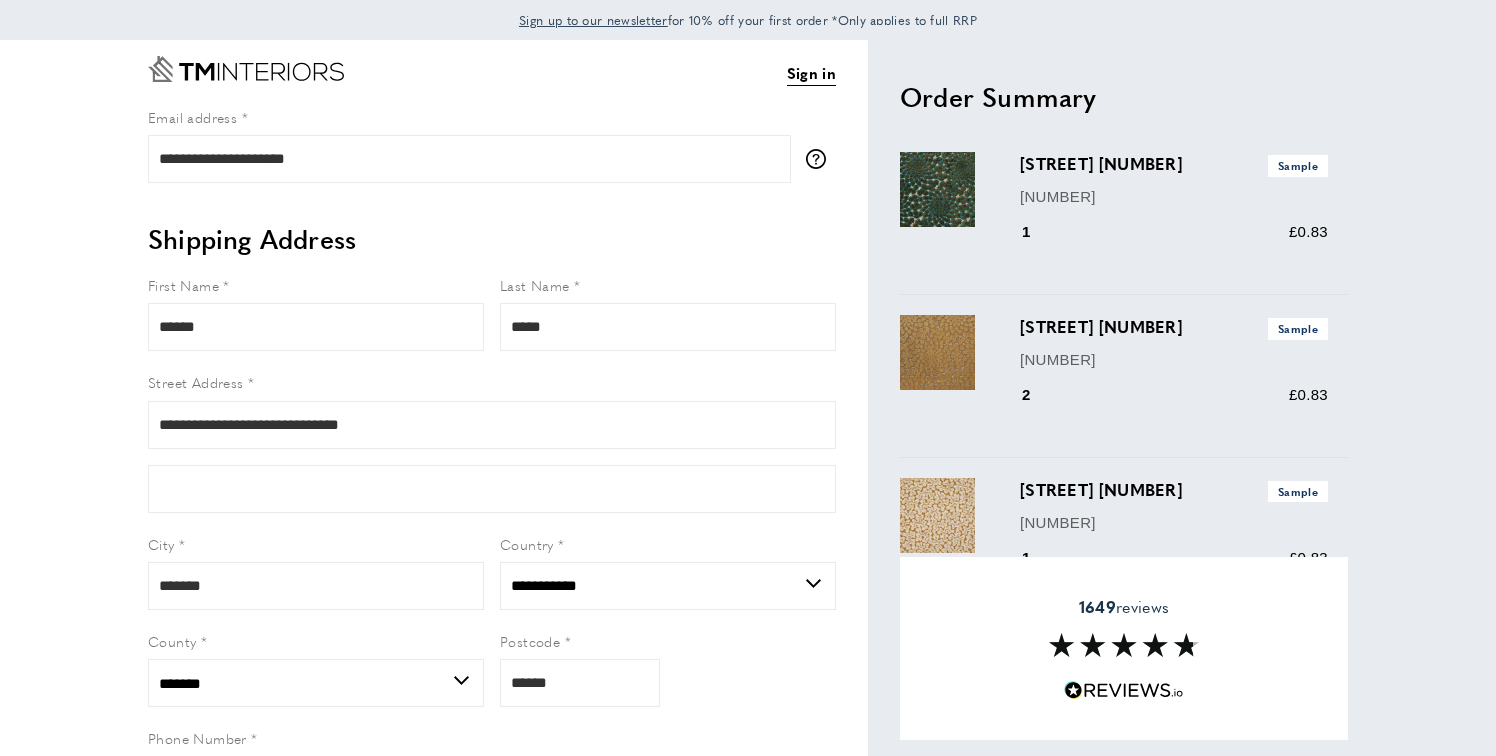 select on "**" 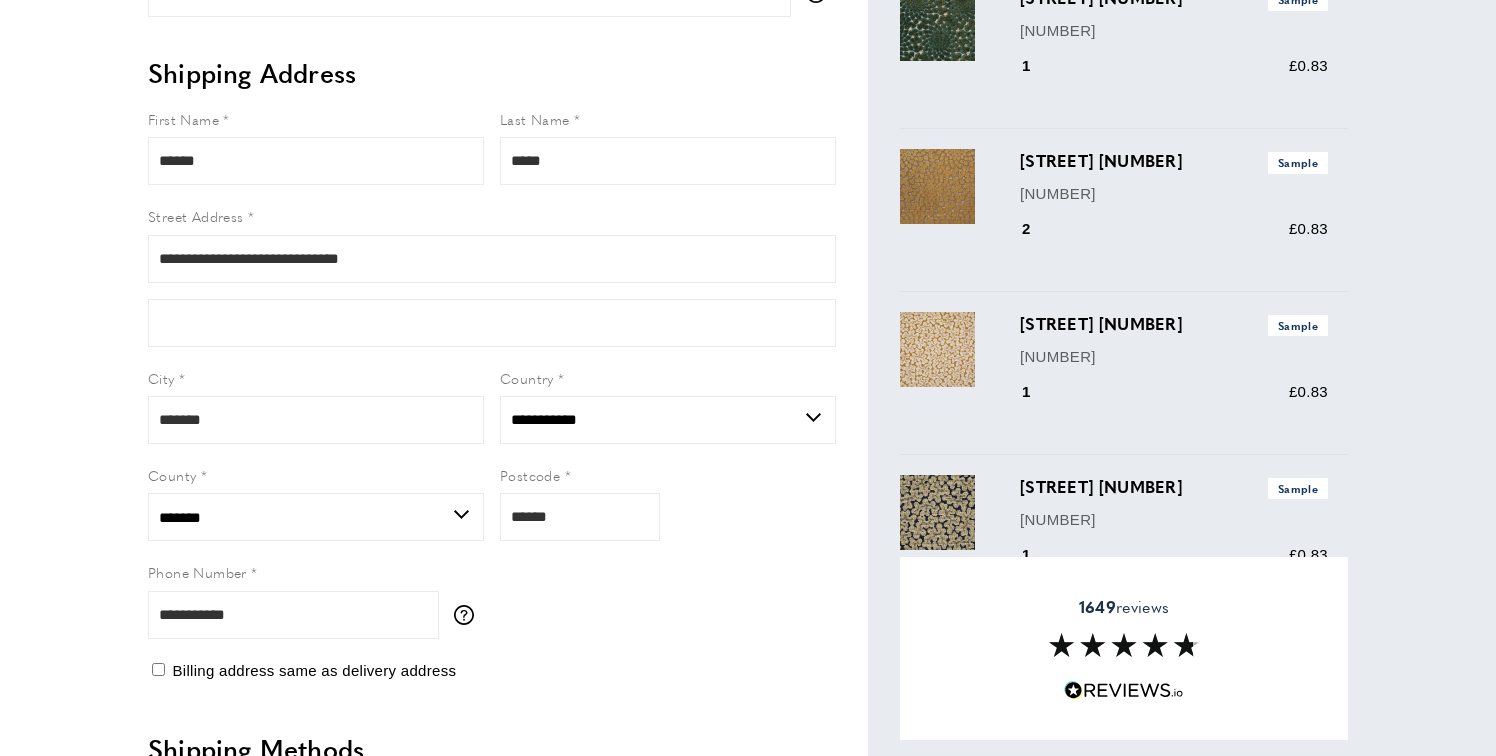 scroll, scrollTop: 0, scrollLeft: 0, axis: both 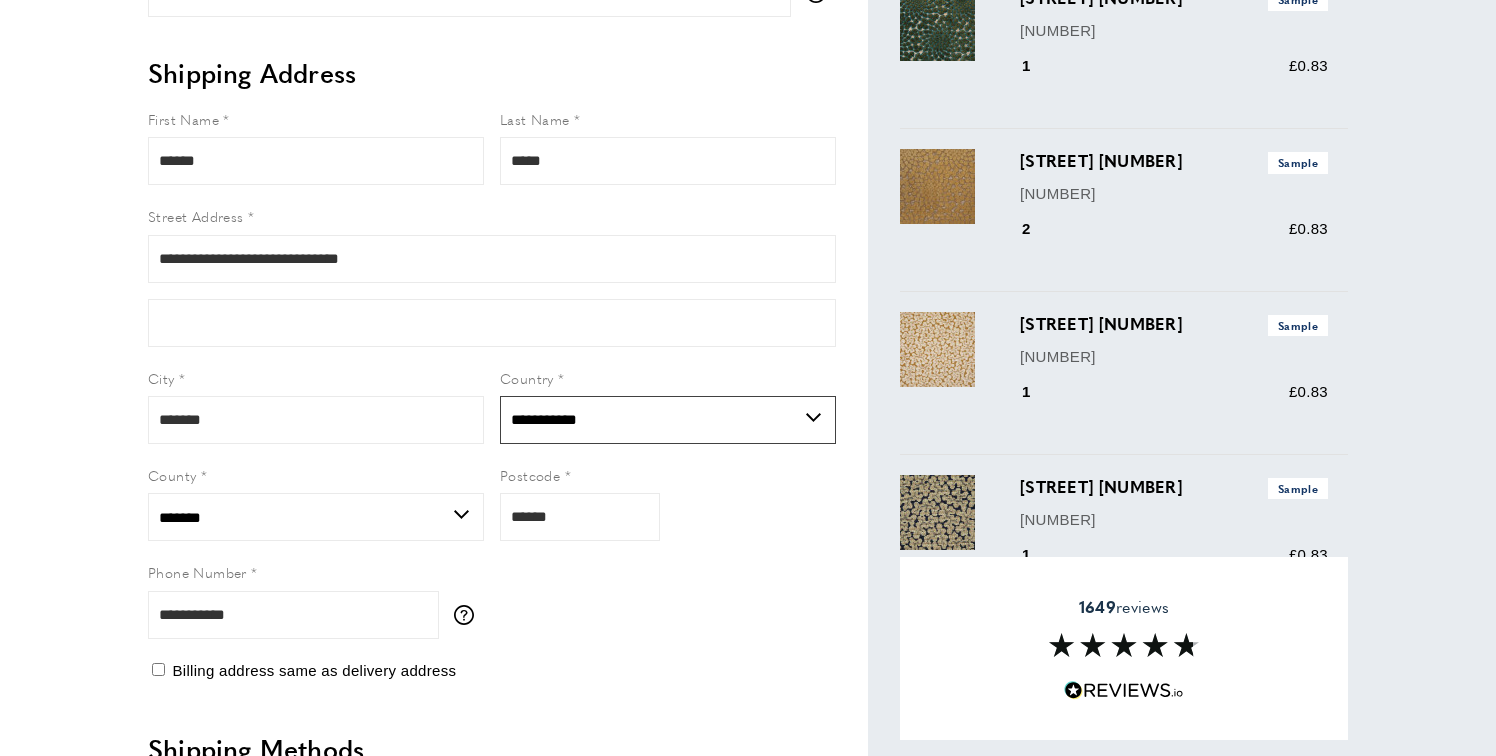 click on "**********" at bounding box center (668, 420) 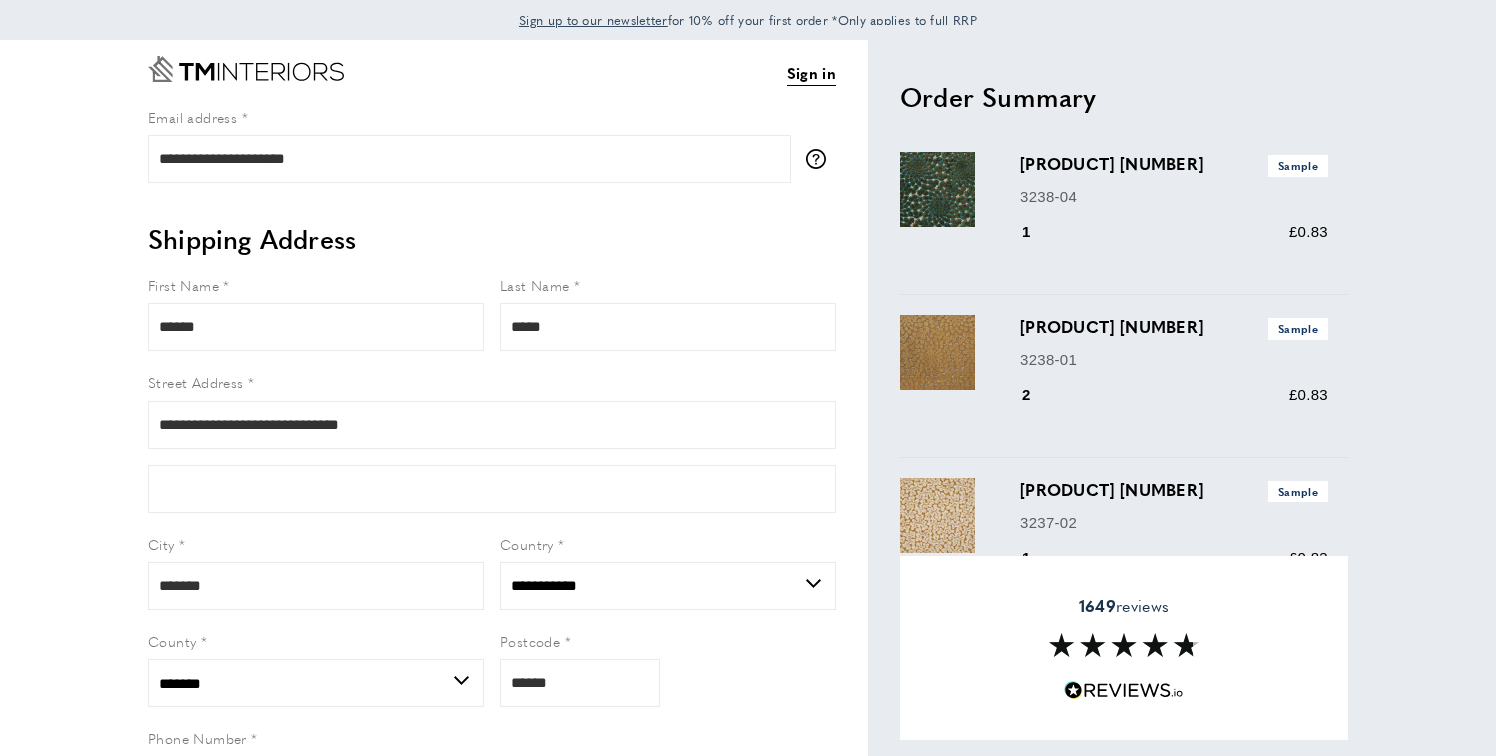 select on "**" 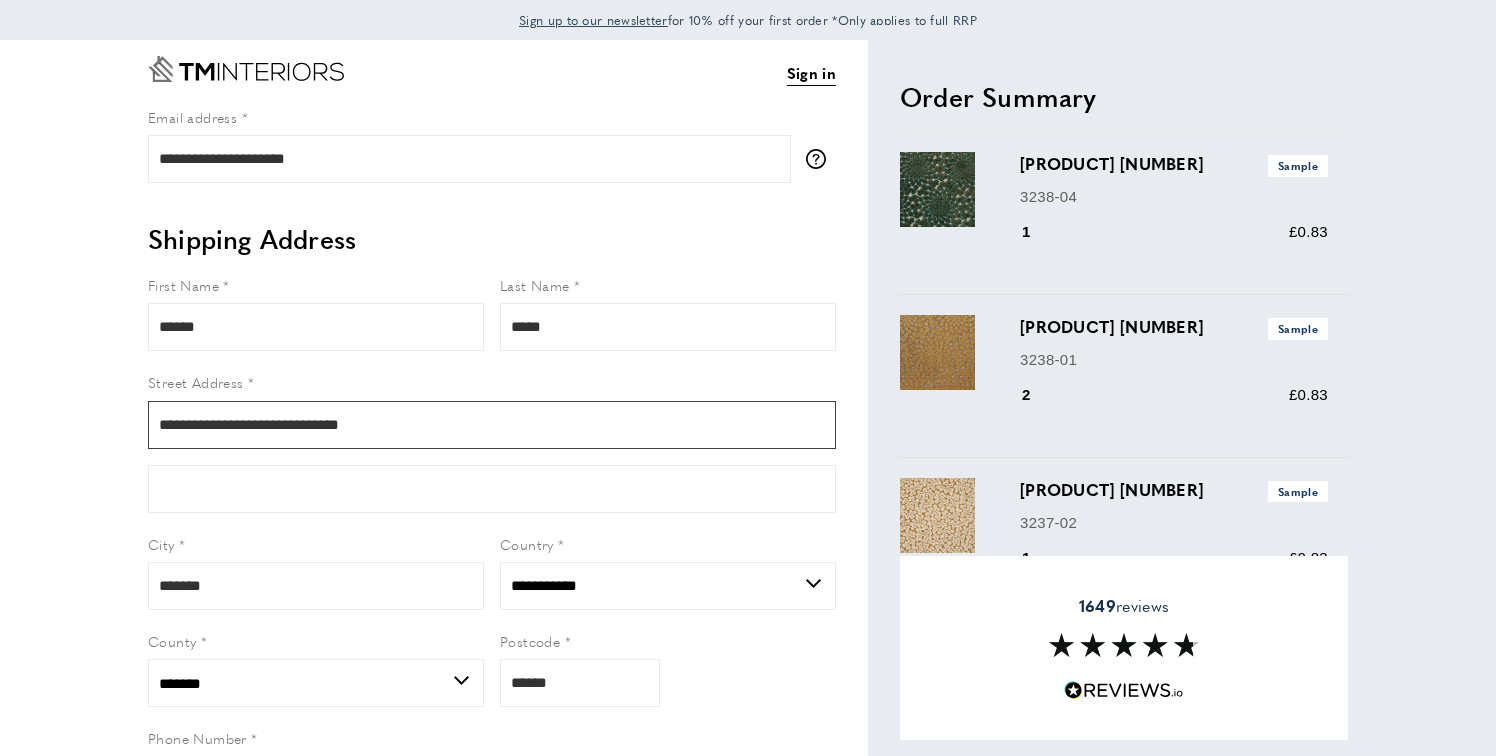 drag, startPoint x: 394, startPoint y: 427, endPoint x: -8, endPoint y: 369, distance: 406.16254 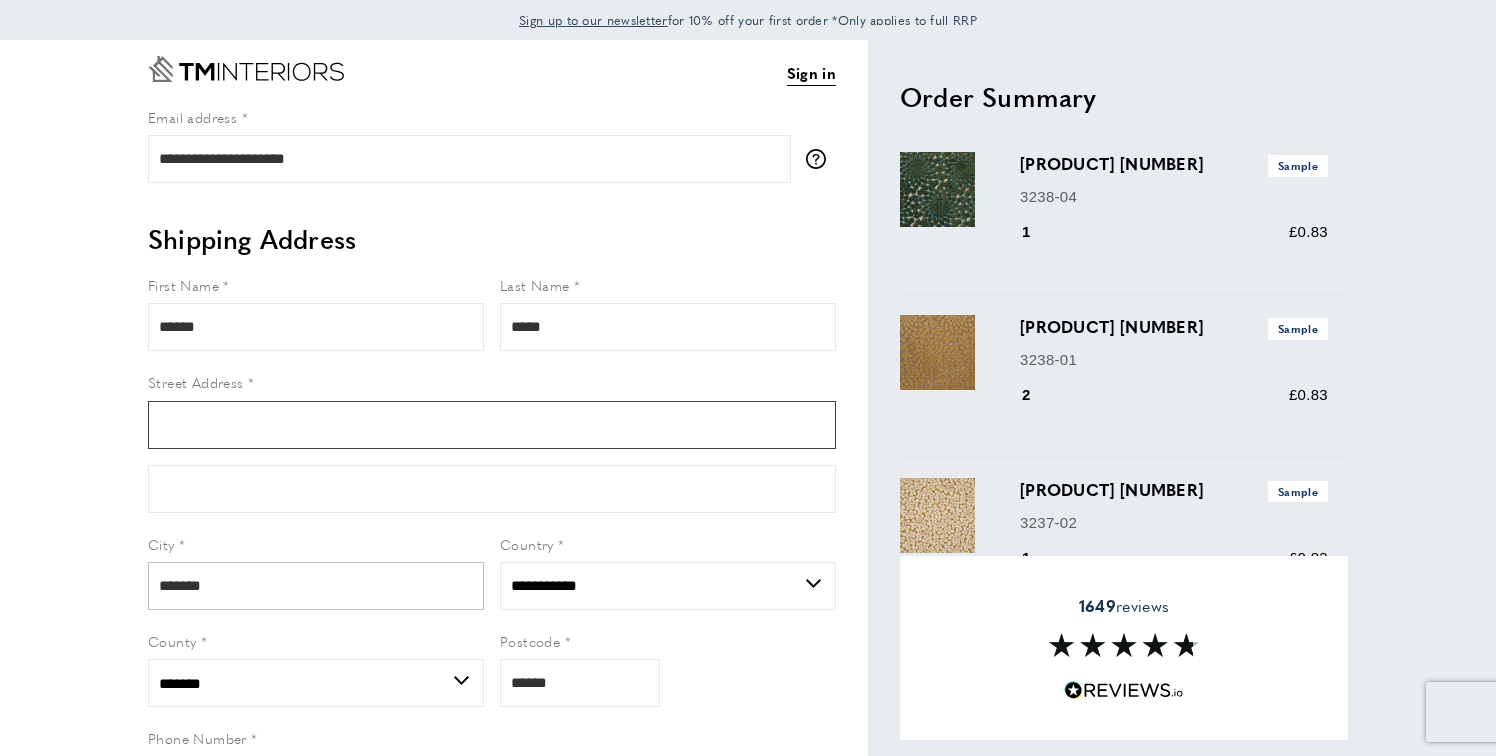 type 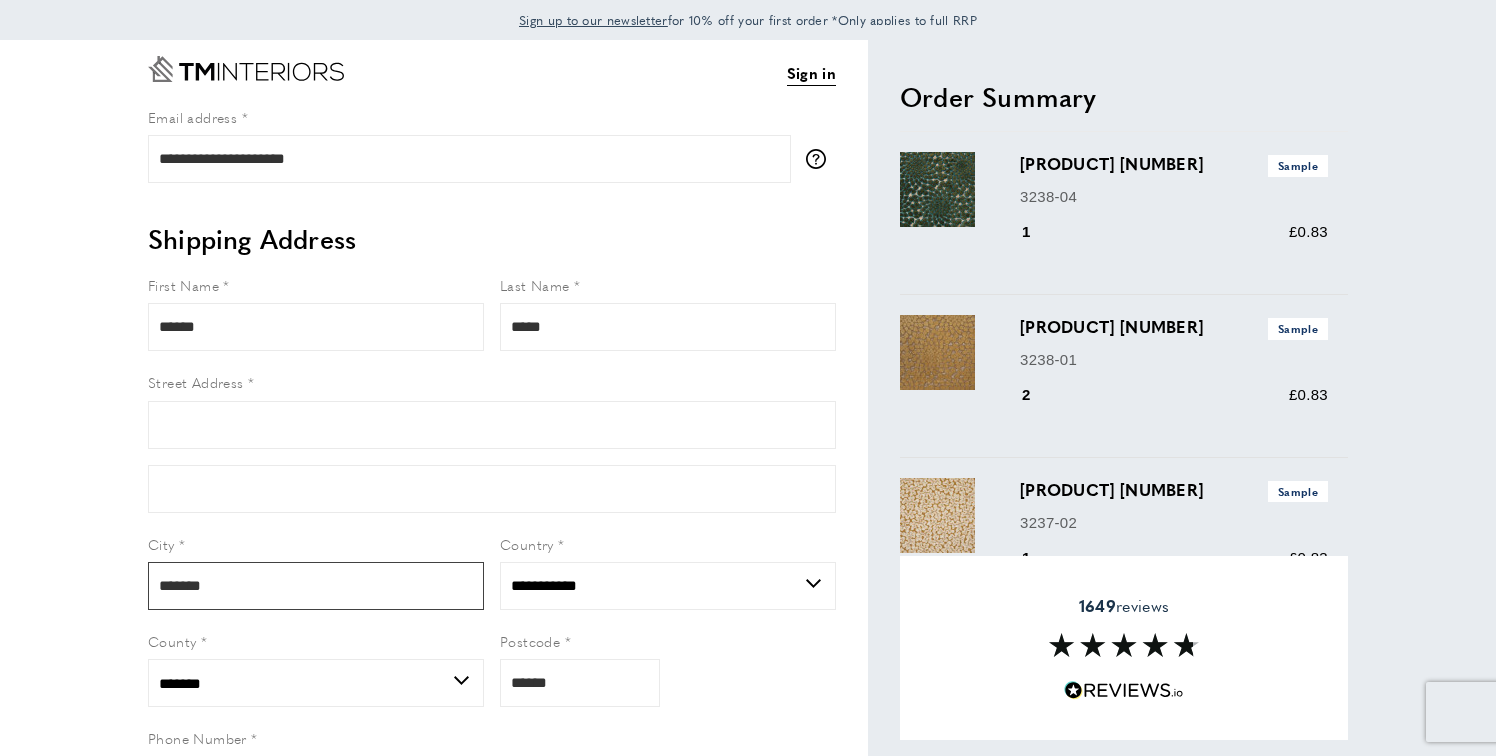 drag, startPoint x: 251, startPoint y: 595, endPoint x: 15, endPoint y: 585, distance: 236.21178 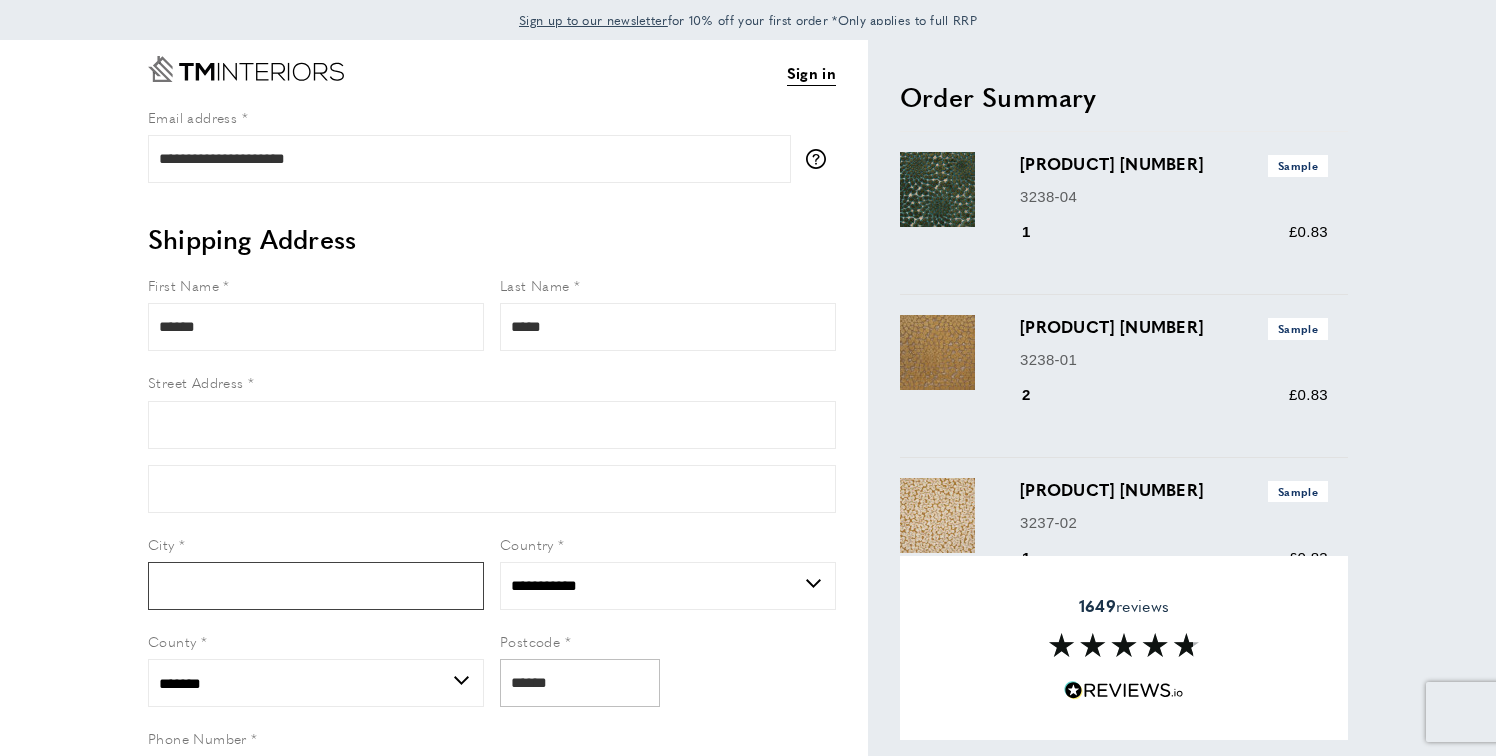 type 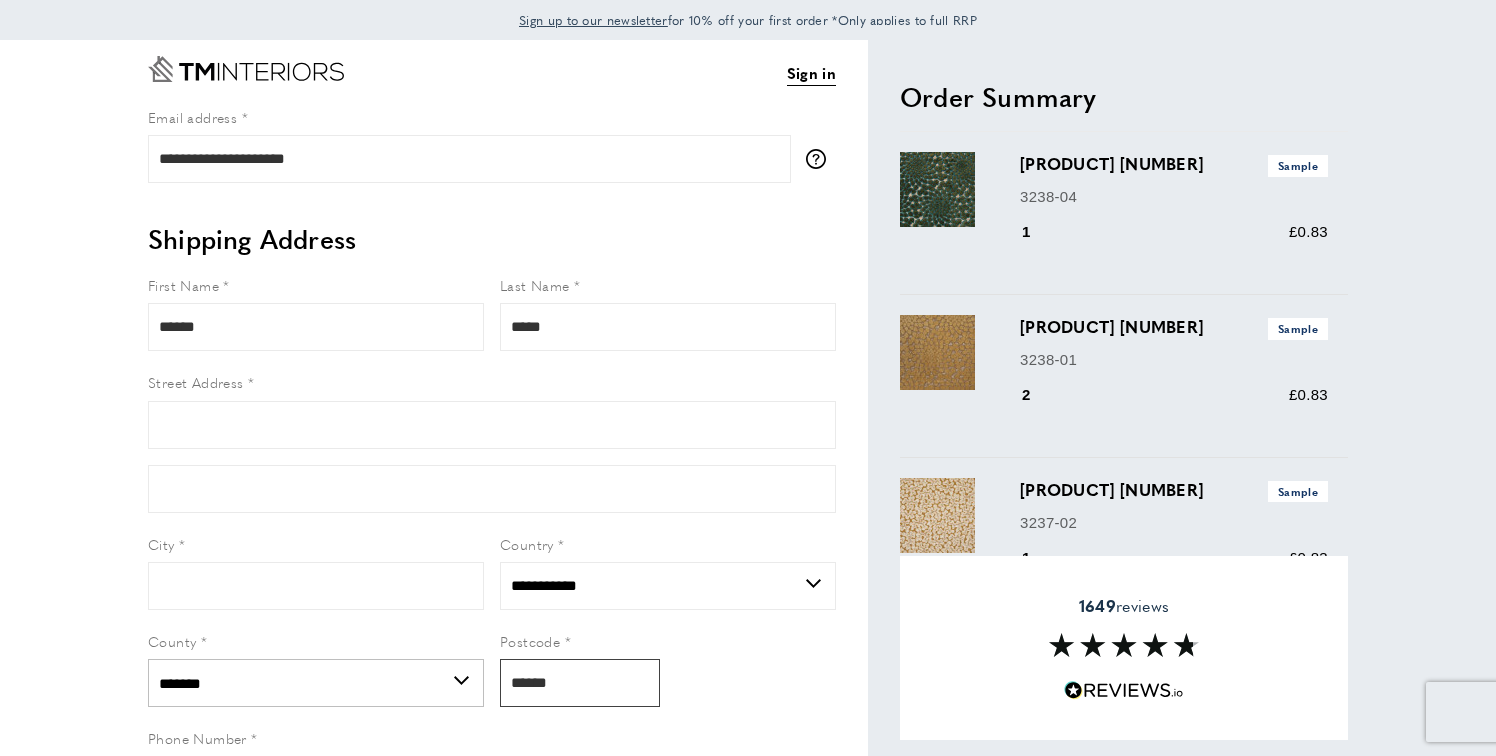 drag, startPoint x: 590, startPoint y: 685, endPoint x: 454, endPoint y: 674, distance: 136.44412 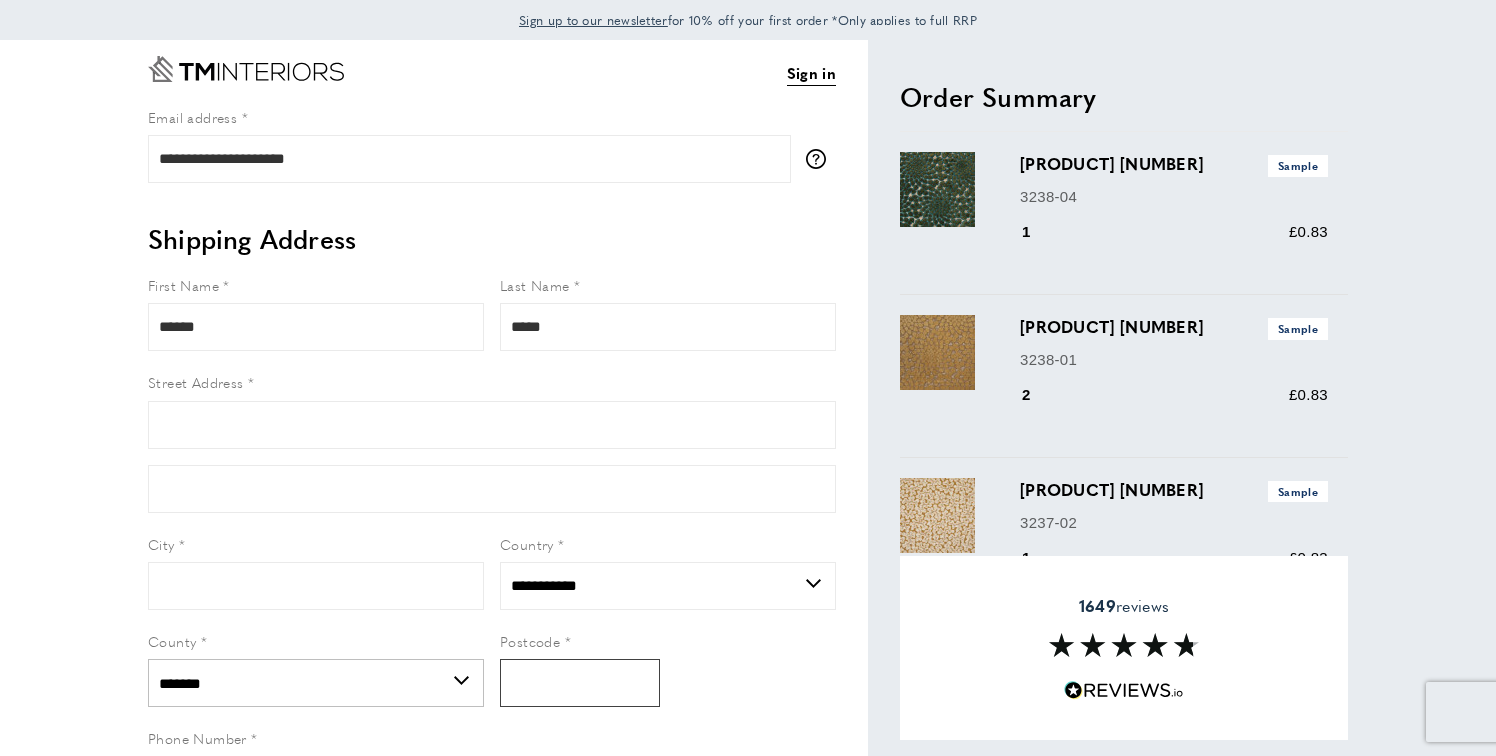 type 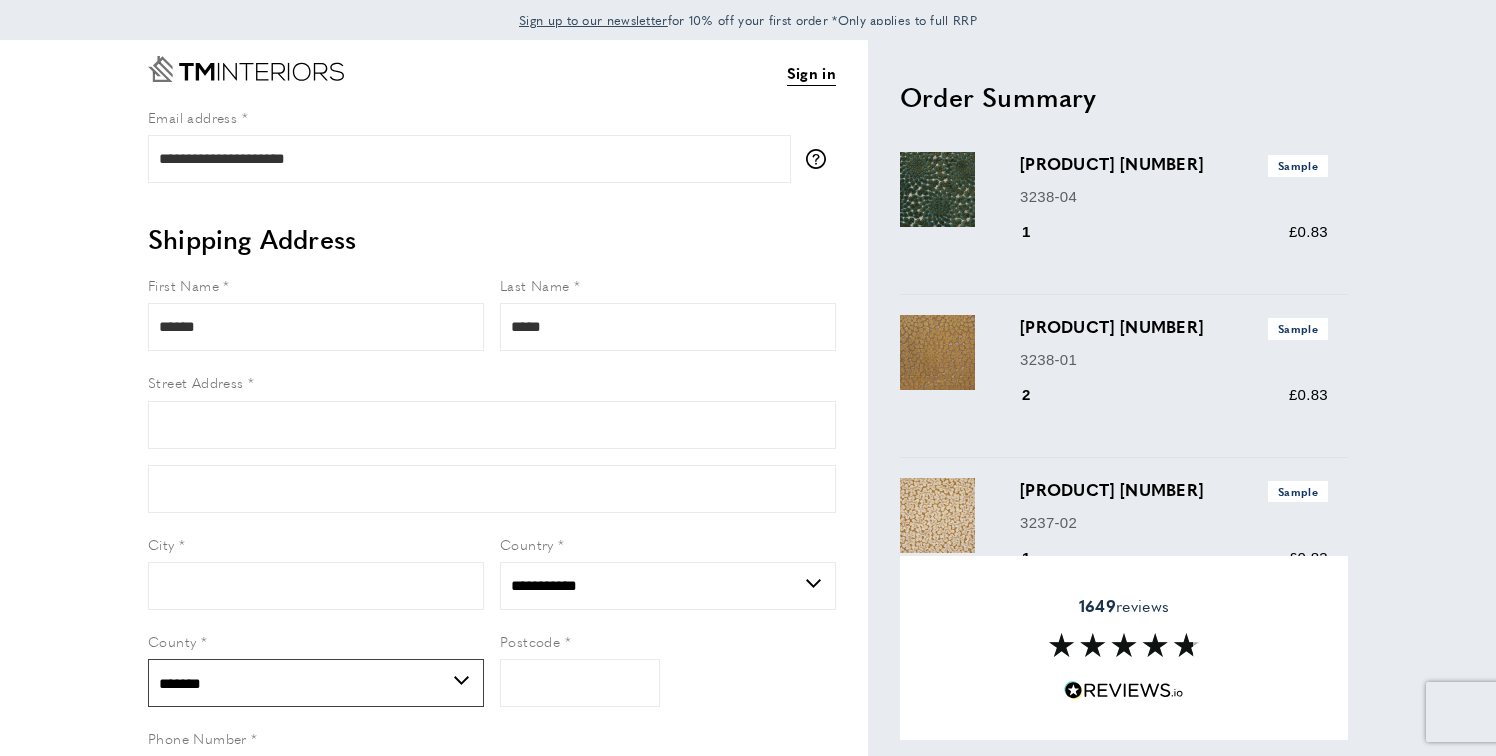 click on "**********" at bounding box center (316, 683) 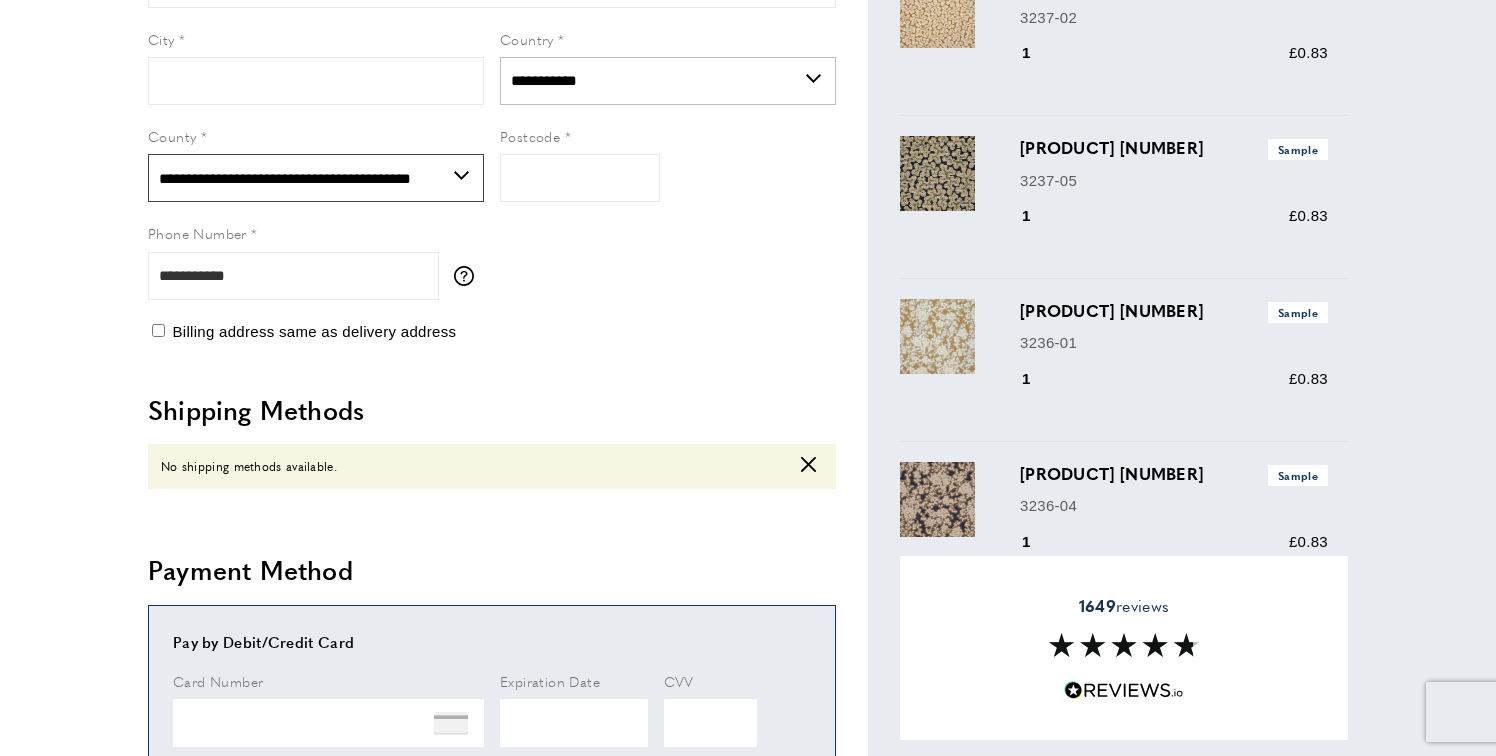 scroll, scrollTop: 538, scrollLeft: 0, axis: vertical 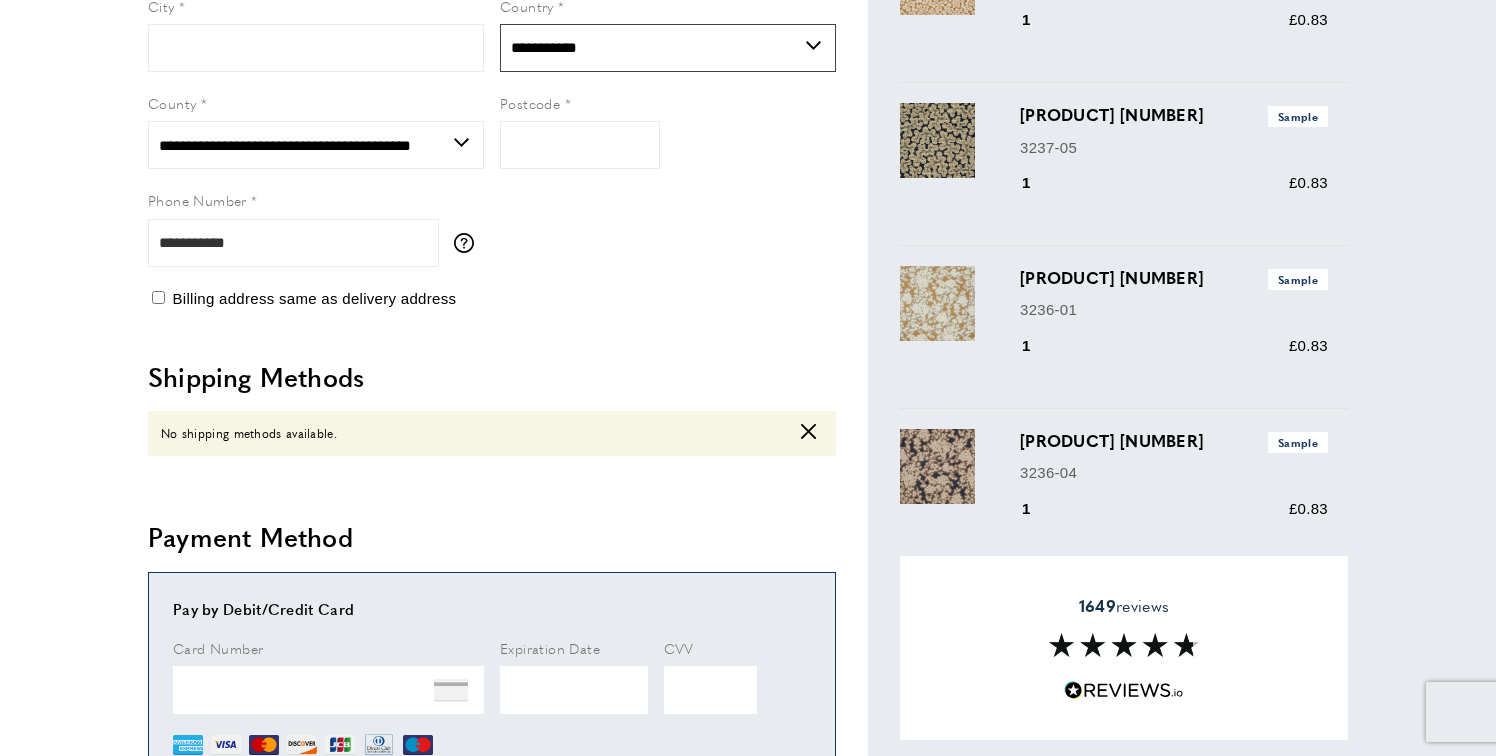 click on "**********" at bounding box center (668, 48) 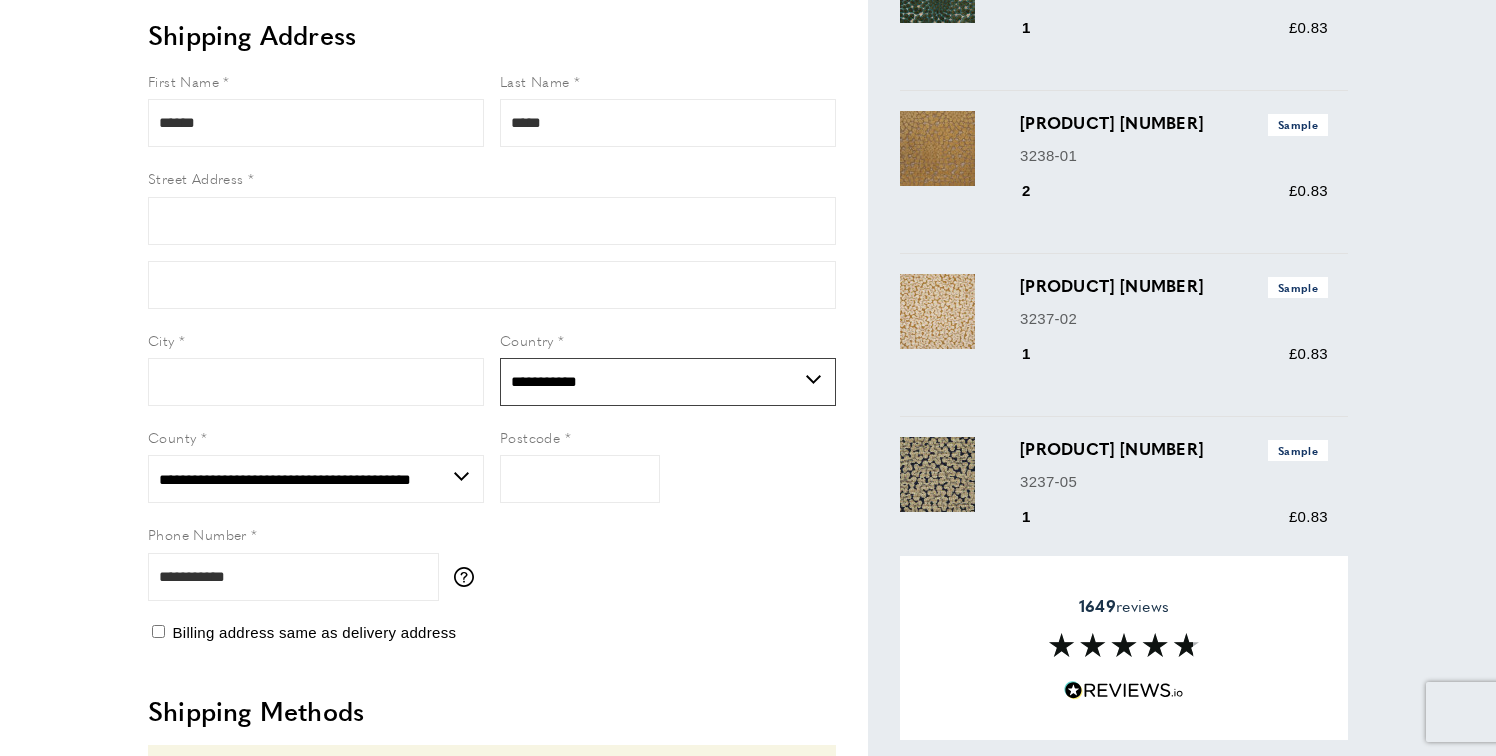 scroll, scrollTop: 190, scrollLeft: 0, axis: vertical 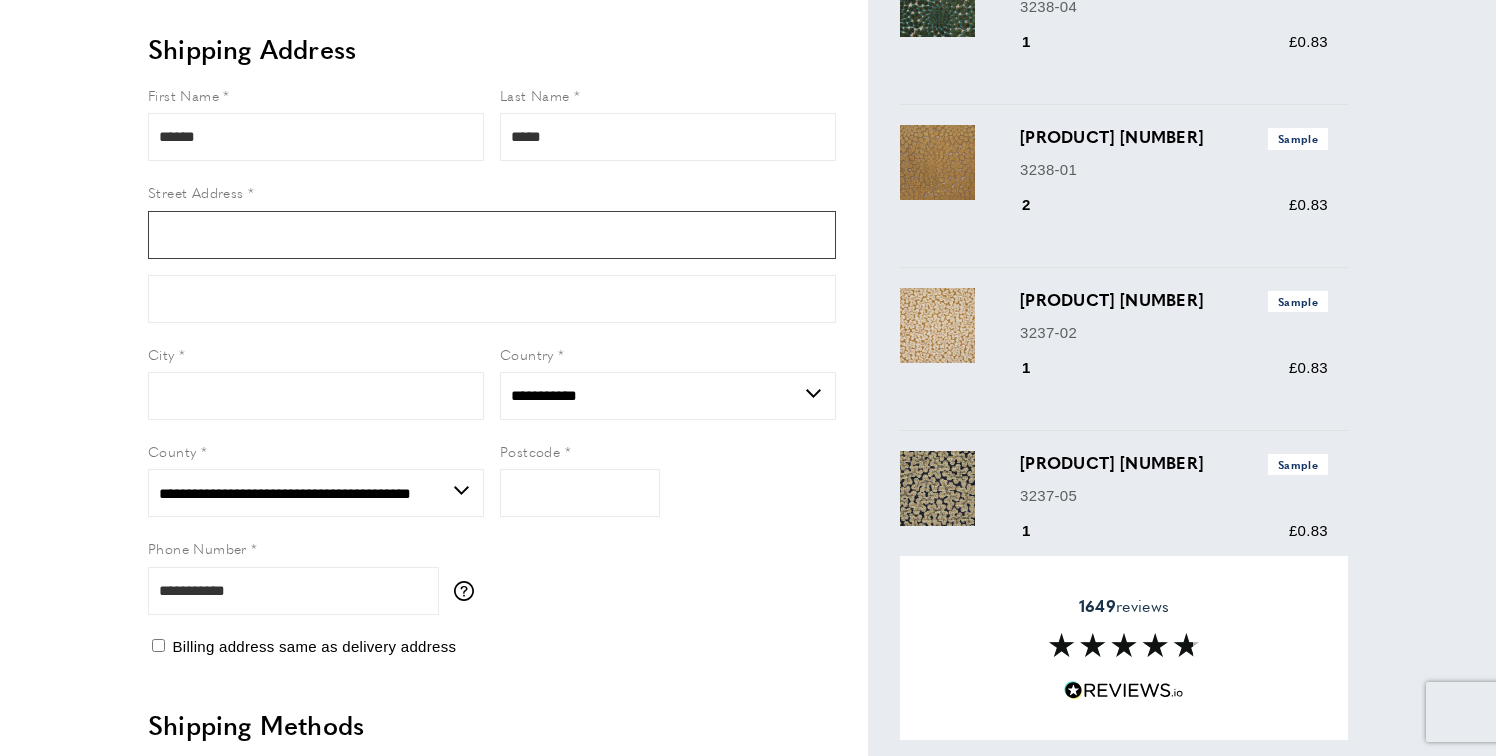 click on "Street Address" at bounding box center (492, 235) 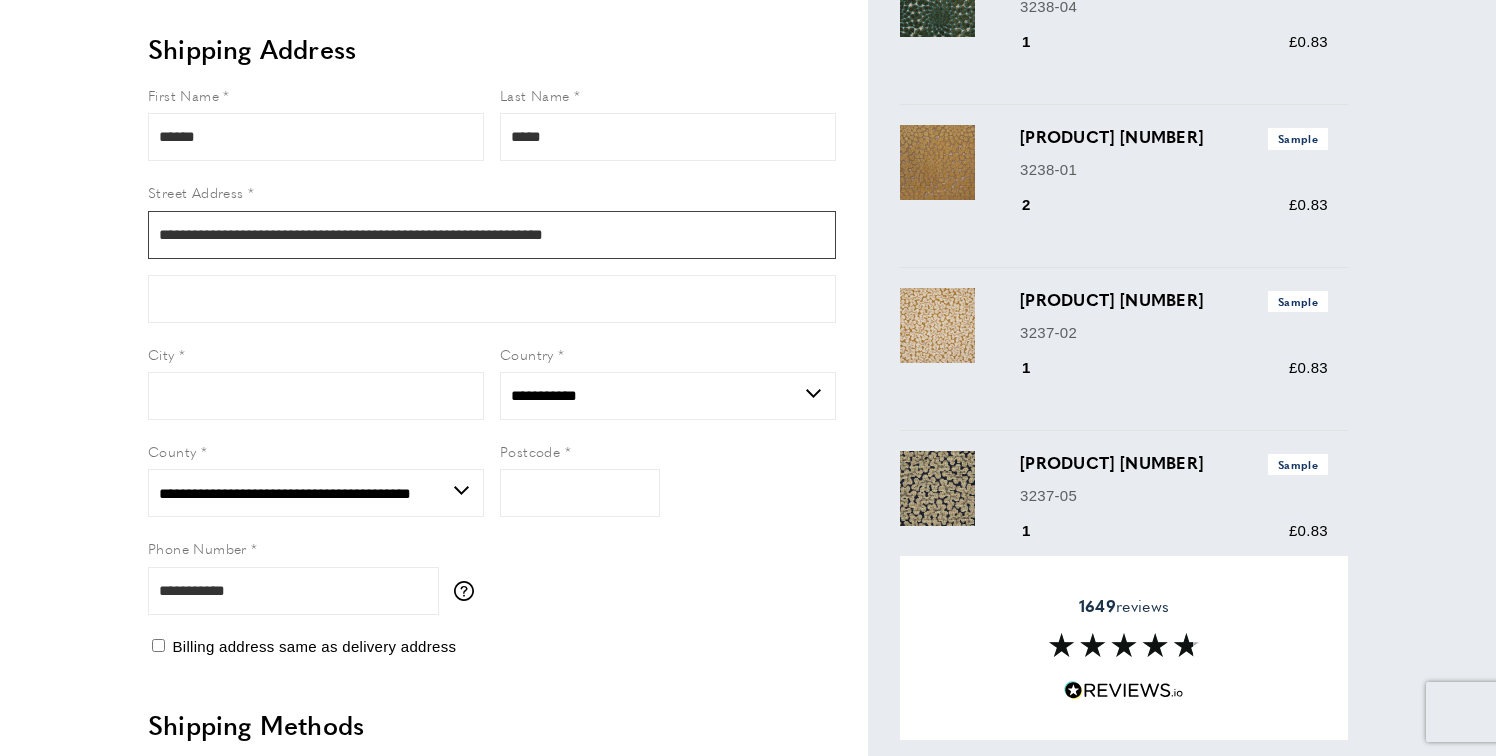 drag, startPoint x: 430, startPoint y: 233, endPoint x: 516, endPoint y: 240, distance: 86.28442 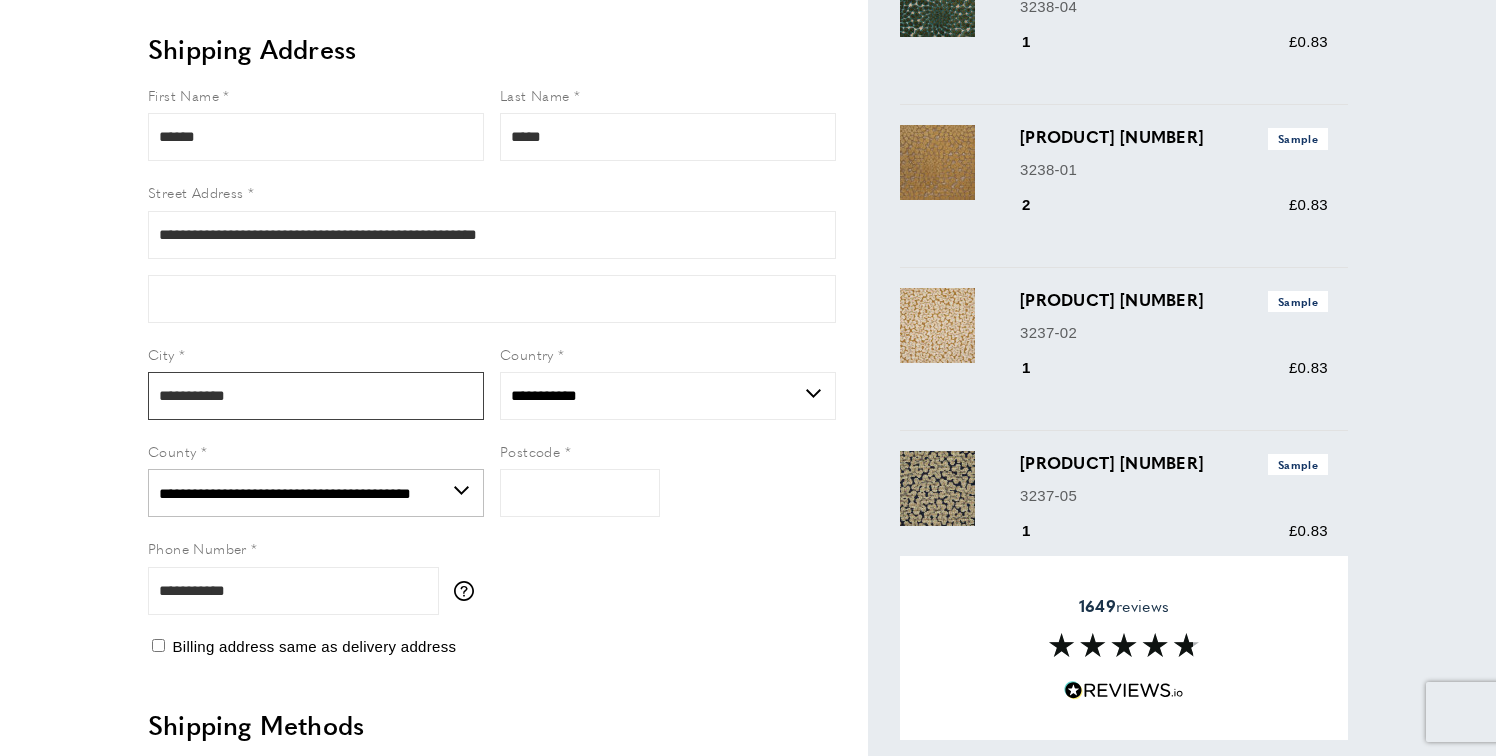 type on "**********" 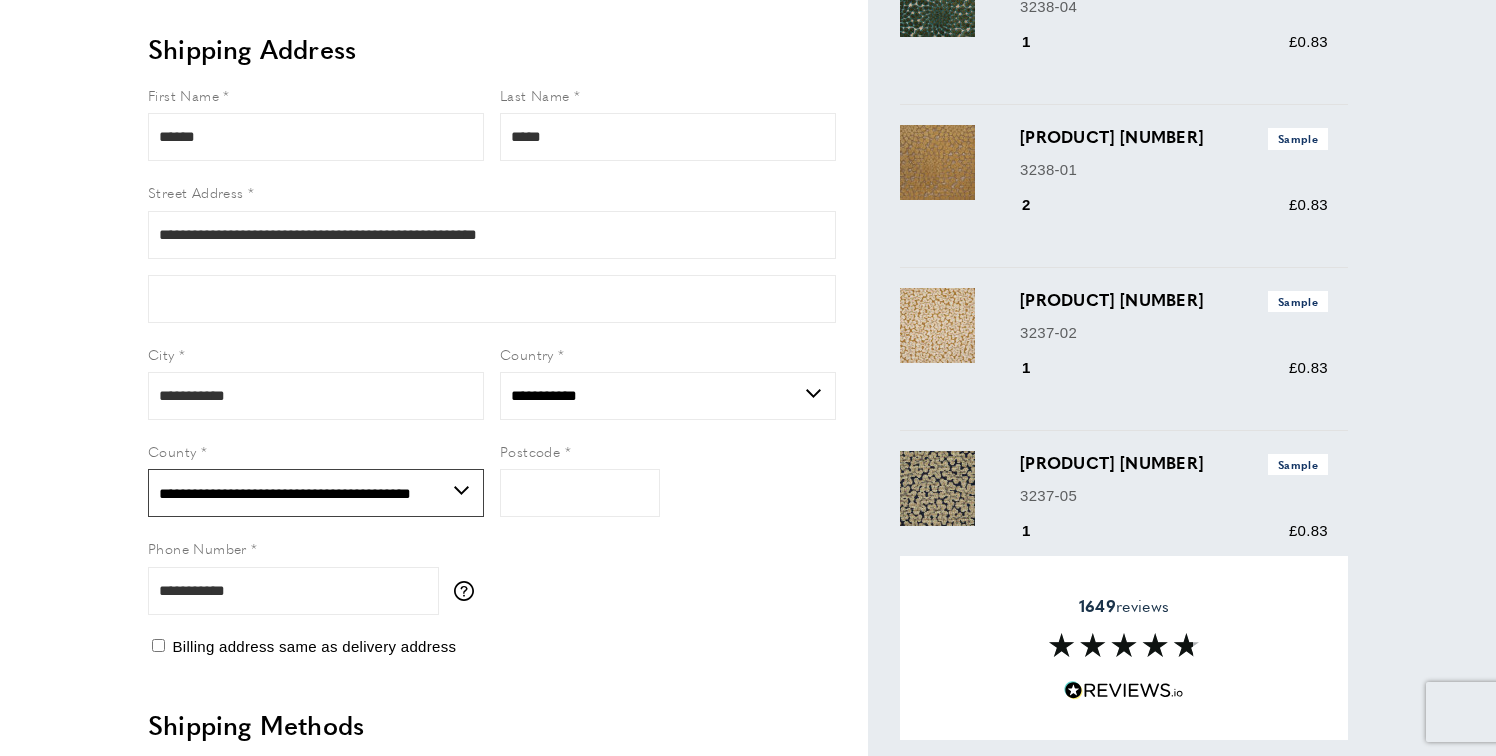 click on "**********" at bounding box center (316, 493) 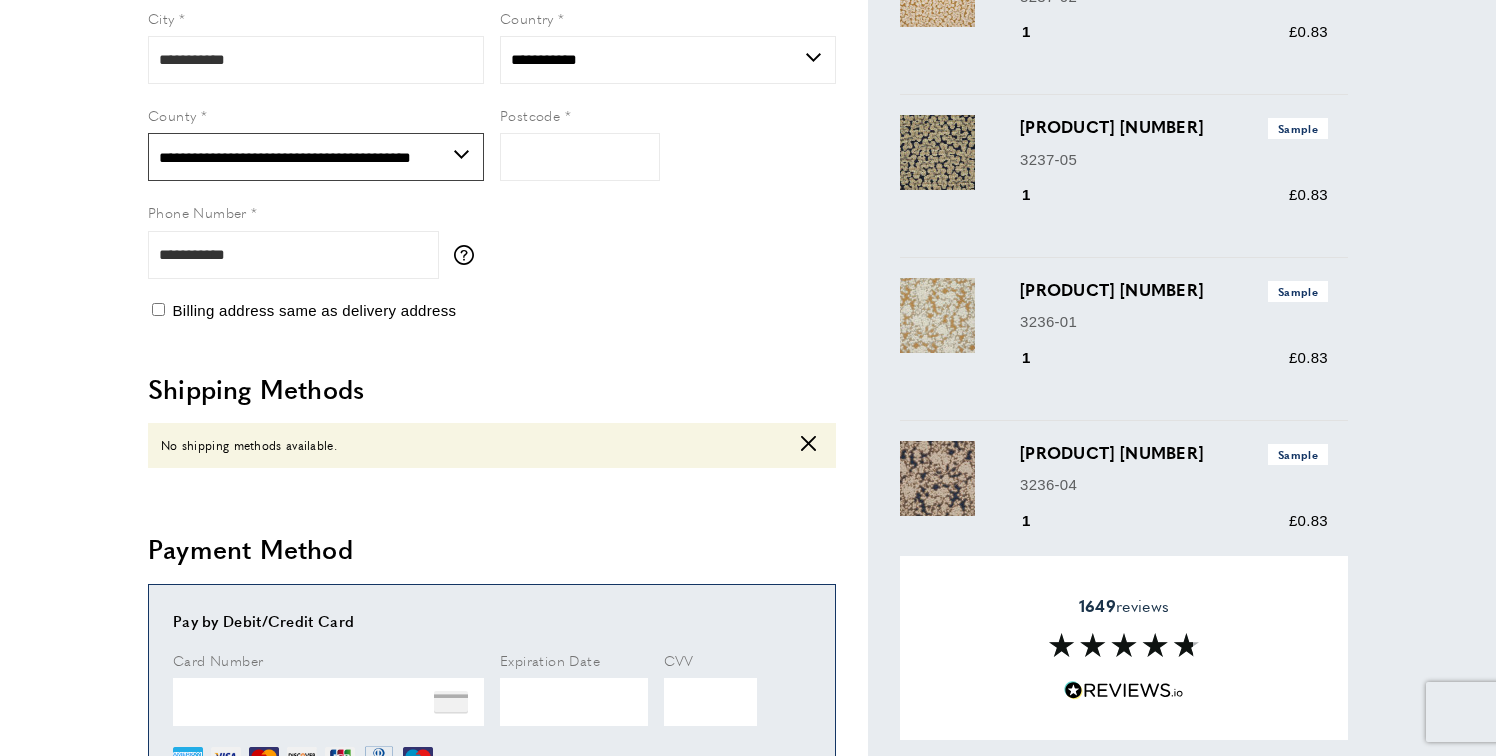 scroll, scrollTop: 539, scrollLeft: 0, axis: vertical 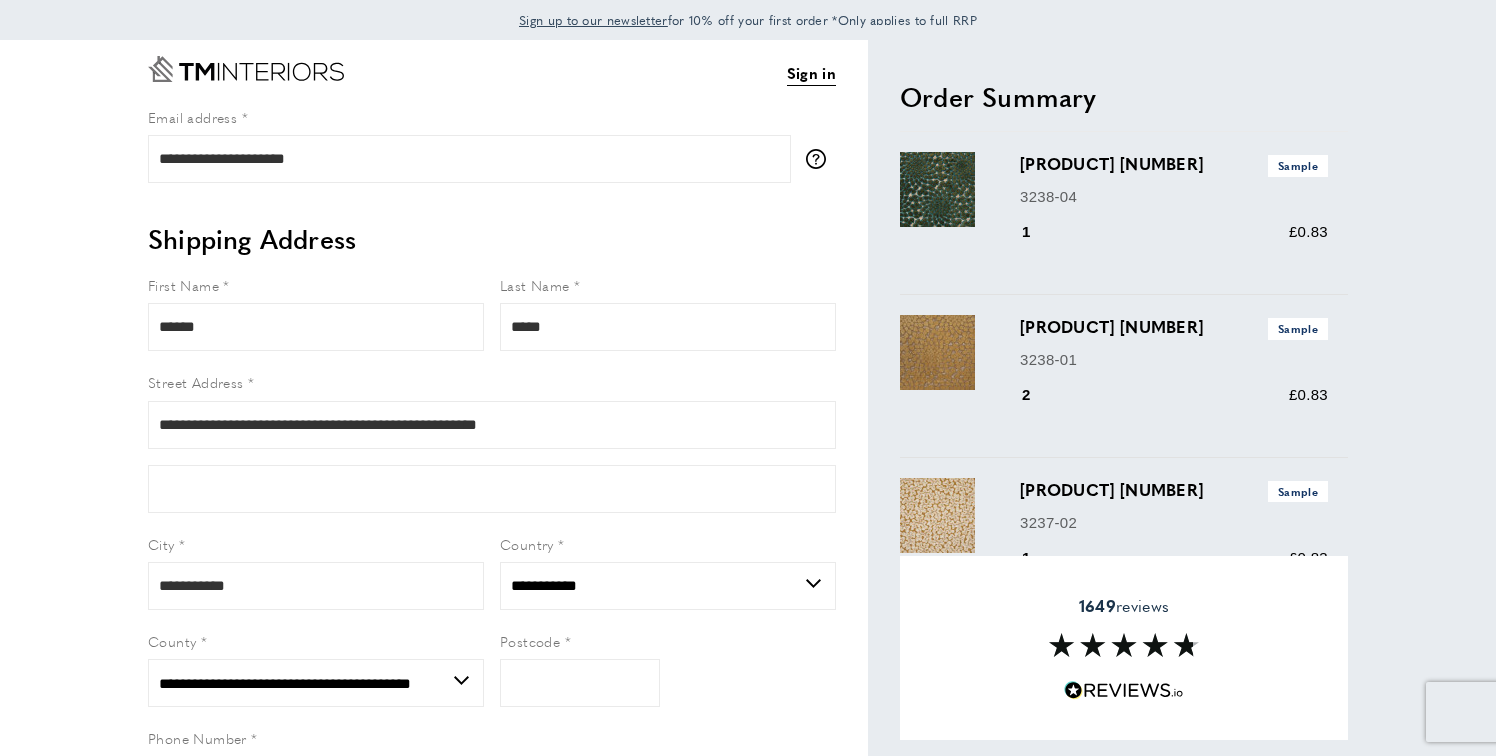 click on "**********" at bounding box center [492, 549] 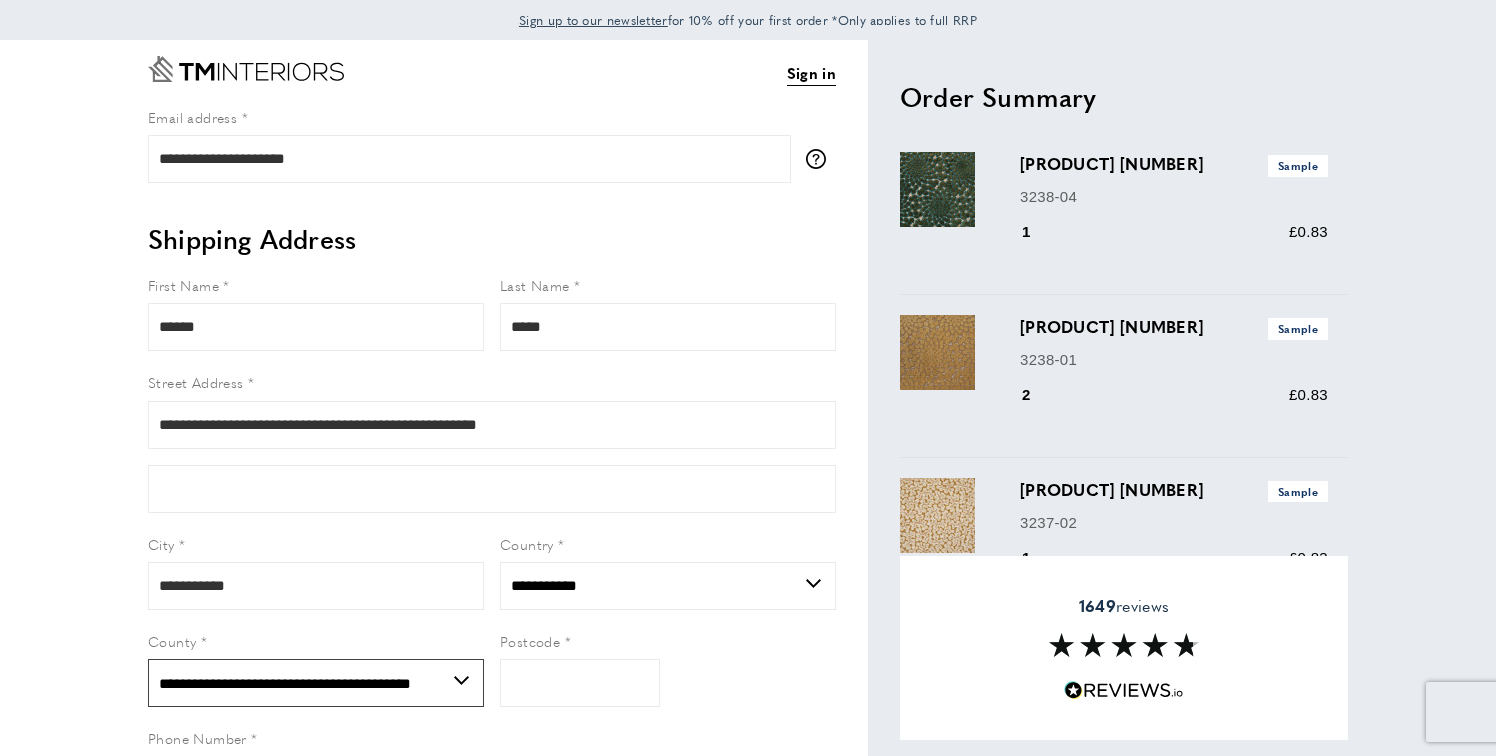 click on "**********" at bounding box center (316, 683) 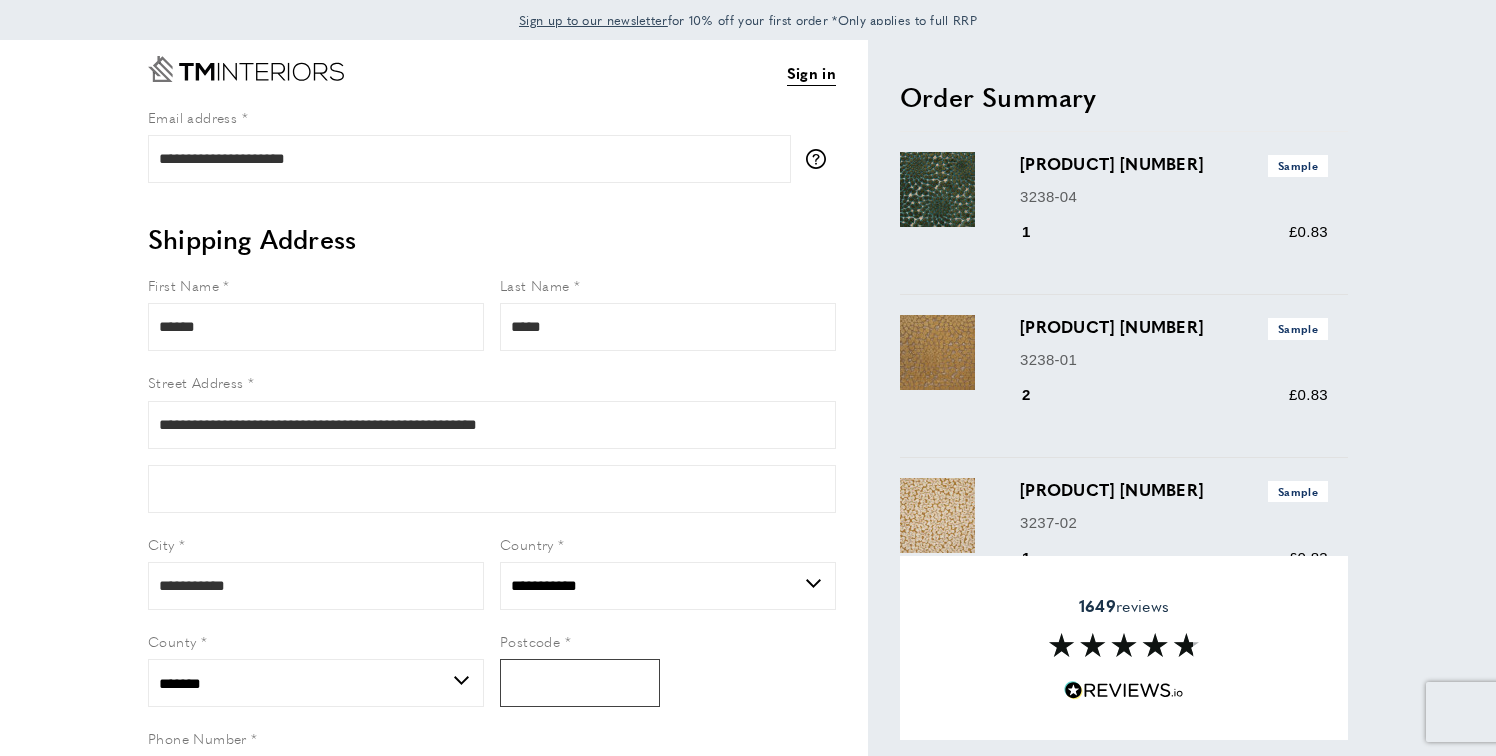 click on "Postcode" at bounding box center (580, 683) 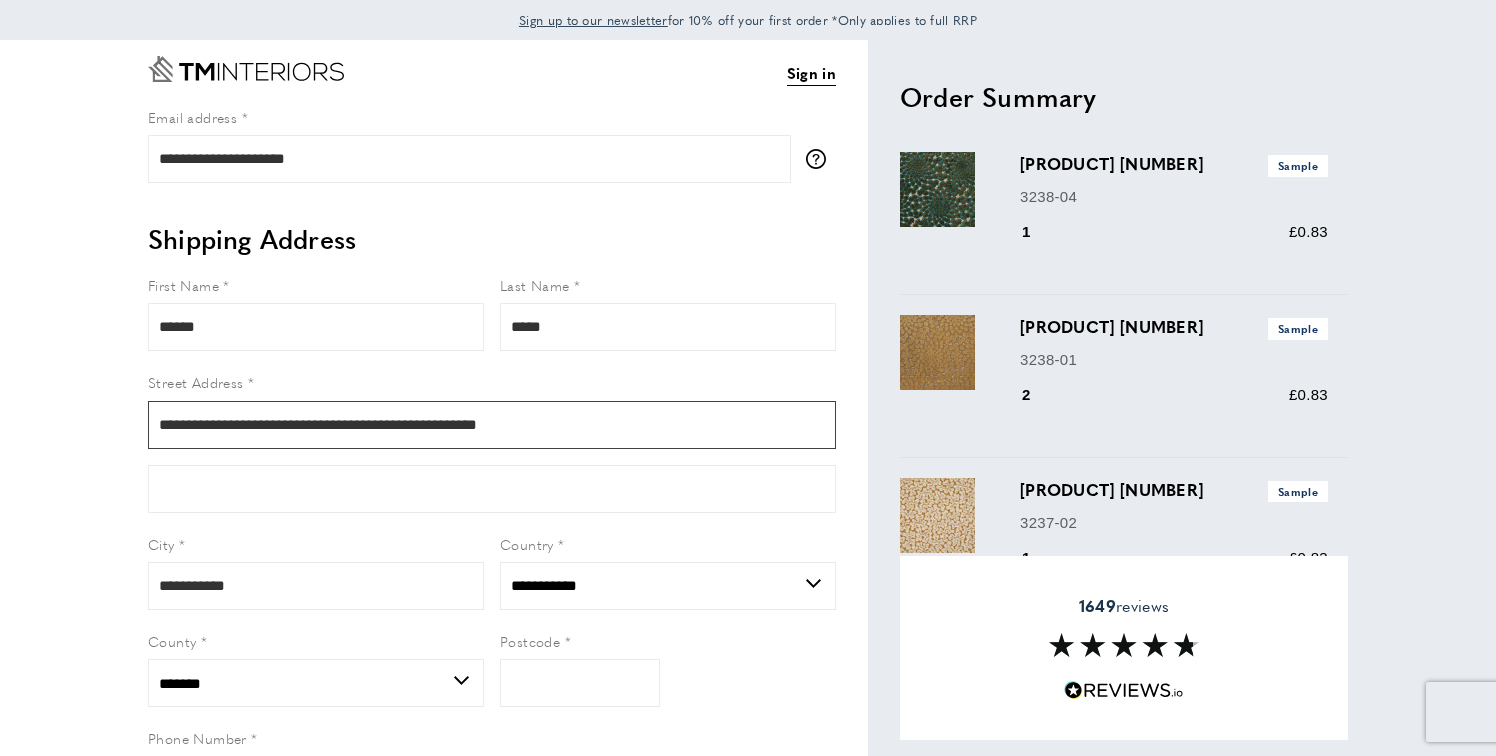 click on "**********" at bounding box center [492, 425] 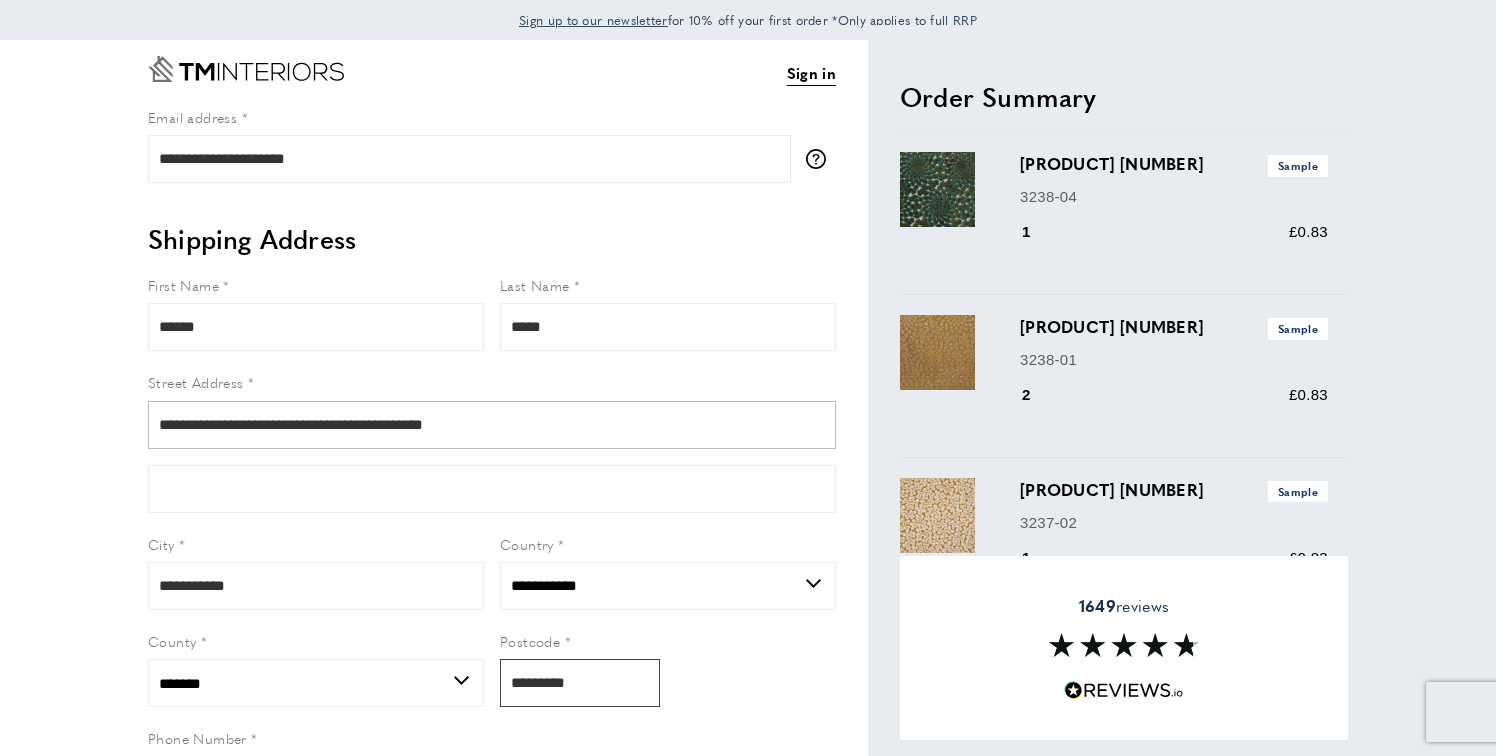 type on "*******" 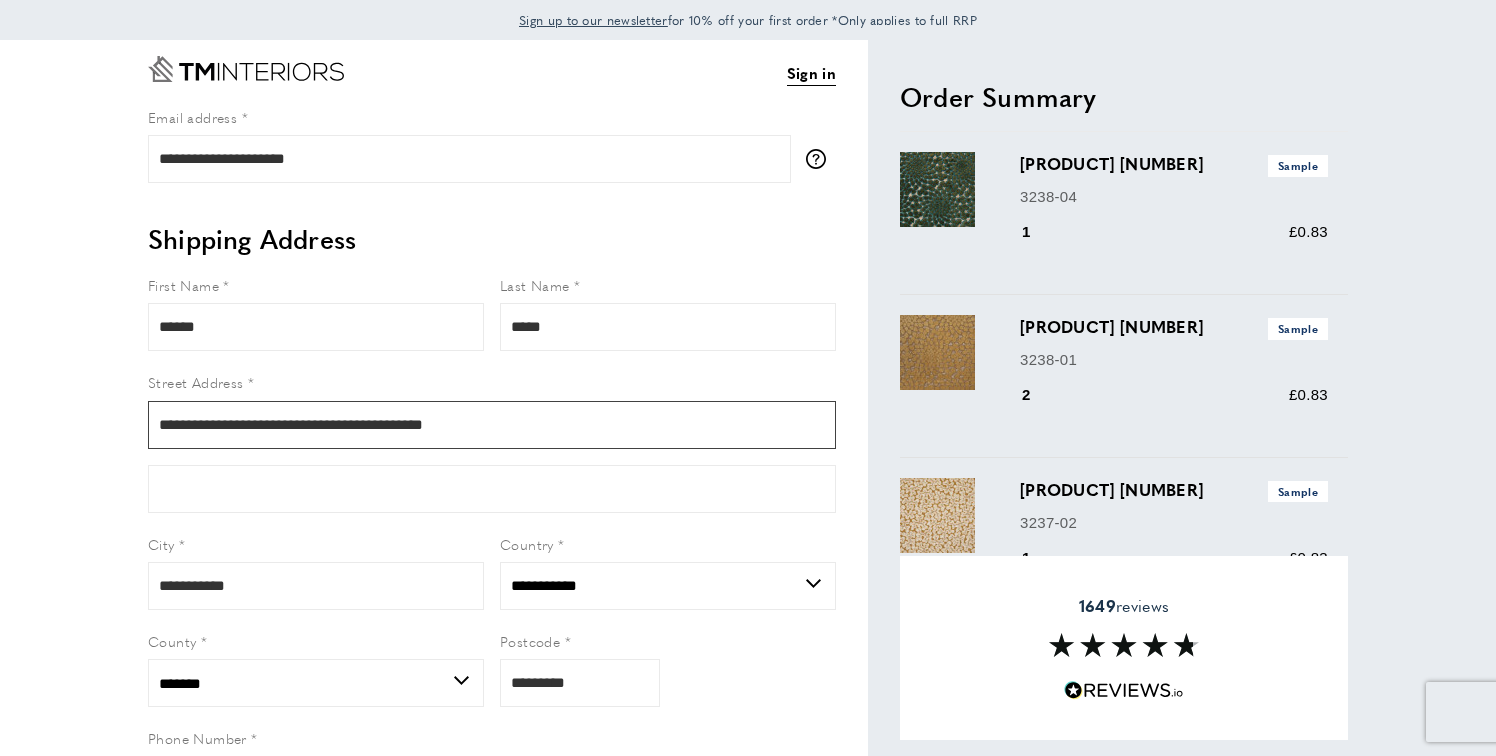 click on "**********" at bounding box center [492, 425] 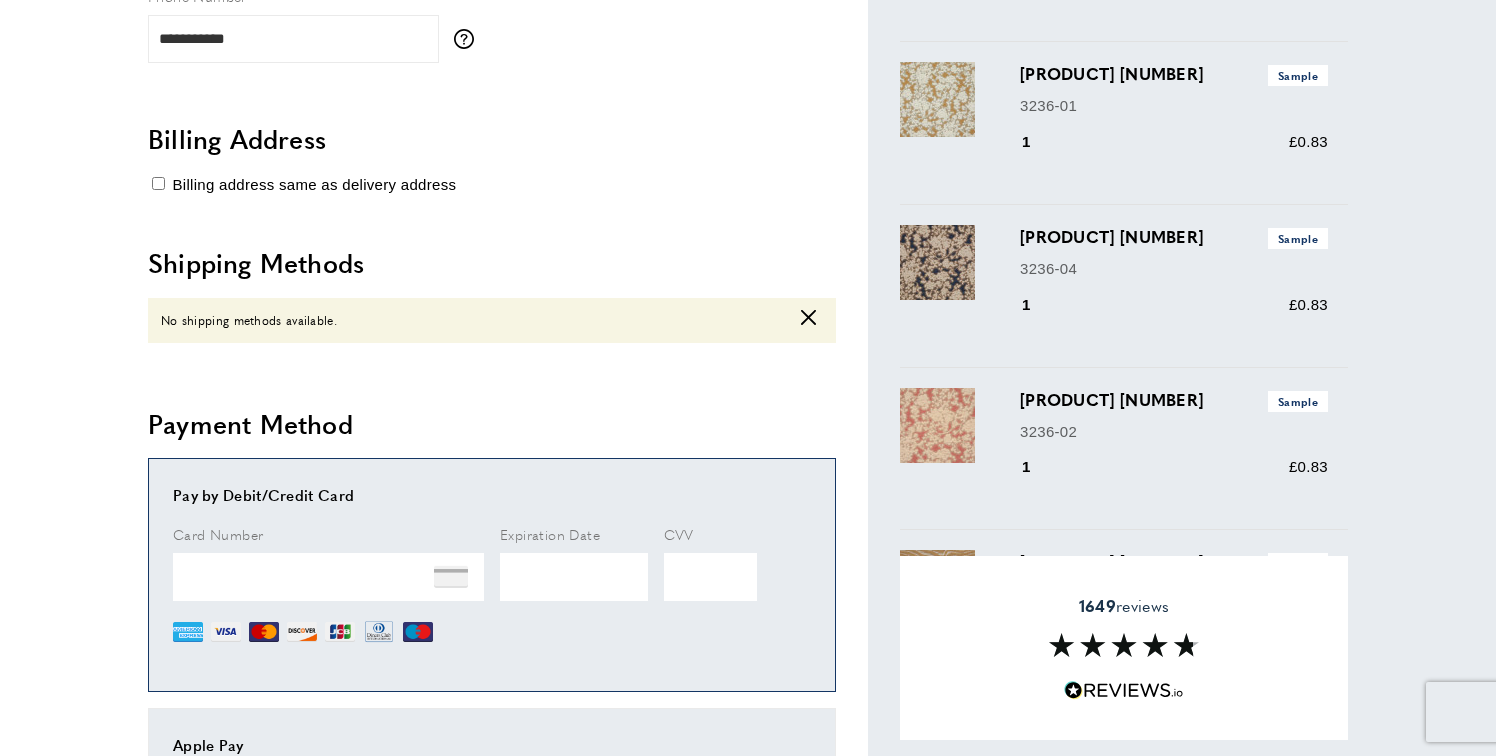 scroll, scrollTop: 745, scrollLeft: 0, axis: vertical 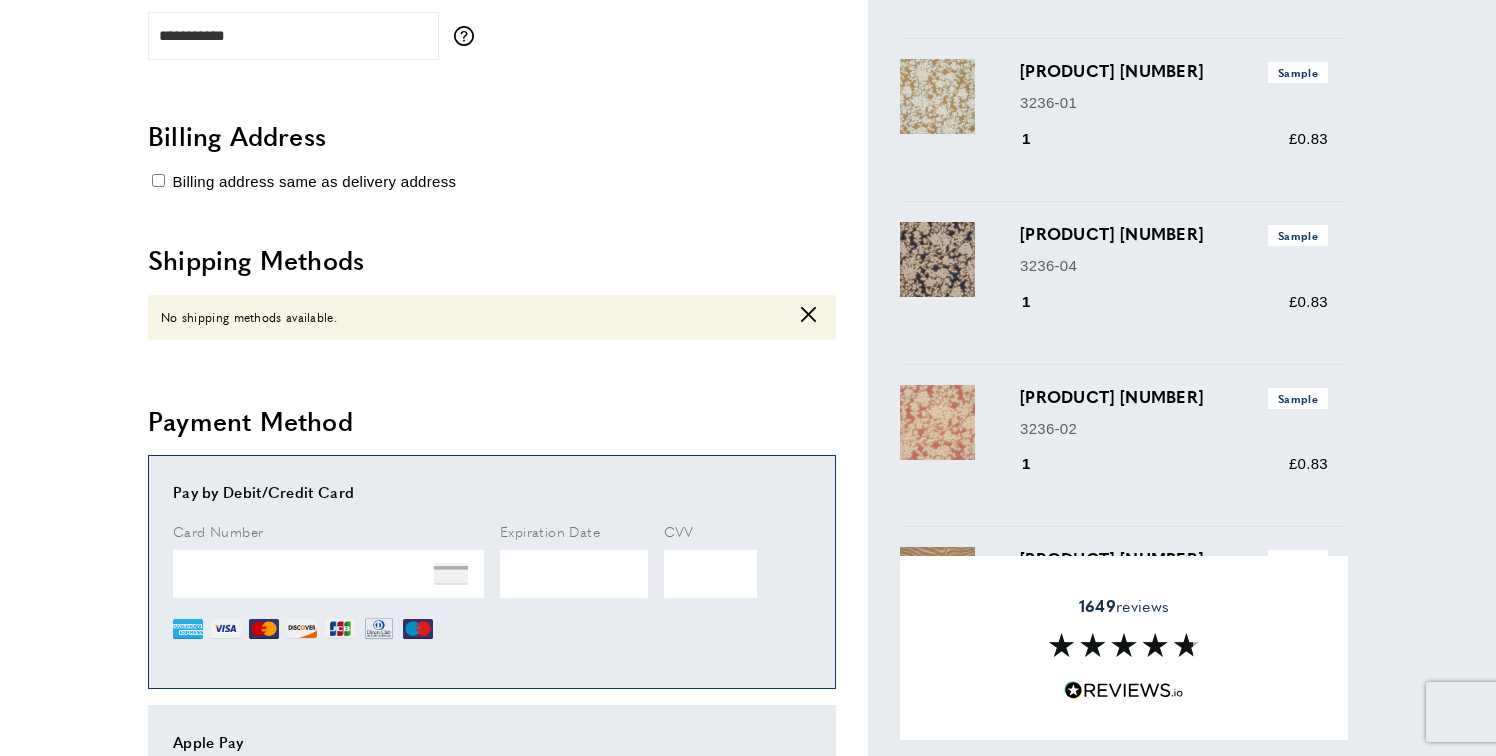 type on "**********" 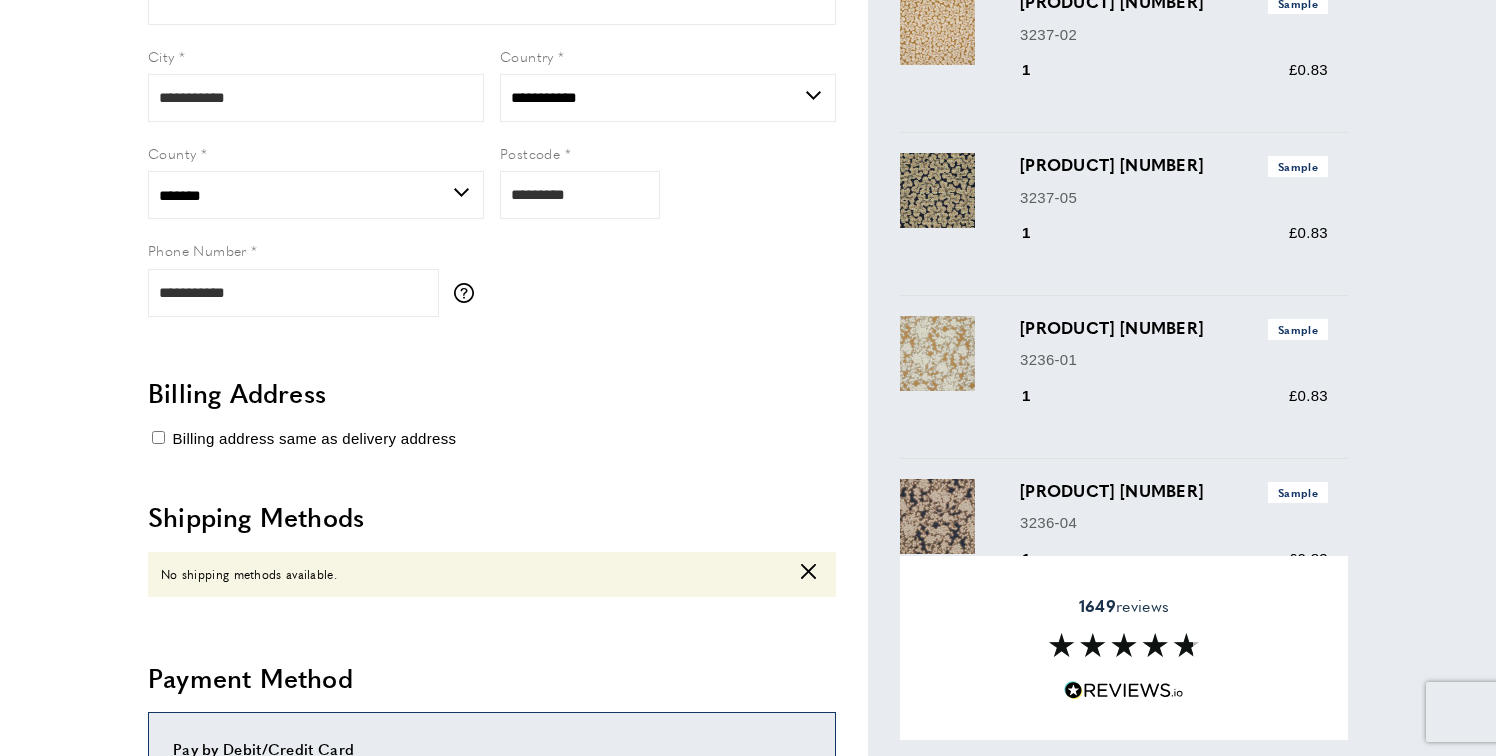 scroll, scrollTop: 498, scrollLeft: 0, axis: vertical 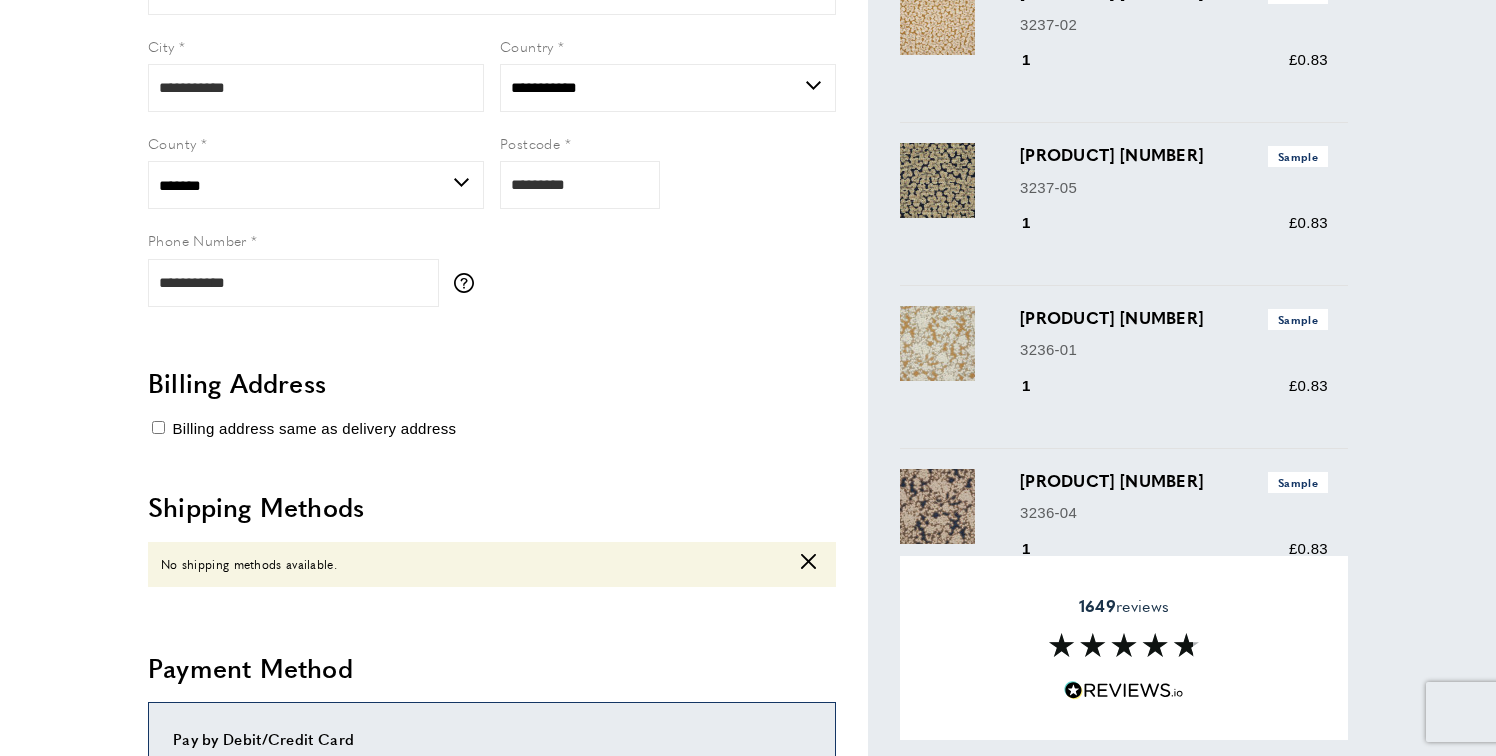 click 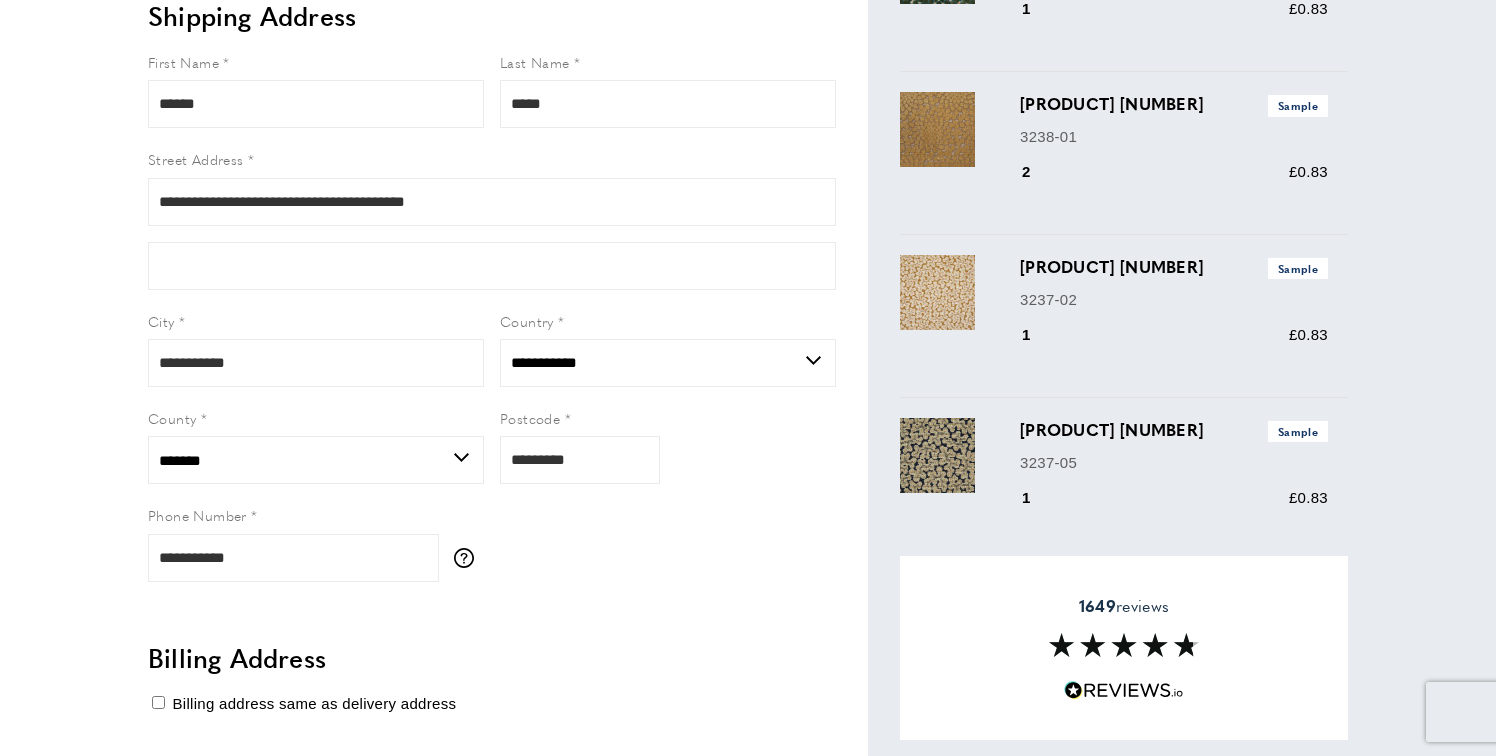 scroll, scrollTop: 0, scrollLeft: 0, axis: both 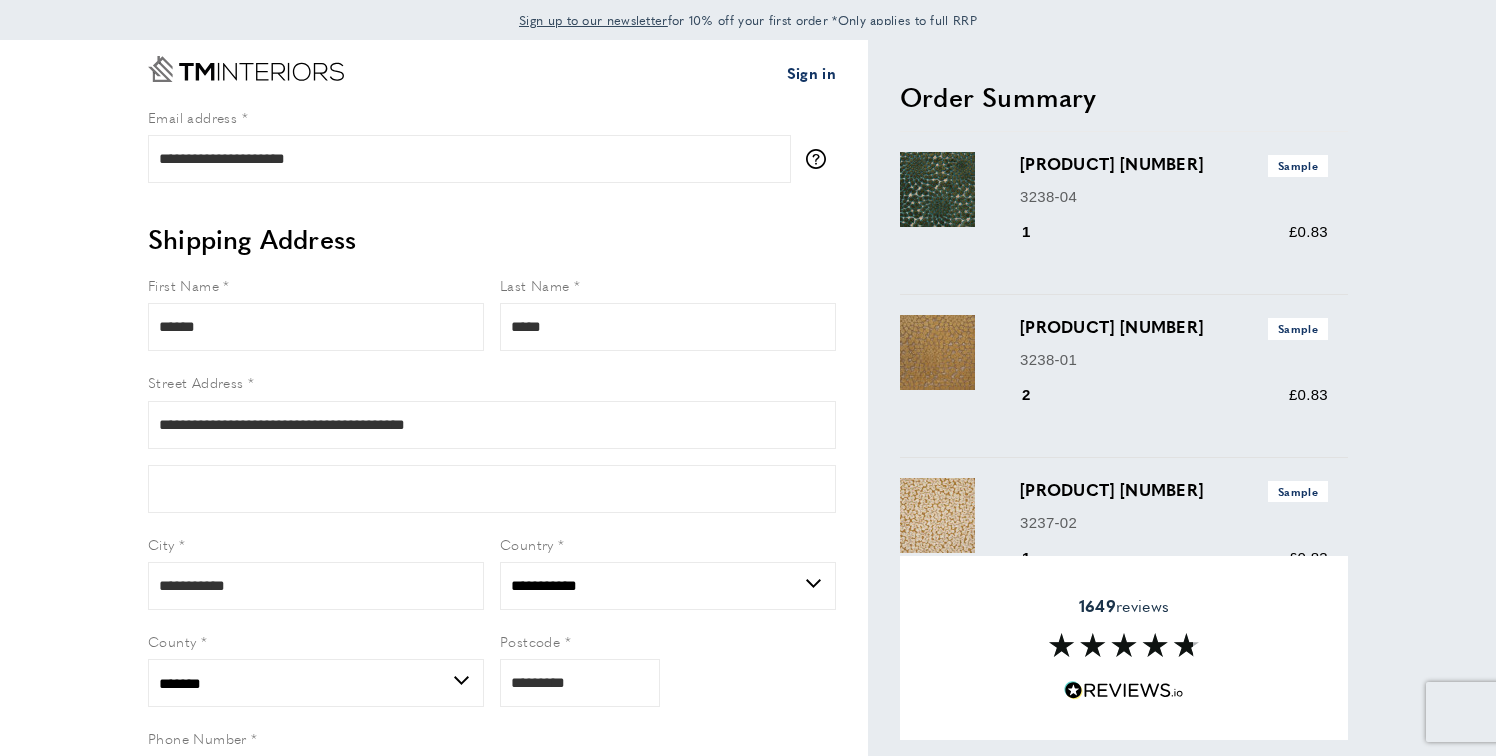 click on "Sign in" at bounding box center [811, 73] 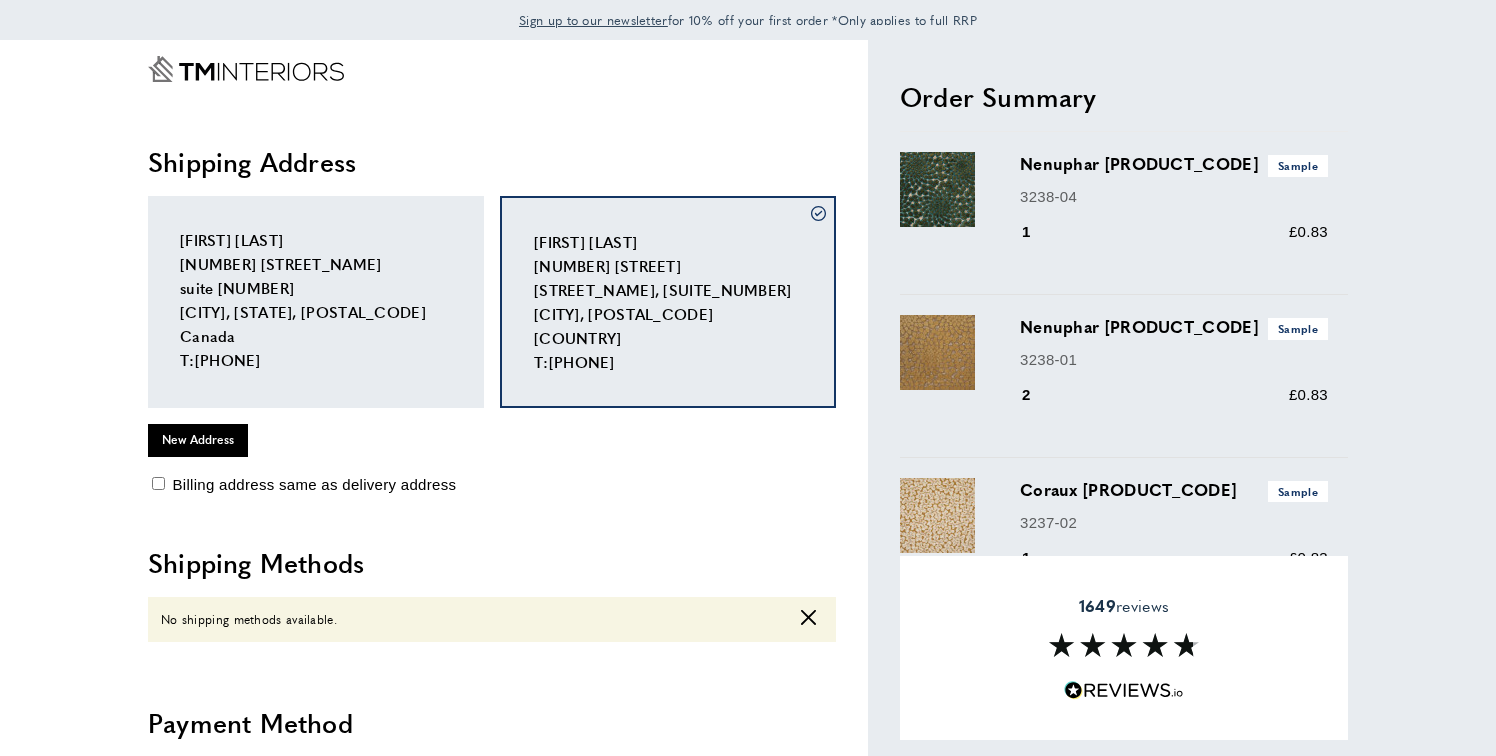 scroll, scrollTop: 0, scrollLeft: 0, axis: both 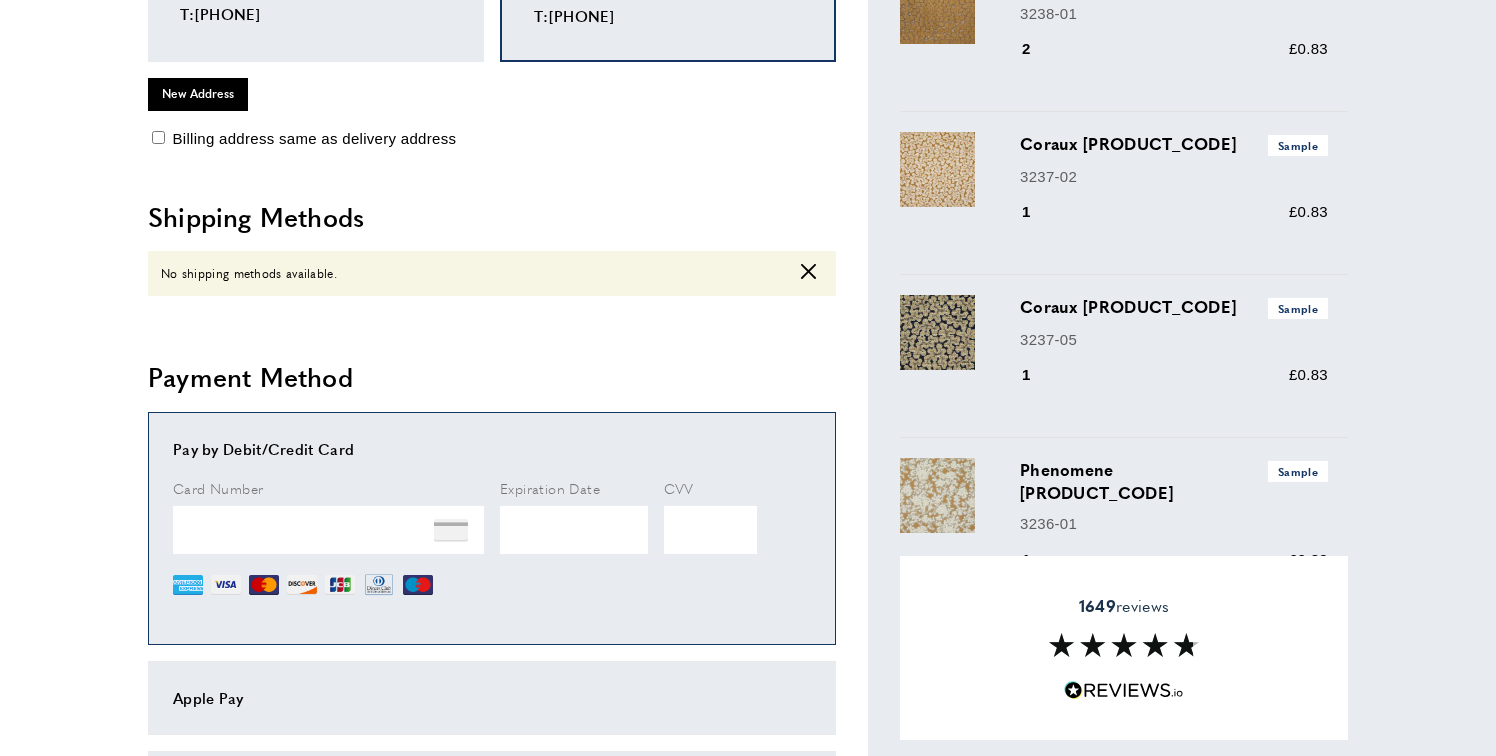 click on "cross" 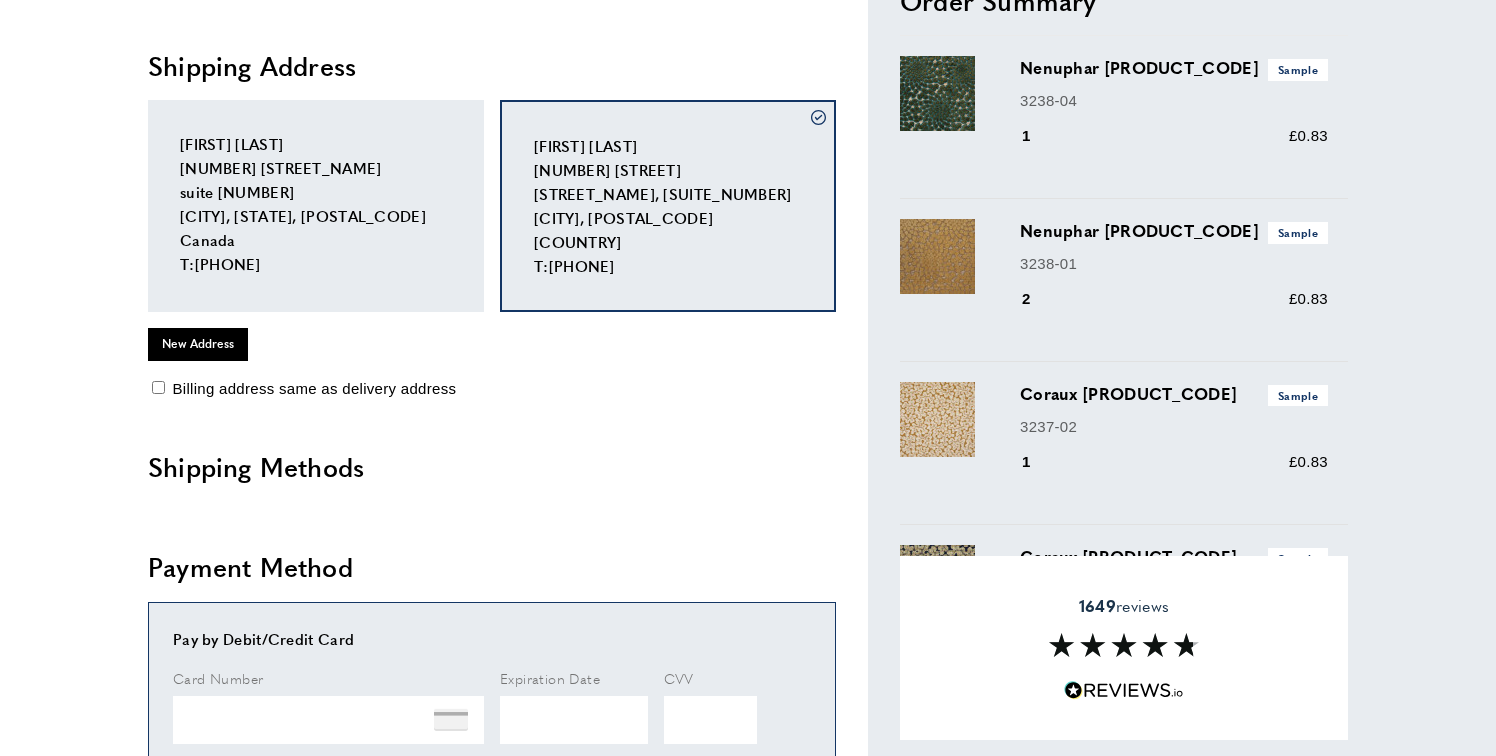 scroll, scrollTop: 203, scrollLeft: 0, axis: vertical 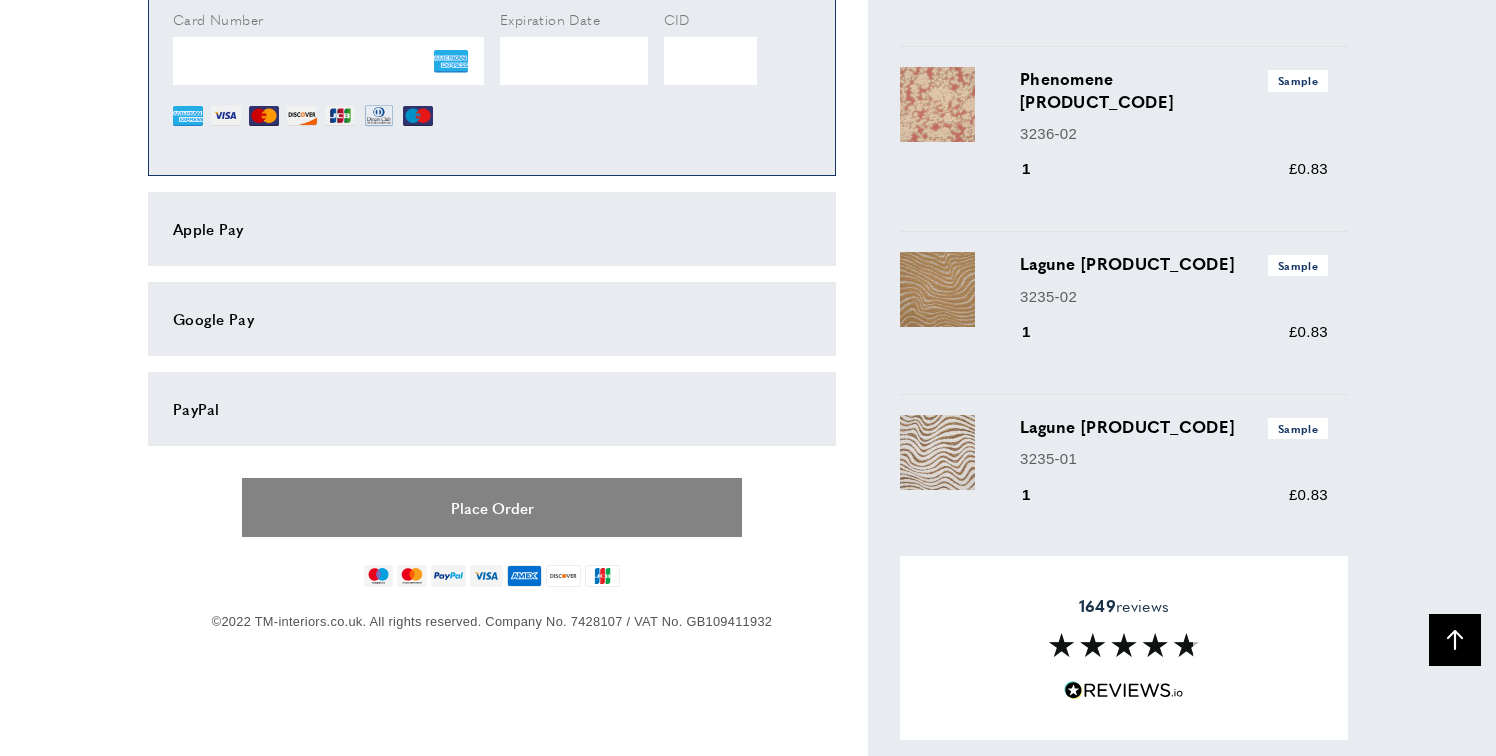 click on "Place Order" at bounding box center [492, 507] 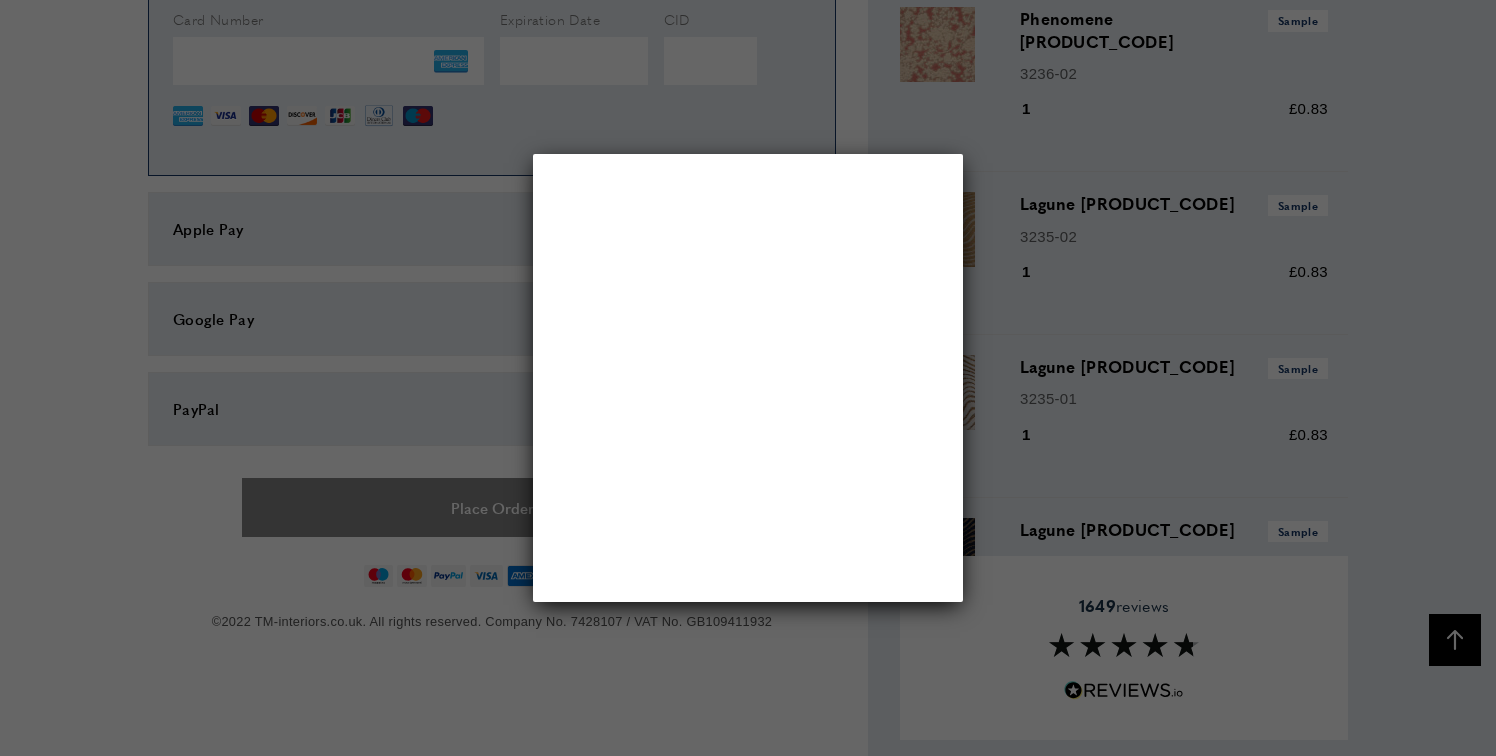 scroll, scrollTop: 0, scrollLeft: 0, axis: both 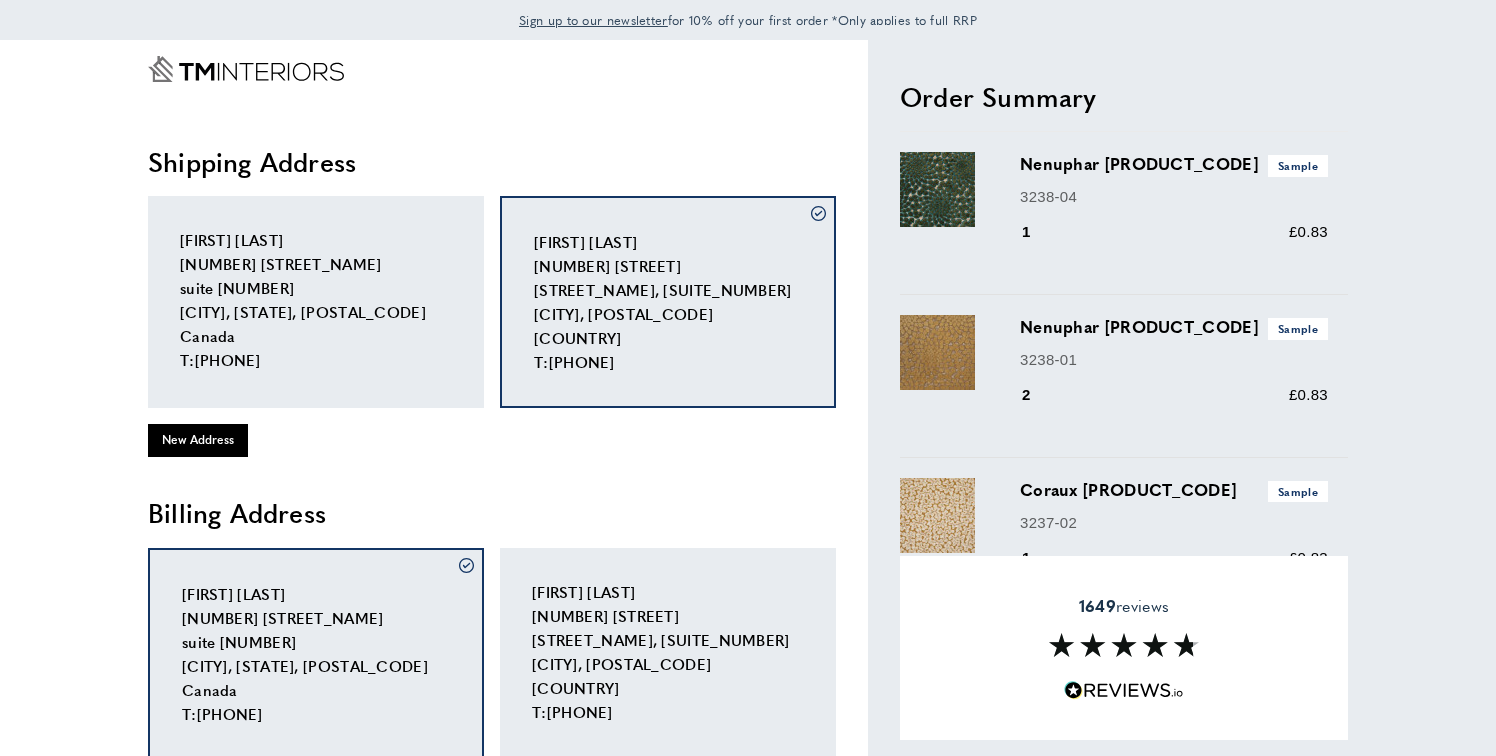 click 